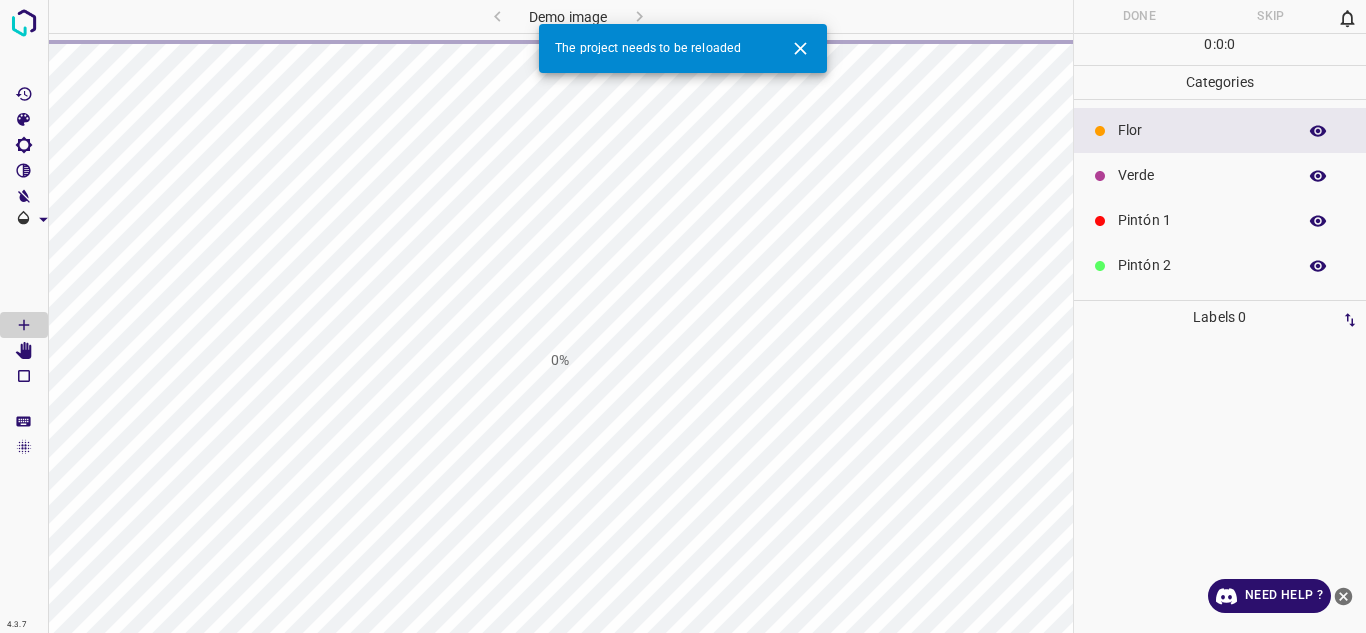 scroll, scrollTop: 0, scrollLeft: 0, axis: both 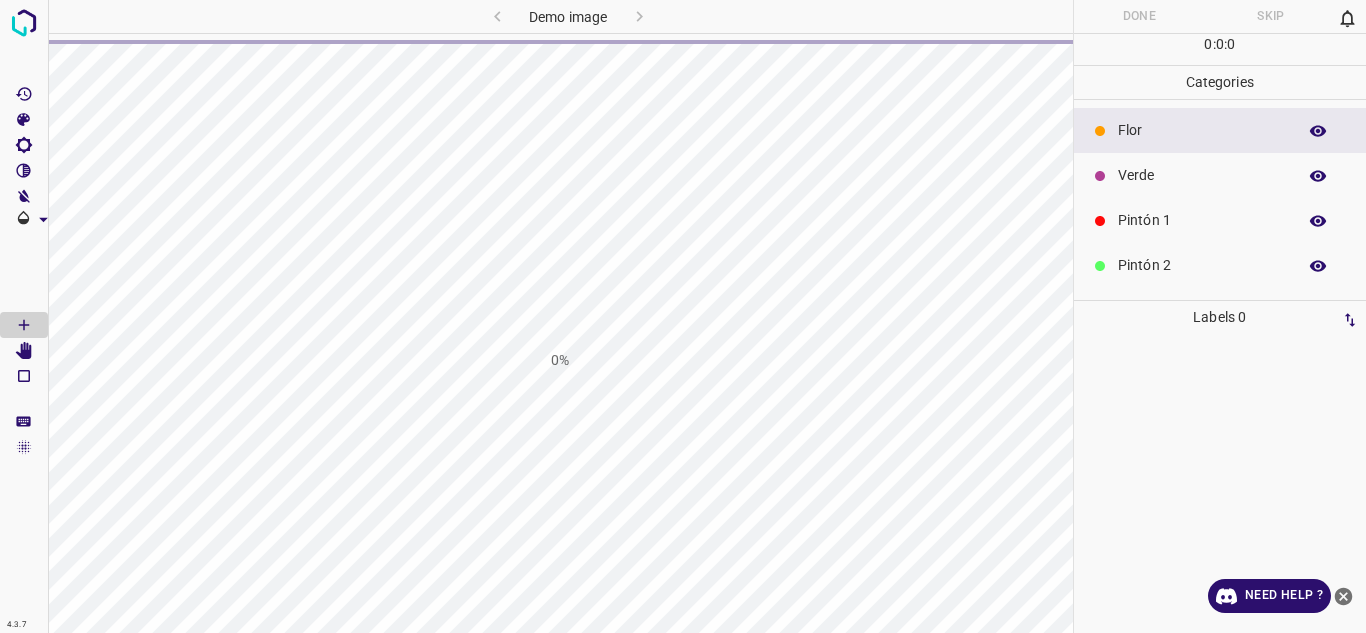 click 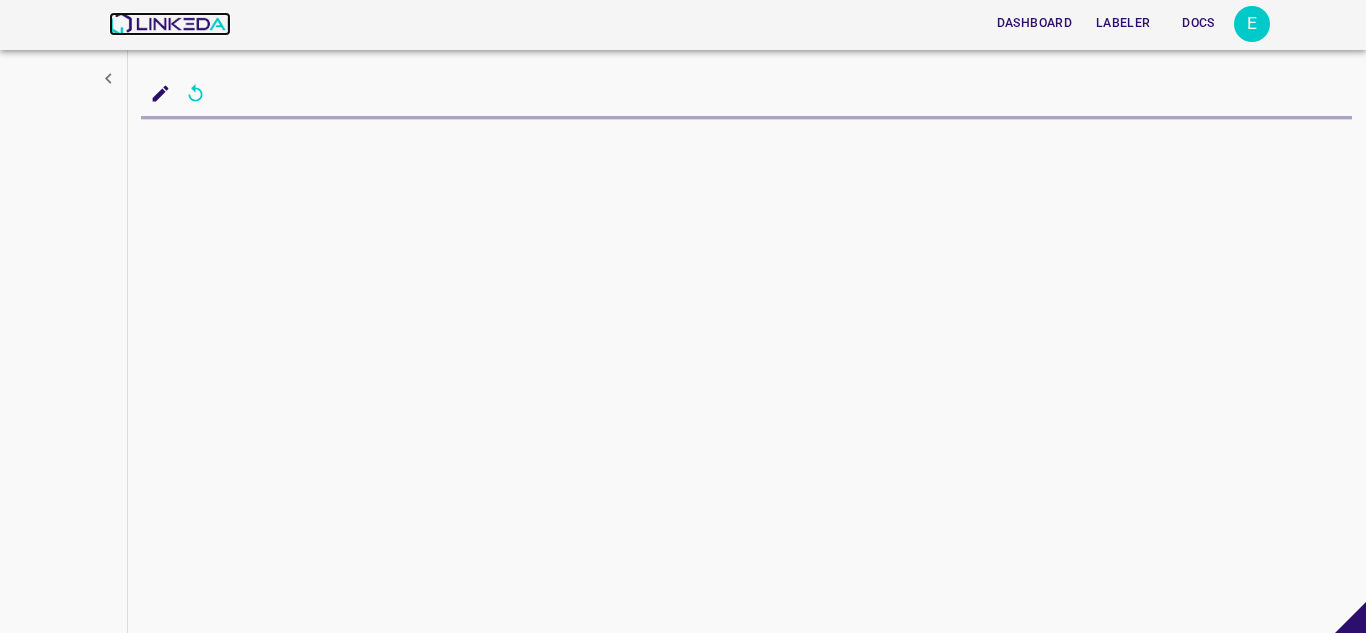 click at bounding box center [169, 24] 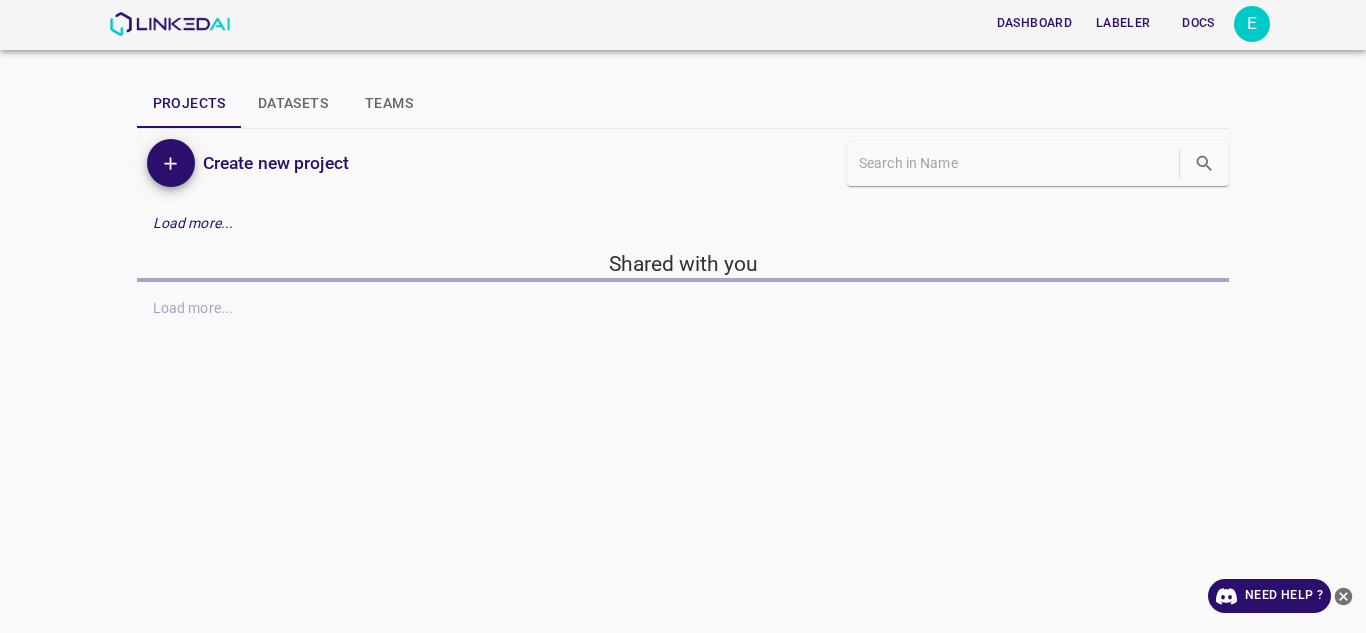 scroll, scrollTop: 0, scrollLeft: 0, axis: both 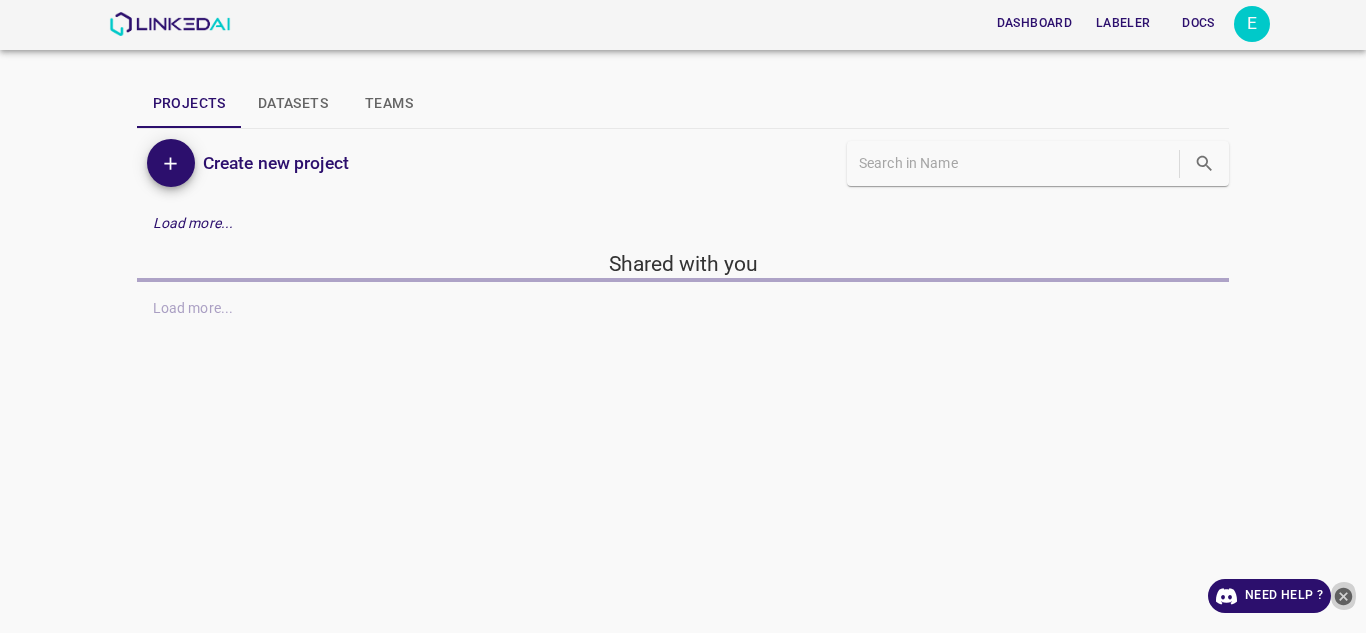 click 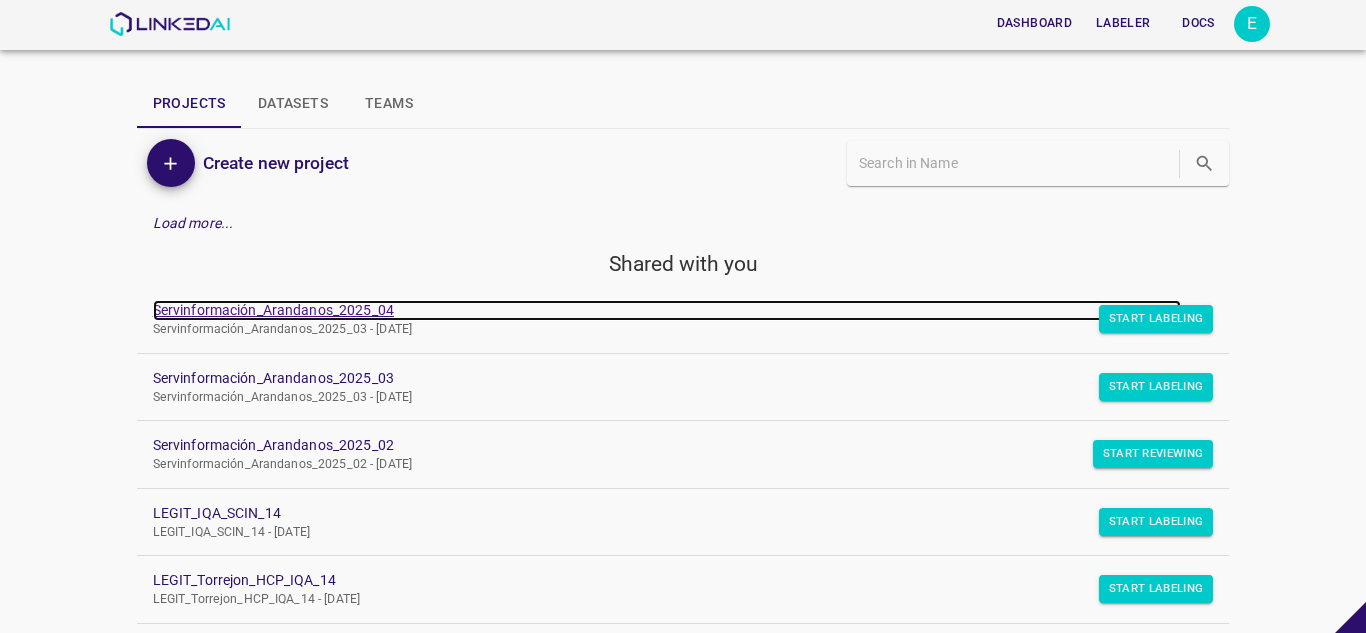 click on "Servinformación_Arandanos_2025_04" at bounding box center [667, 310] 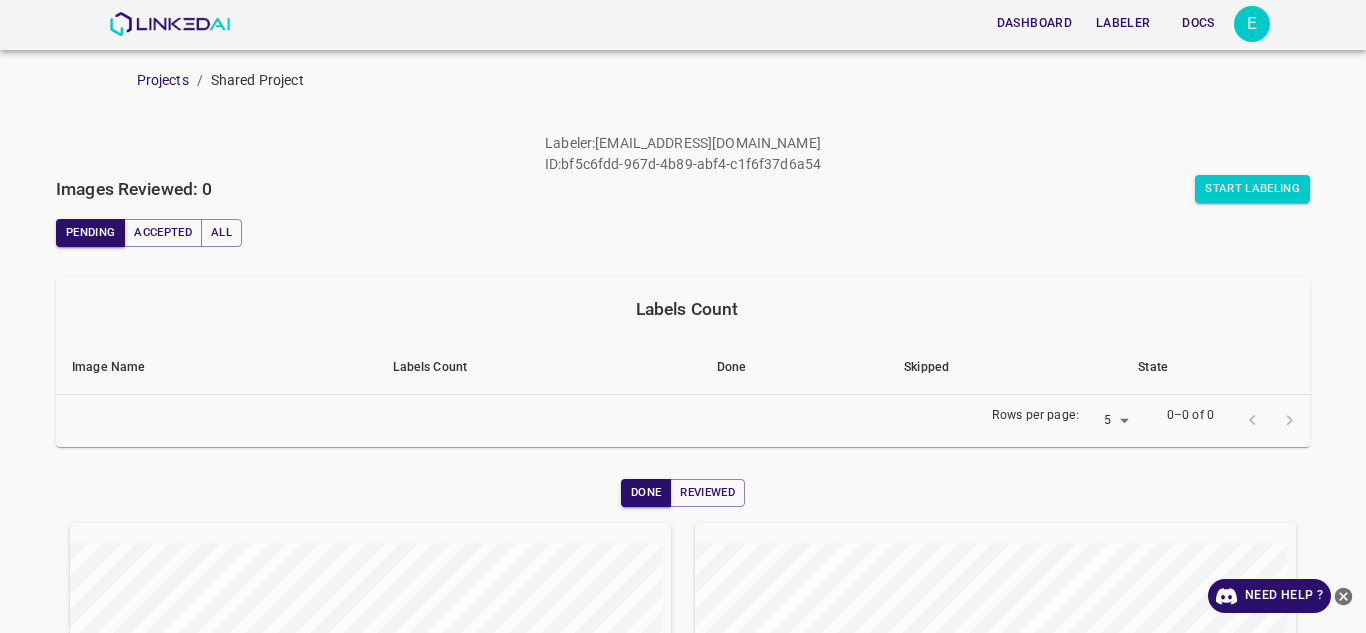 scroll, scrollTop: 0, scrollLeft: 0, axis: both 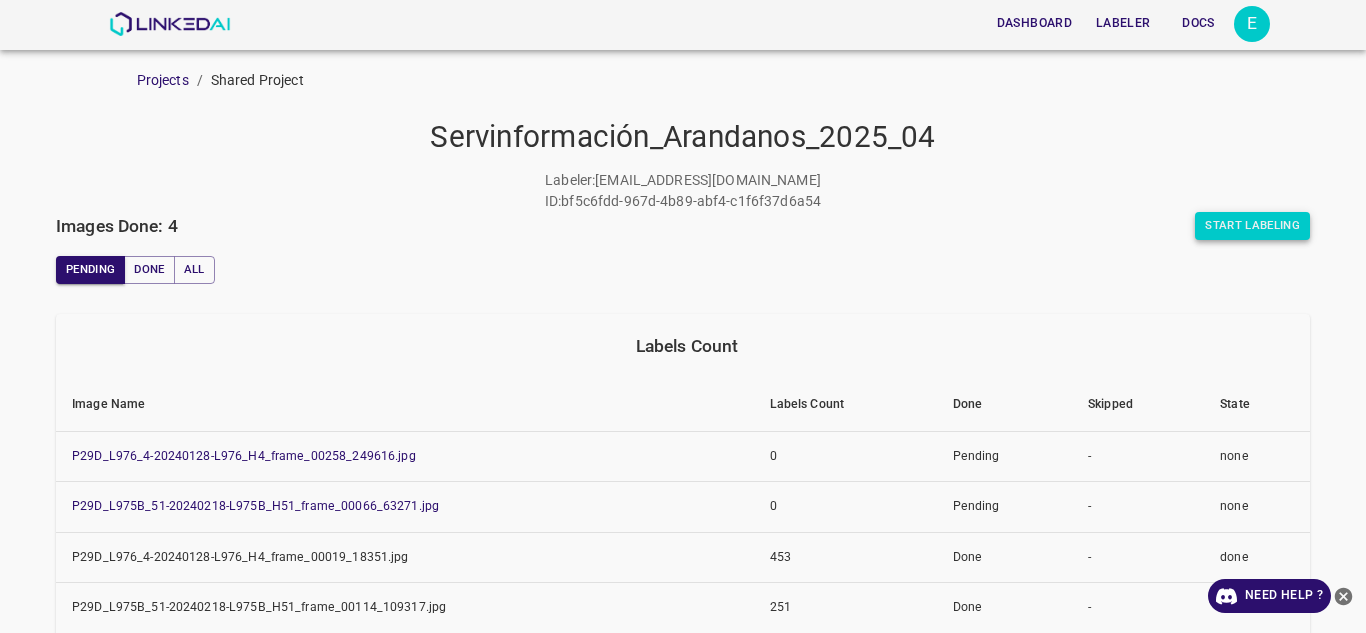 click on "Start Labeling" at bounding box center [1252, 226] 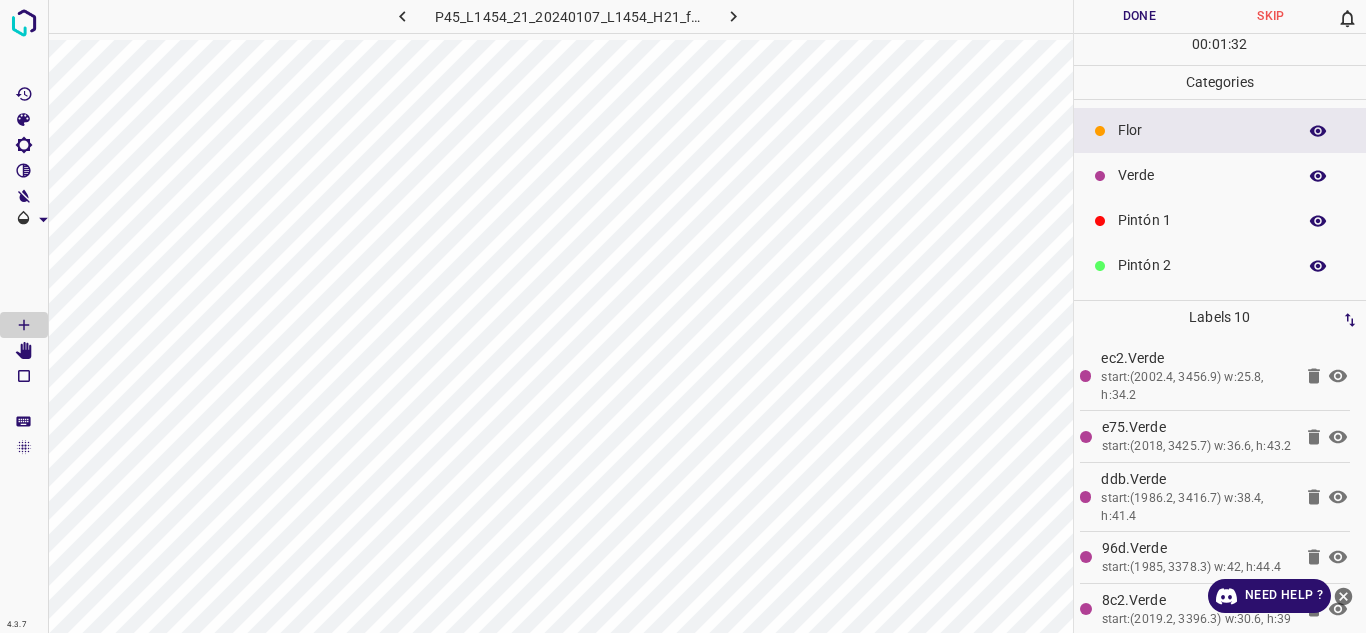 click on "Verde" at bounding box center (1202, 175) 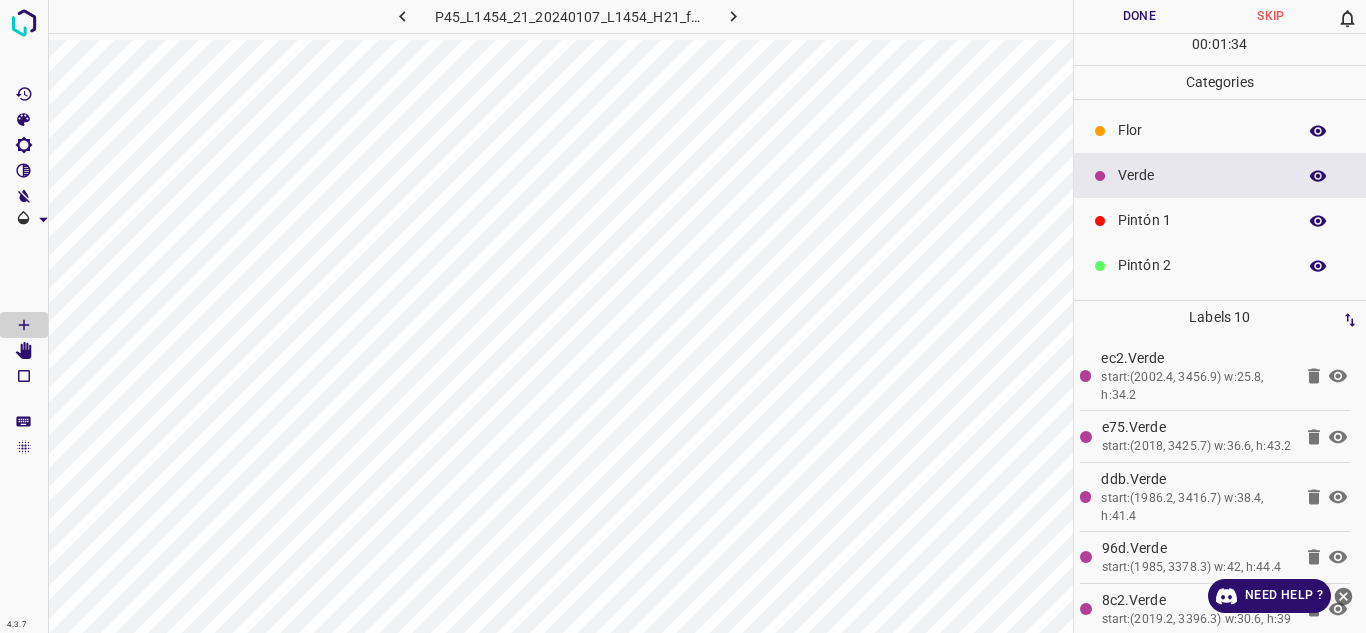click 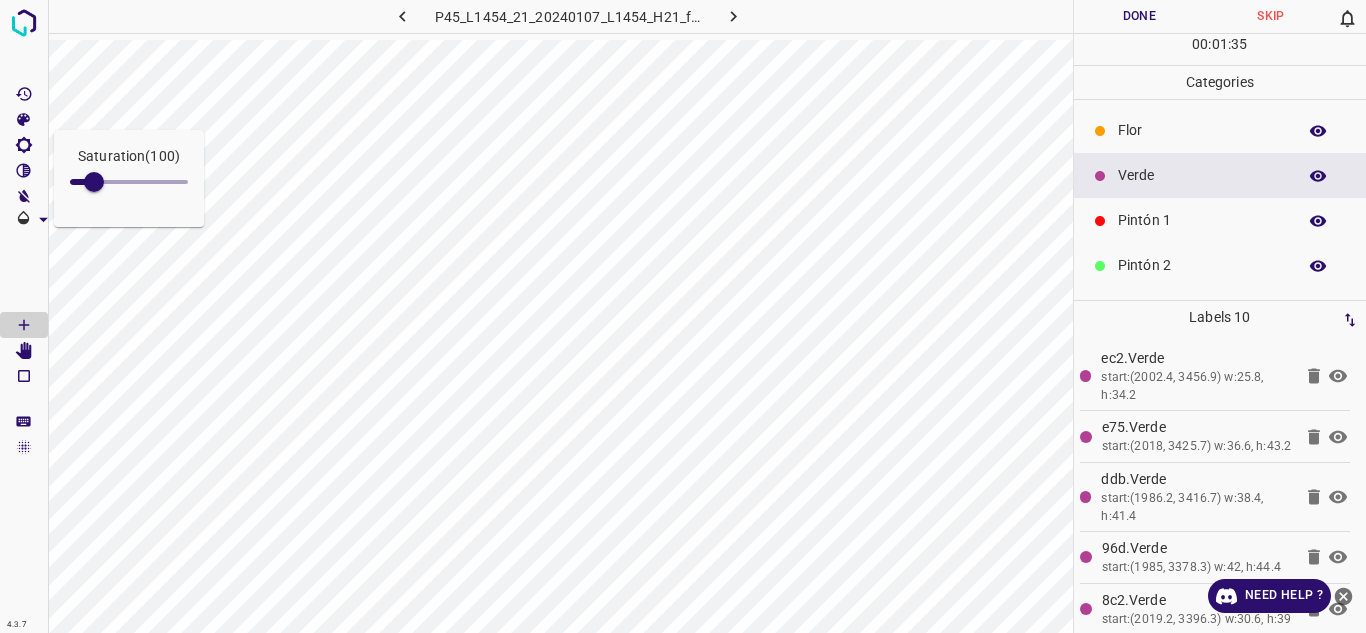 type on "271" 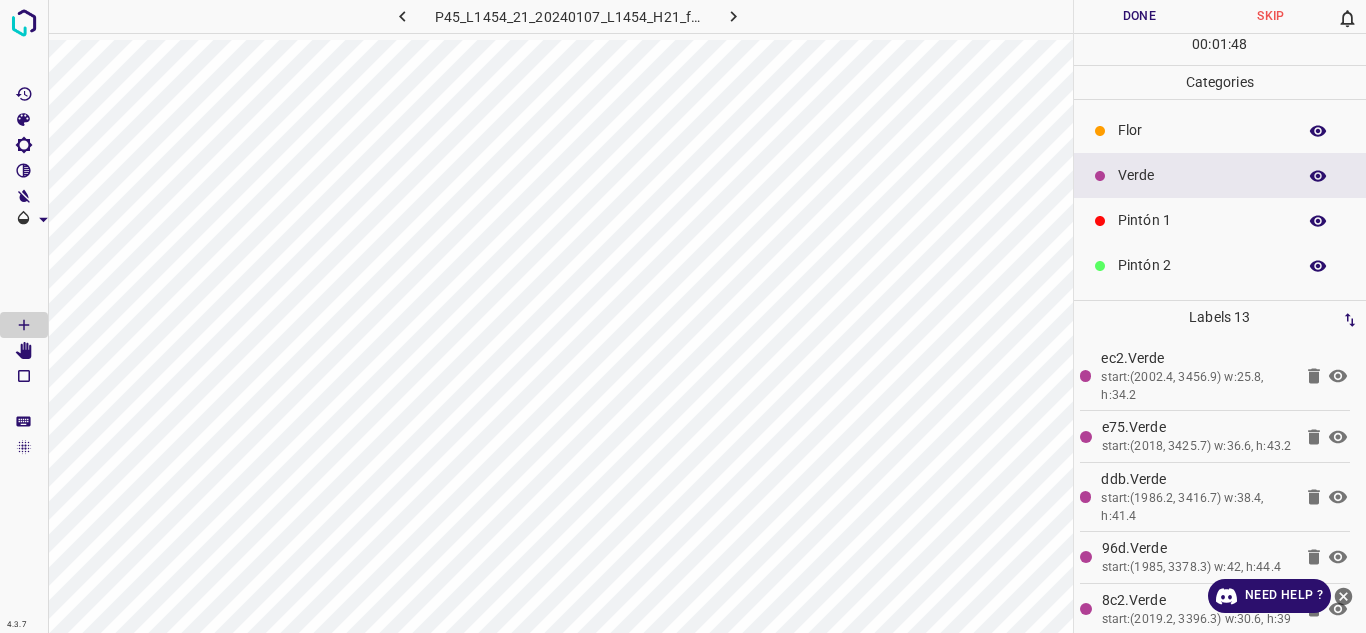 scroll, scrollTop: 176, scrollLeft: 0, axis: vertical 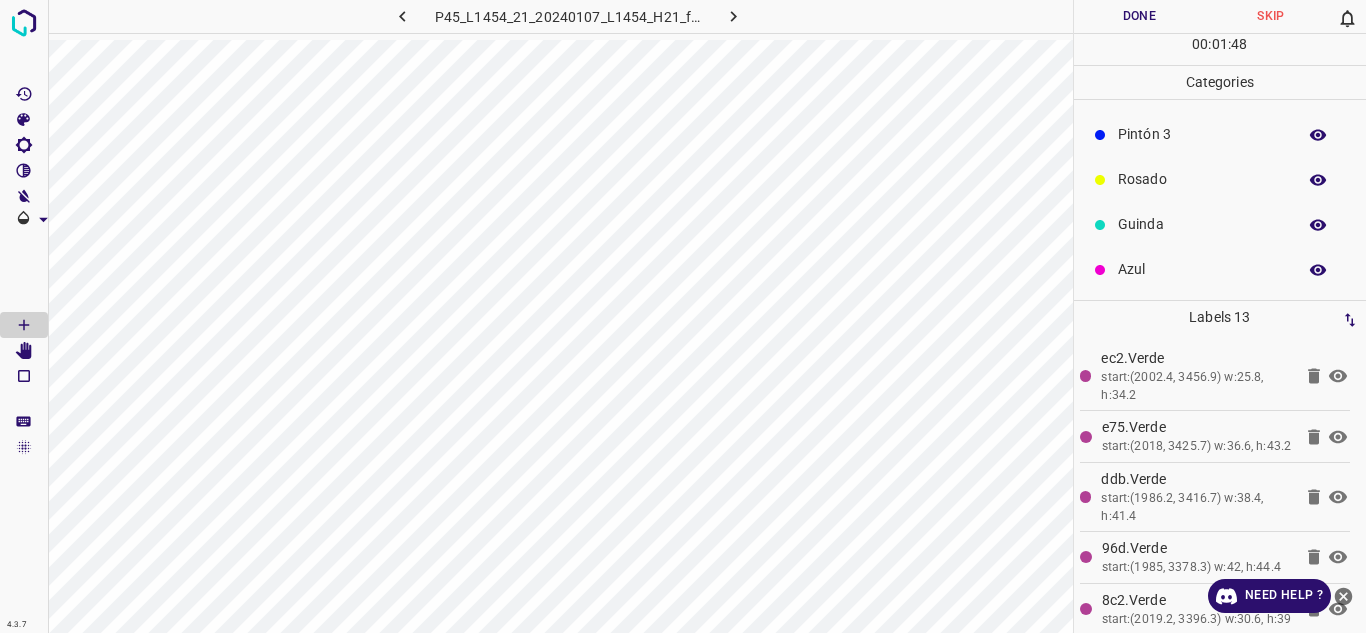 click on "Azul" at bounding box center [1202, 269] 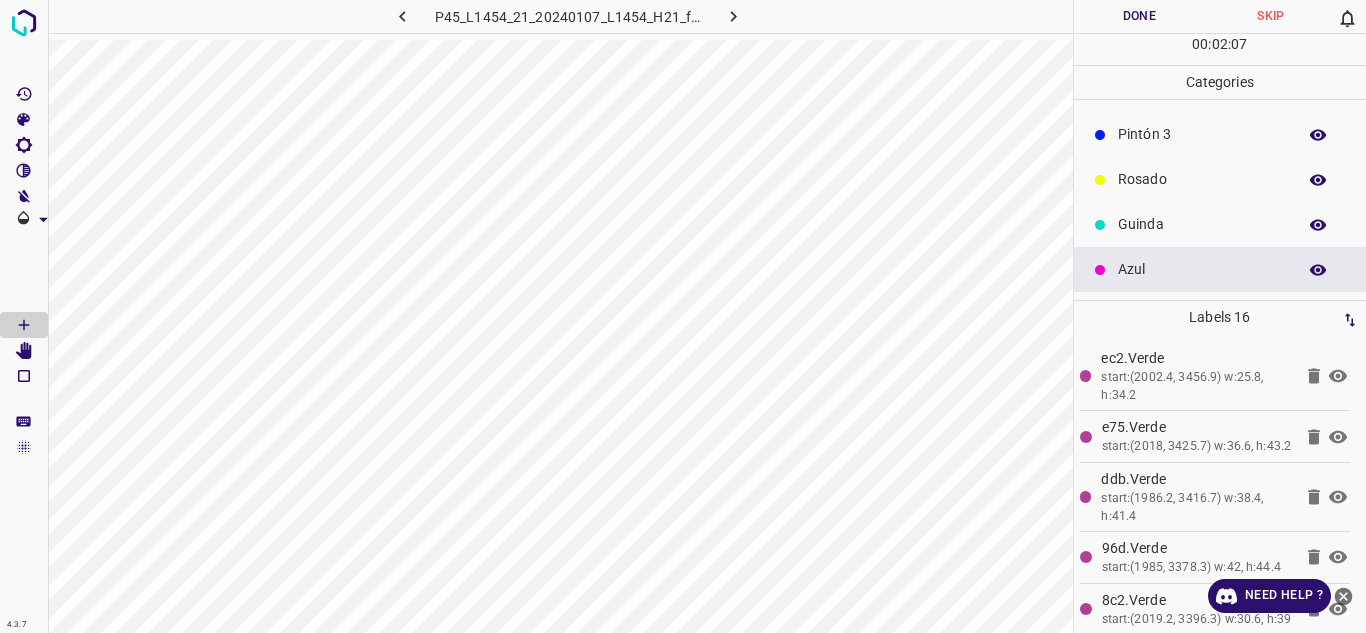 scroll, scrollTop: 76, scrollLeft: 0, axis: vertical 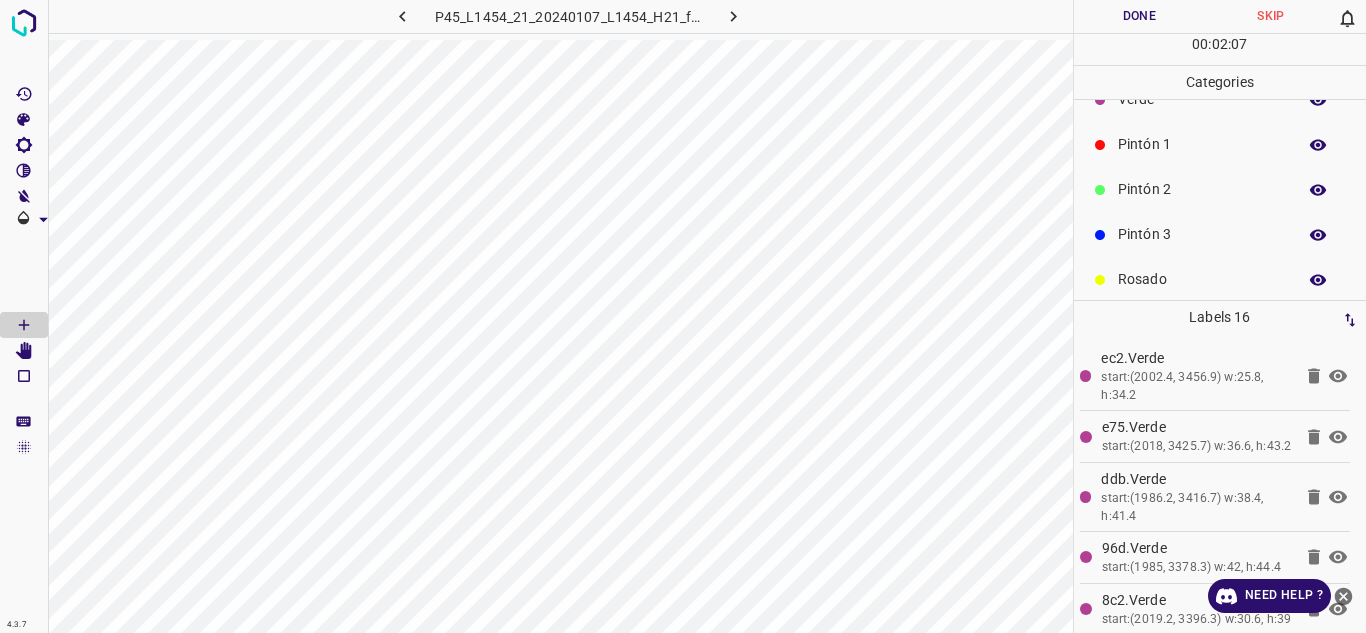 click on "Pintón 3" at bounding box center [1202, 234] 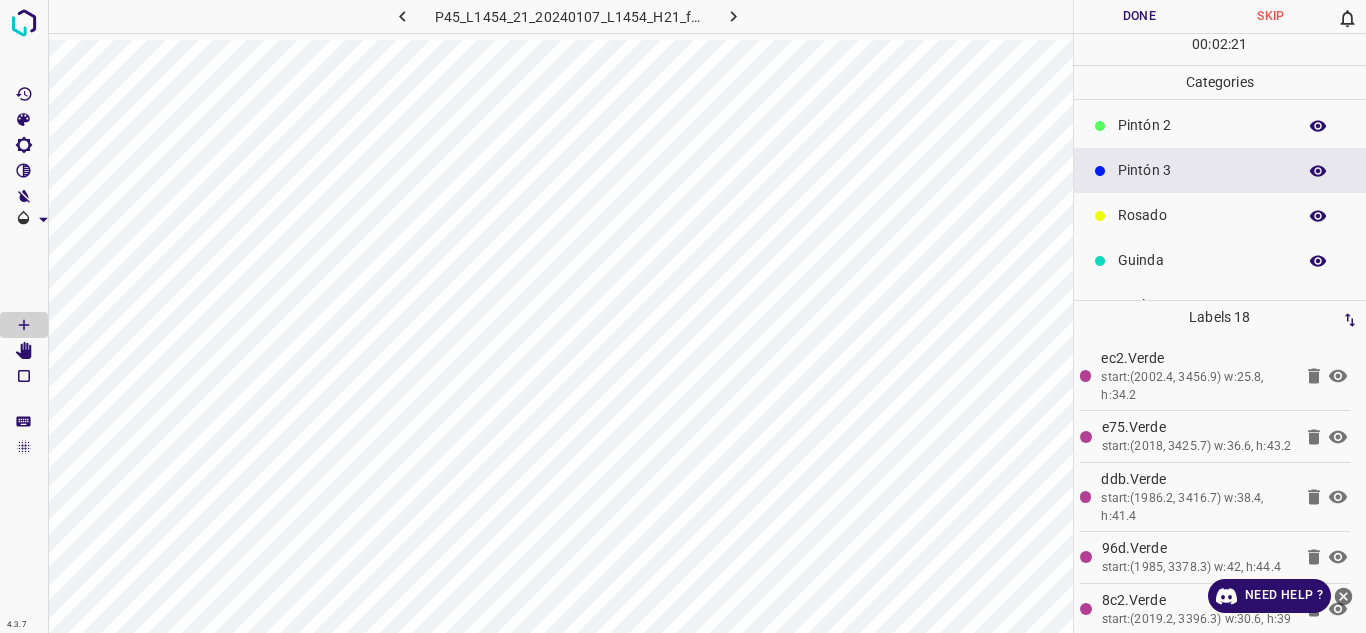 scroll, scrollTop: 176, scrollLeft: 0, axis: vertical 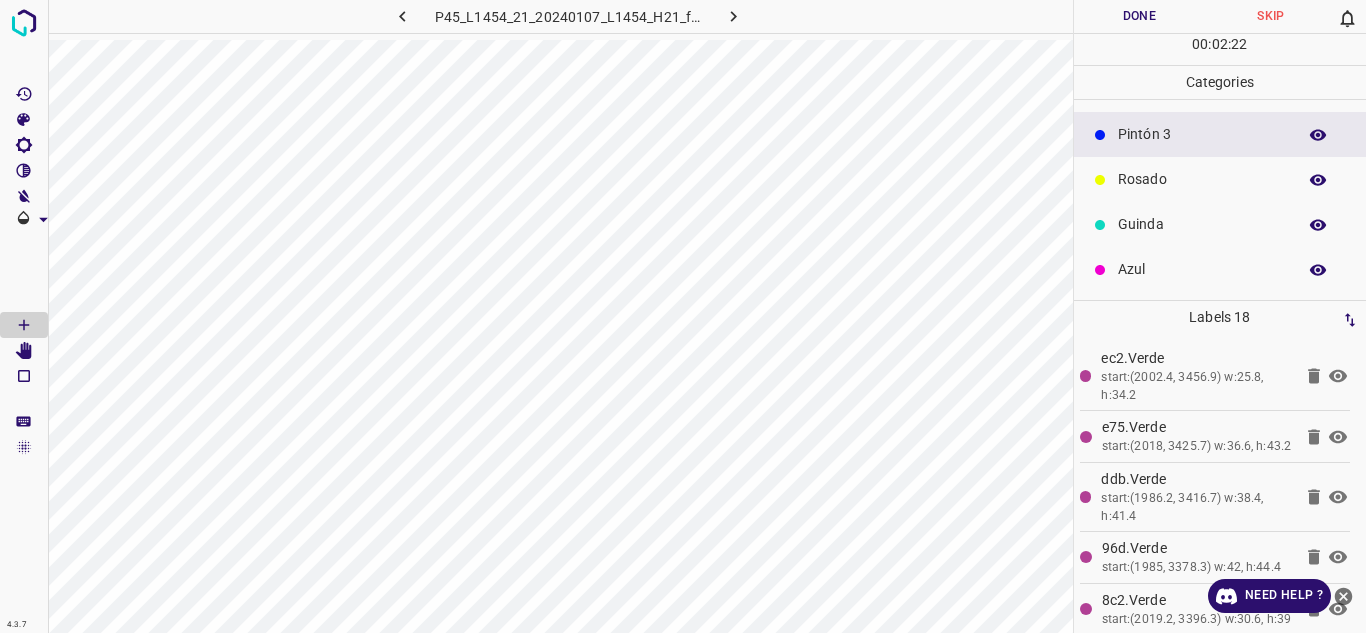 click on "Azul" at bounding box center [1202, 269] 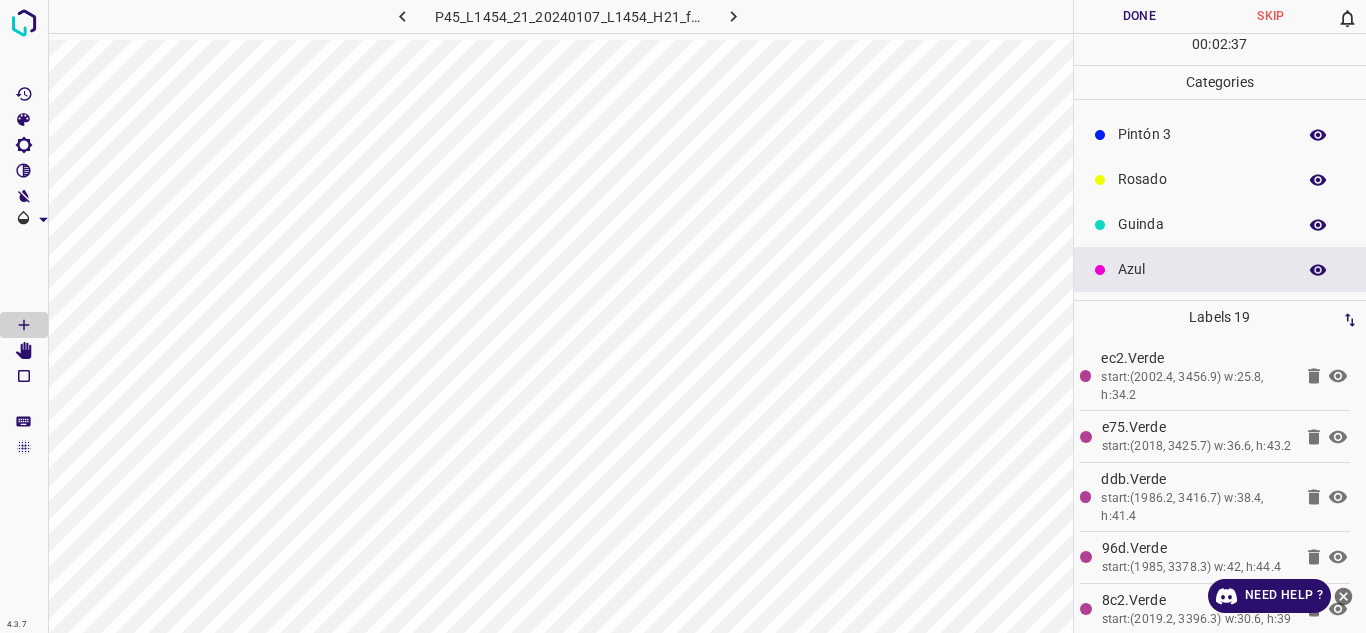 scroll, scrollTop: 0, scrollLeft: 0, axis: both 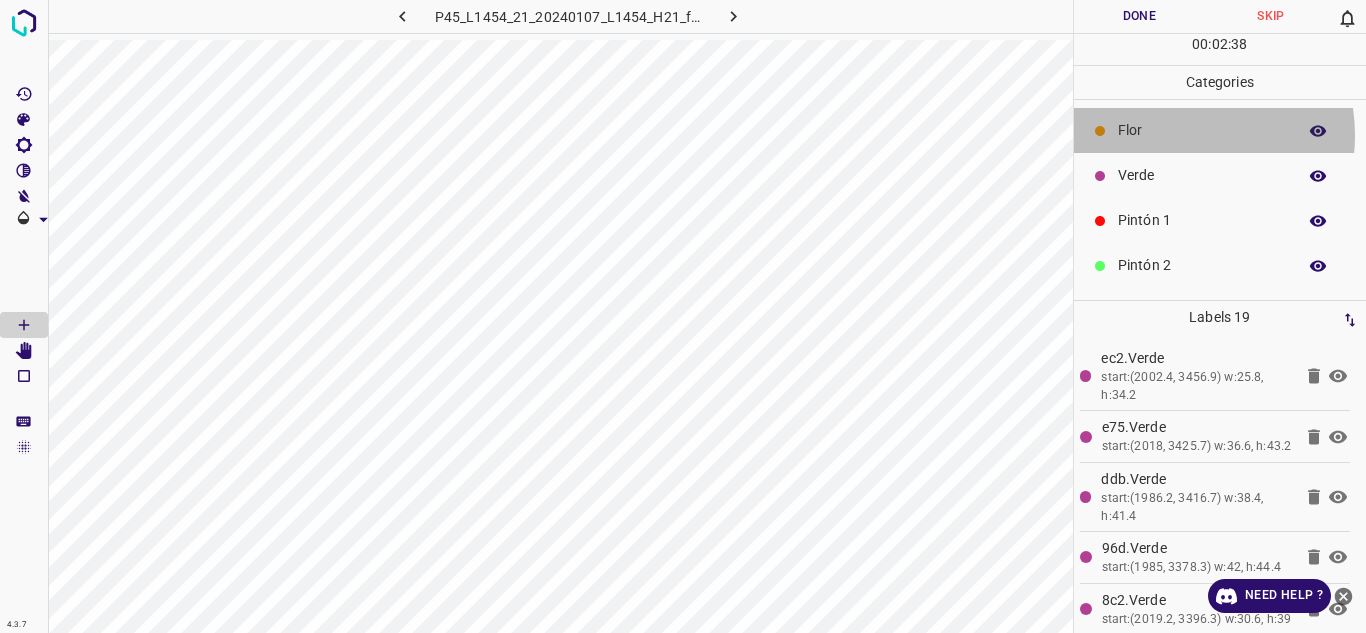 click on "Flor" at bounding box center (1202, 130) 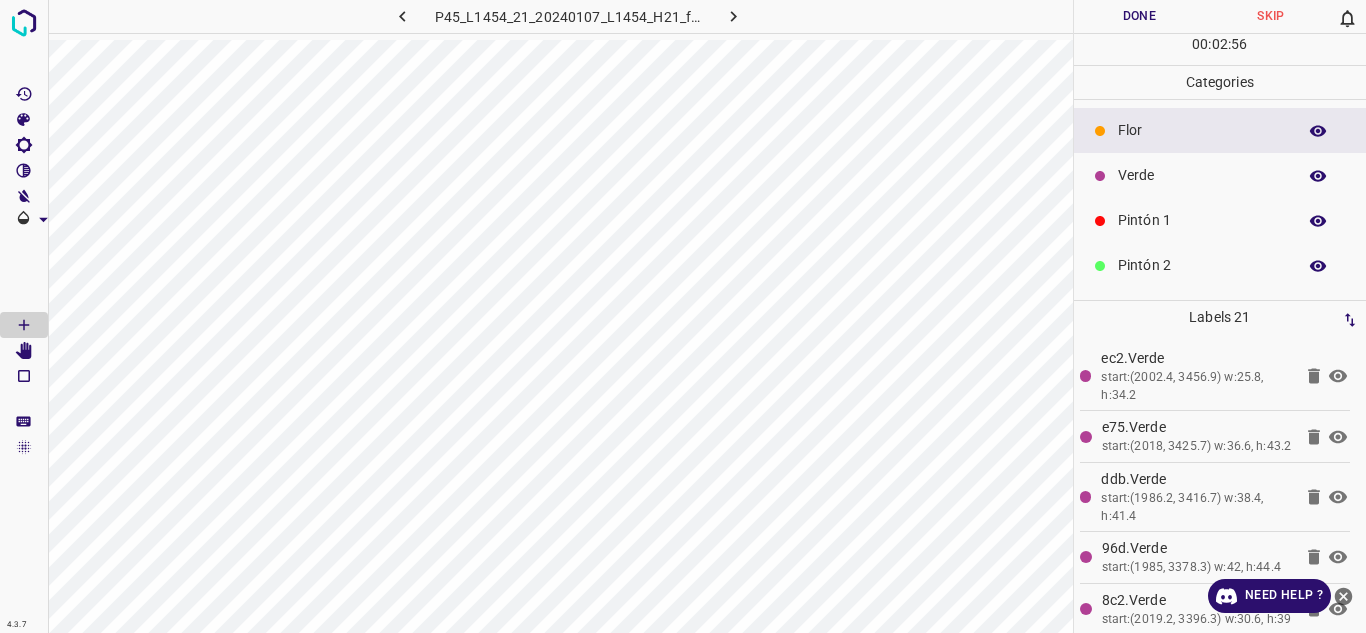 click on "Verde" at bounding box center (1202, 175) 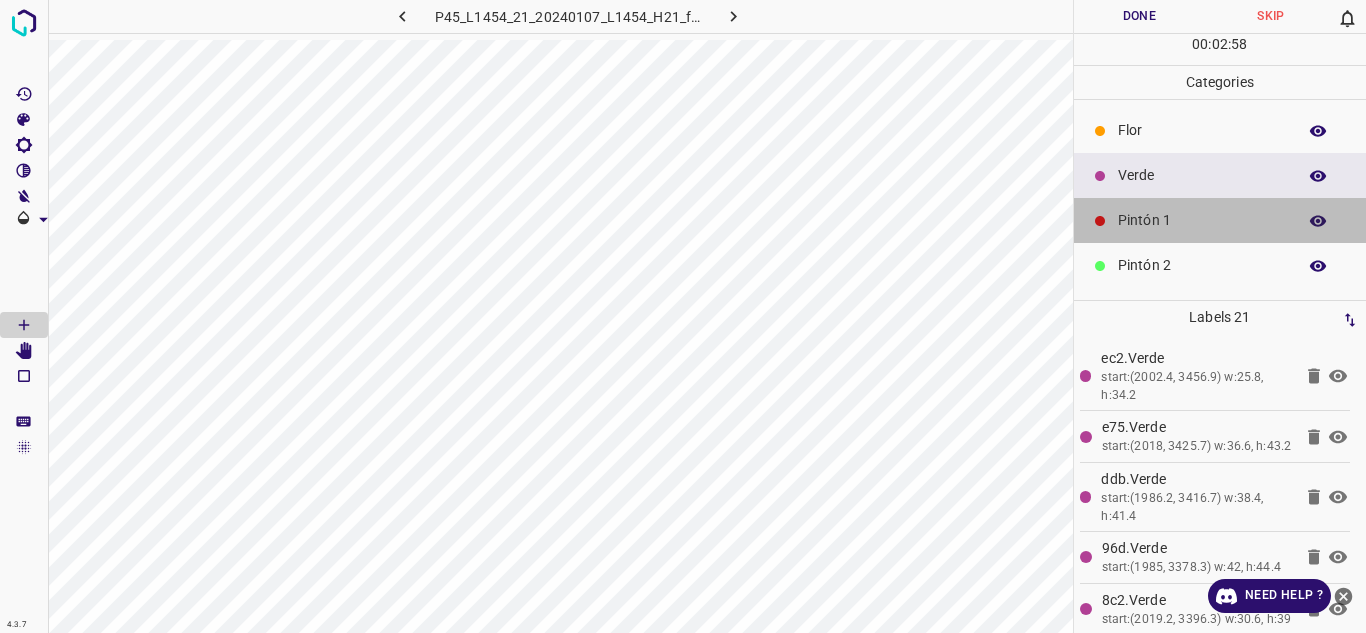 click on "Pintón 1" at bounding box center (1202, 220) 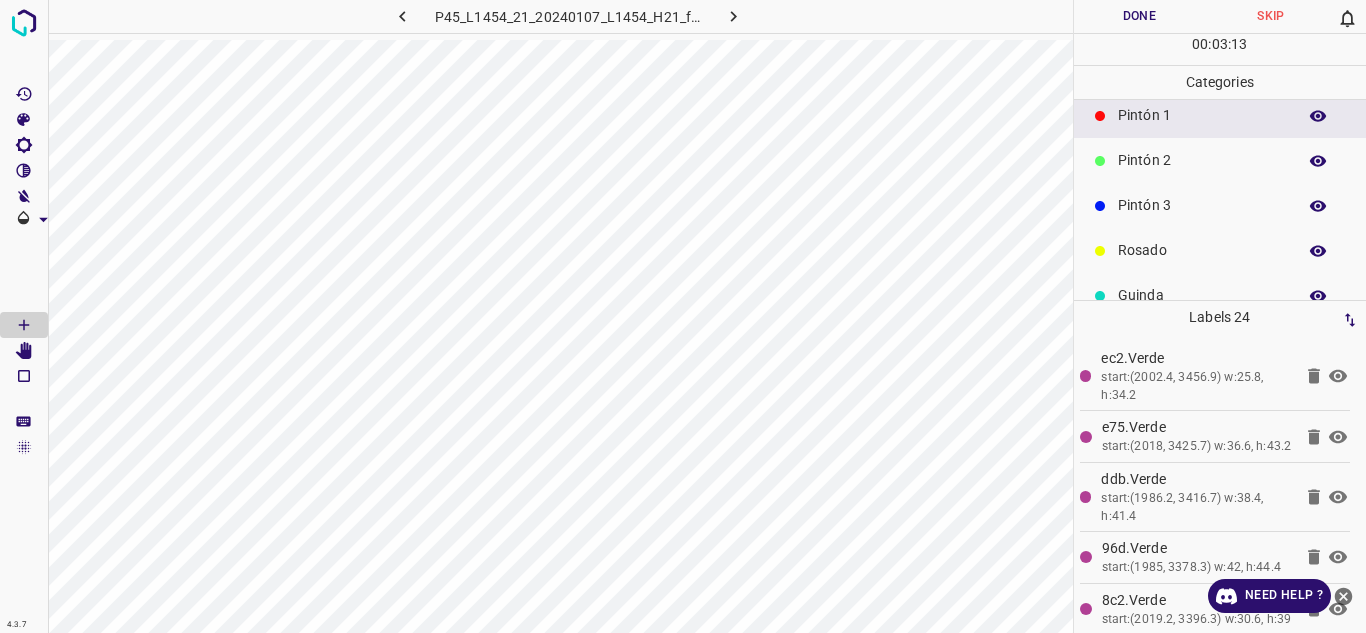 scroll, scrollTop: 176, scrollLeft: 0, axis: vertical 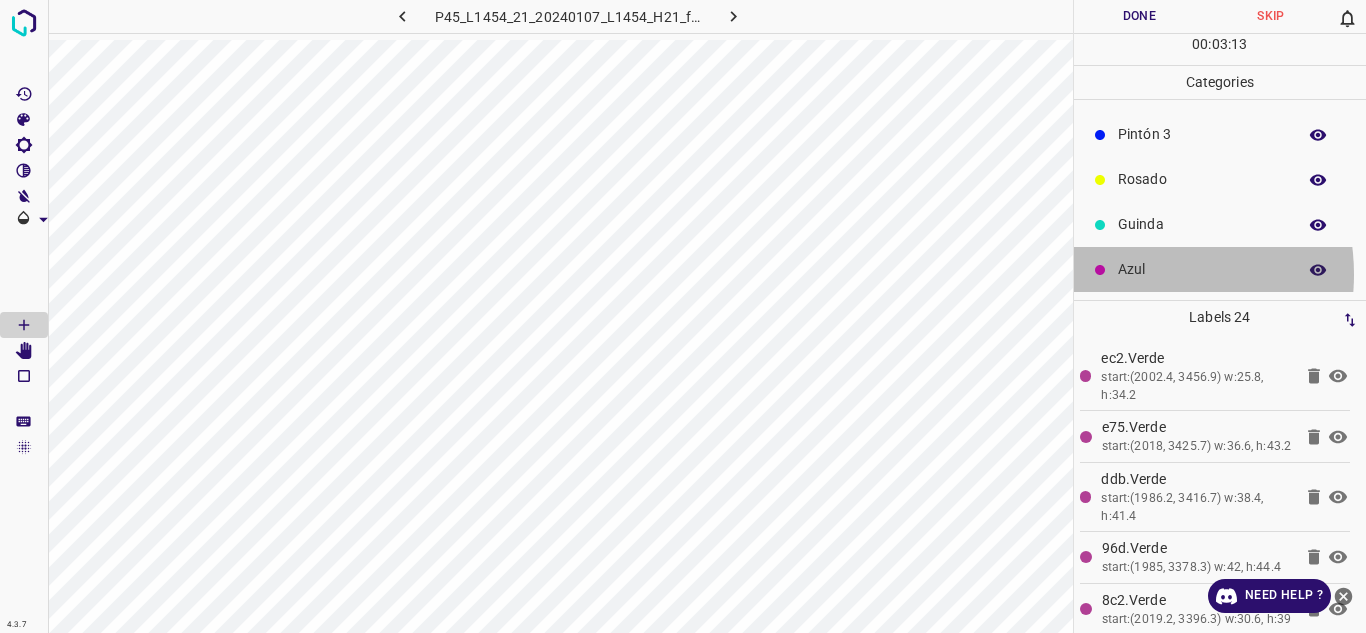 click on "Azul" at bounding box center [1202, 269] 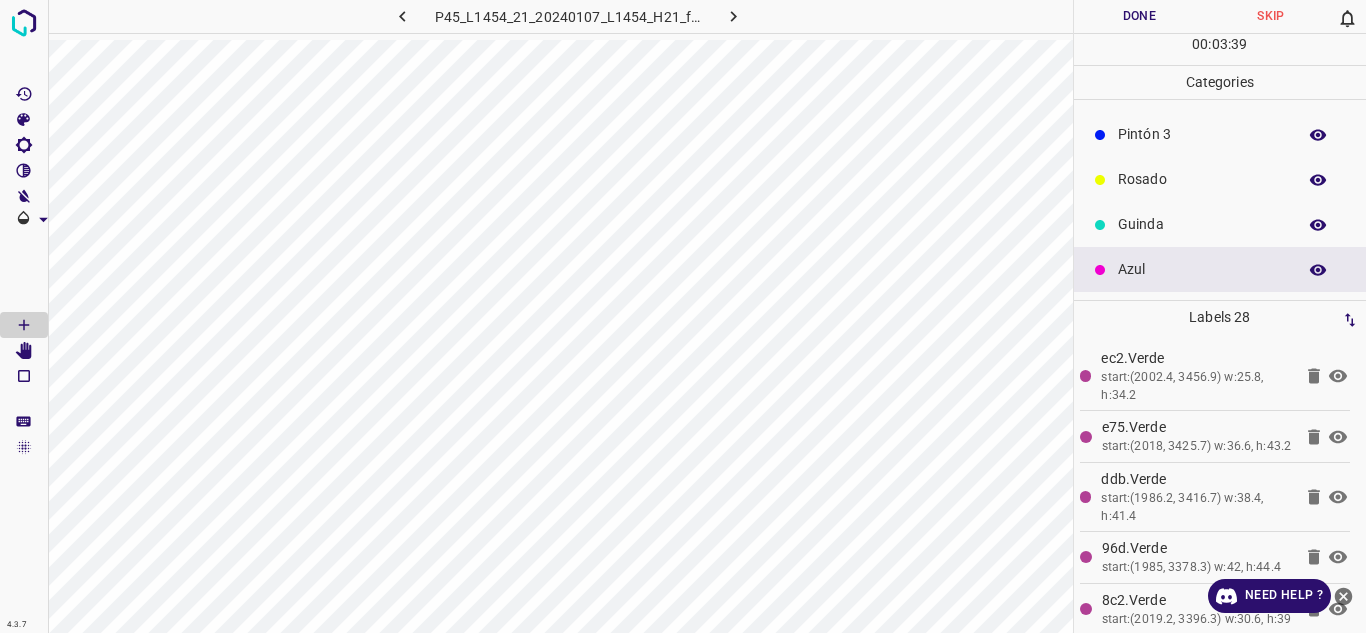 scroll, scrollTop: 0, scrollLeft: 0, axis: both 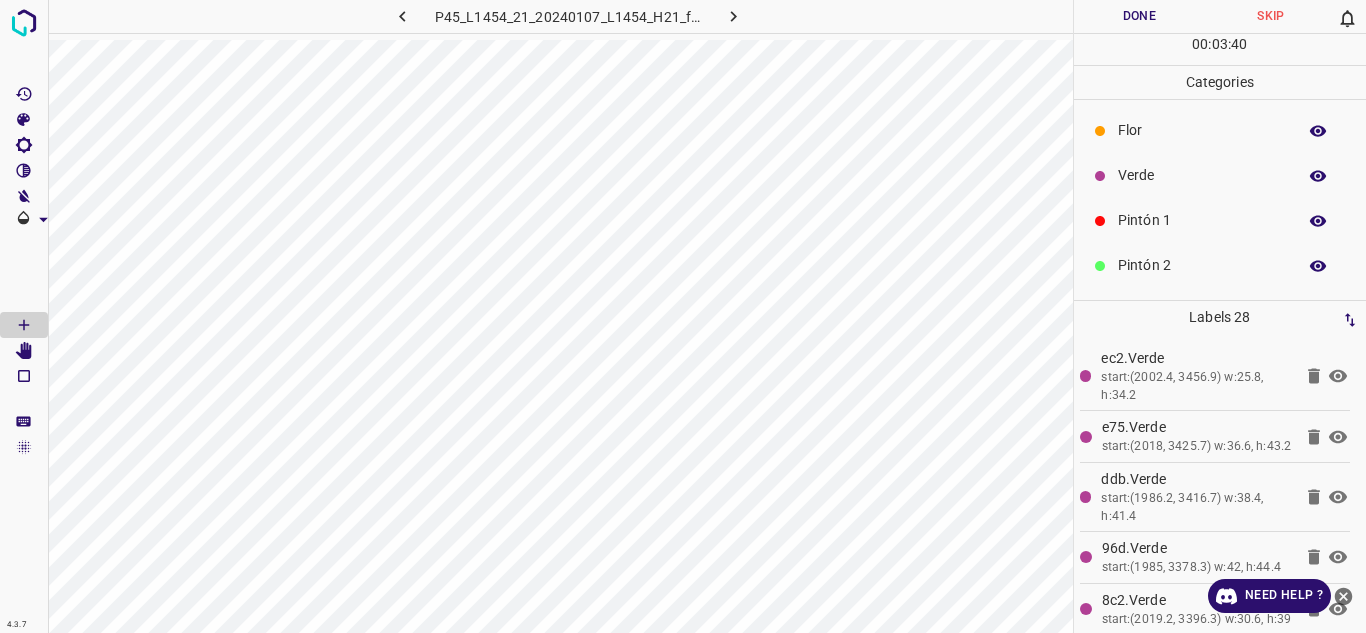 click on "Verde" at bounding box center (1220, 175) 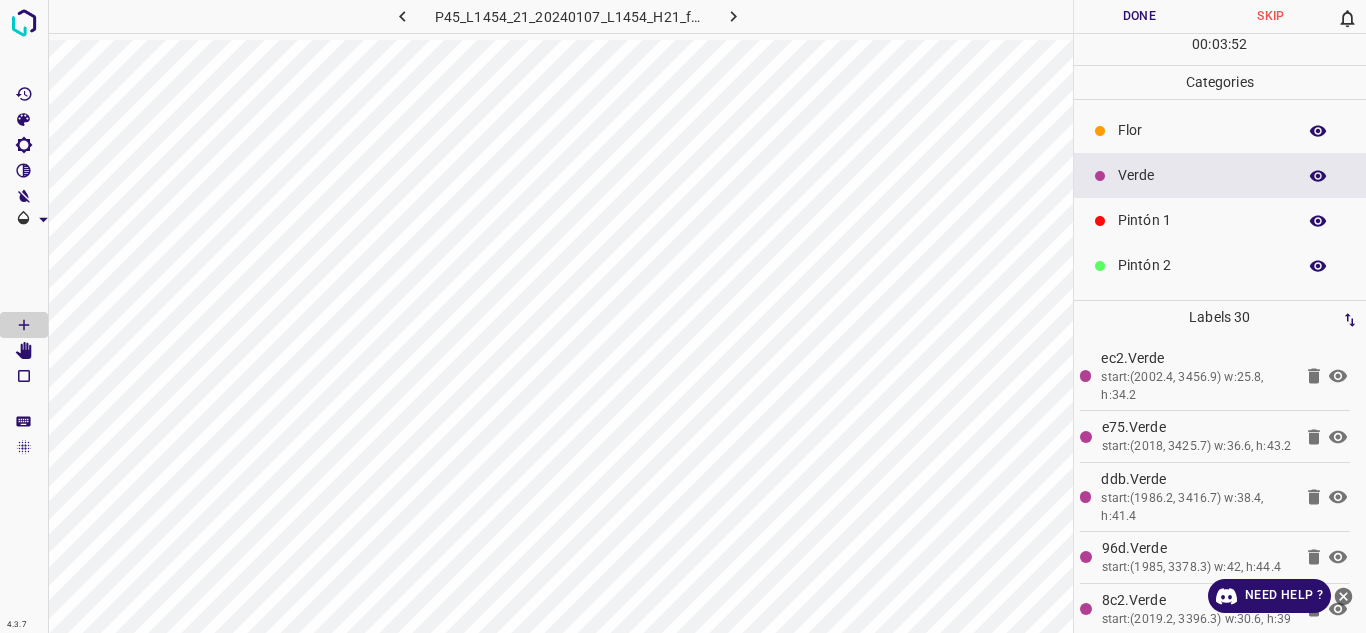 click on "Pintón 1" at bounding box center [1202, 220] 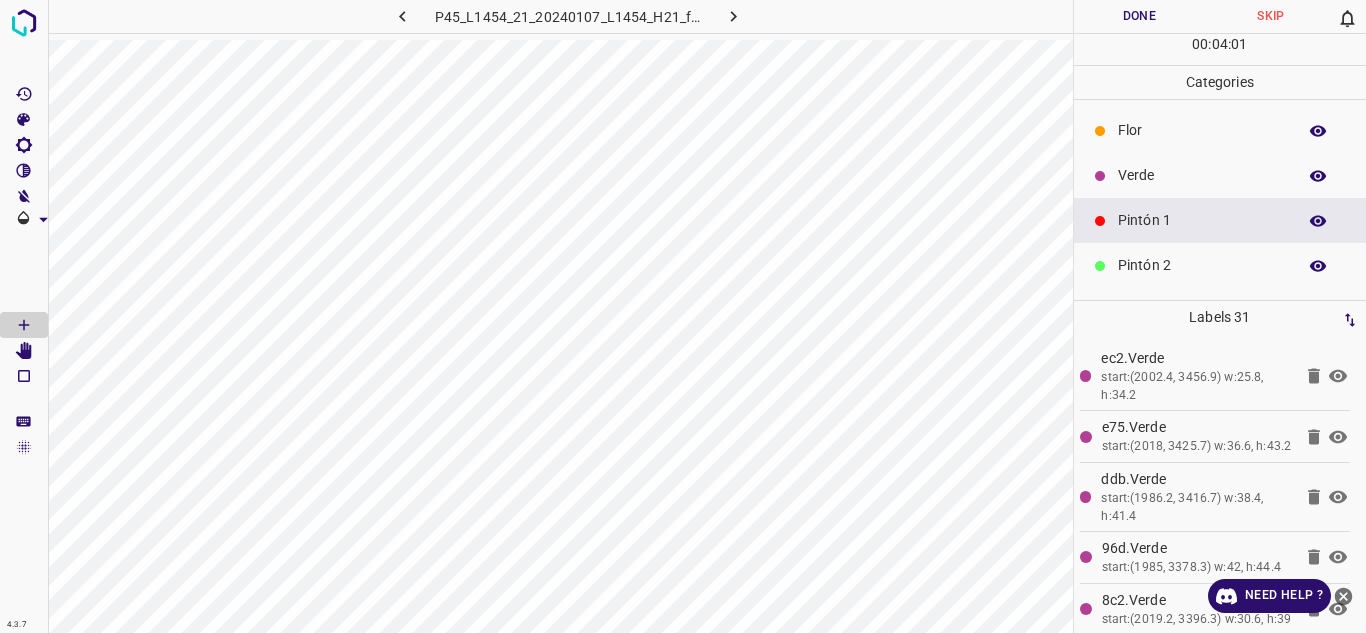 click on "Verde" at bounding box center [1202, 175] 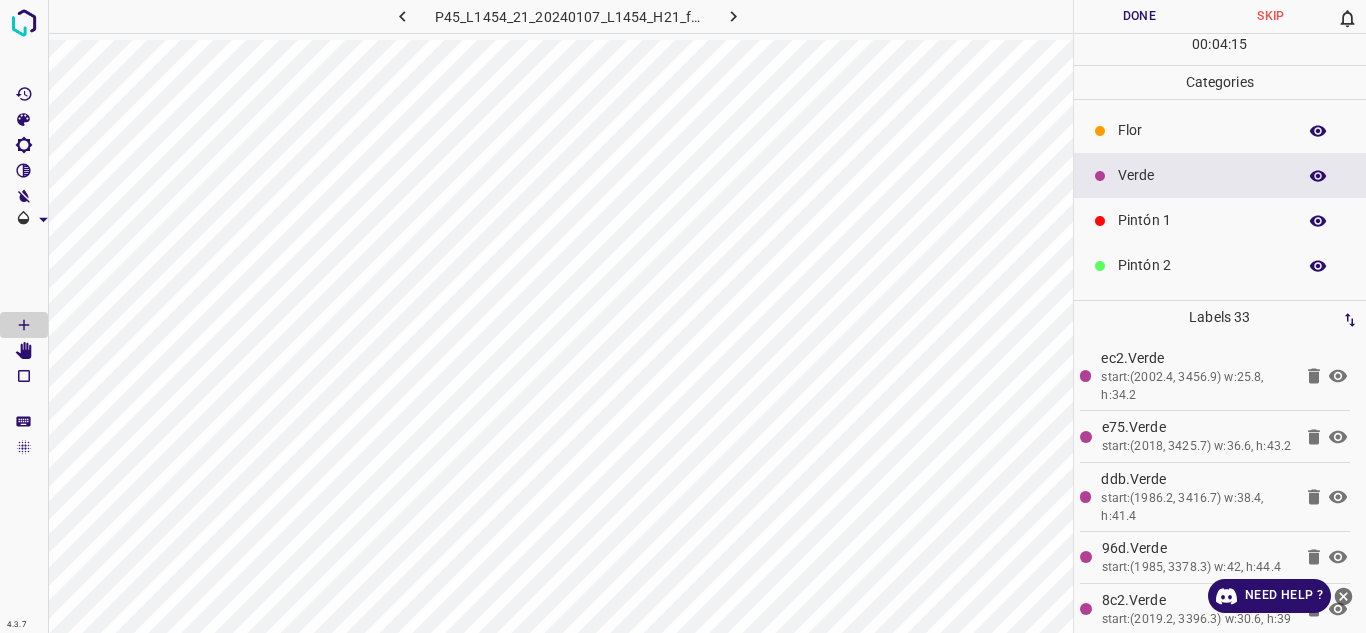 click on "Pintón 1" at bounding box center (1202, 220) 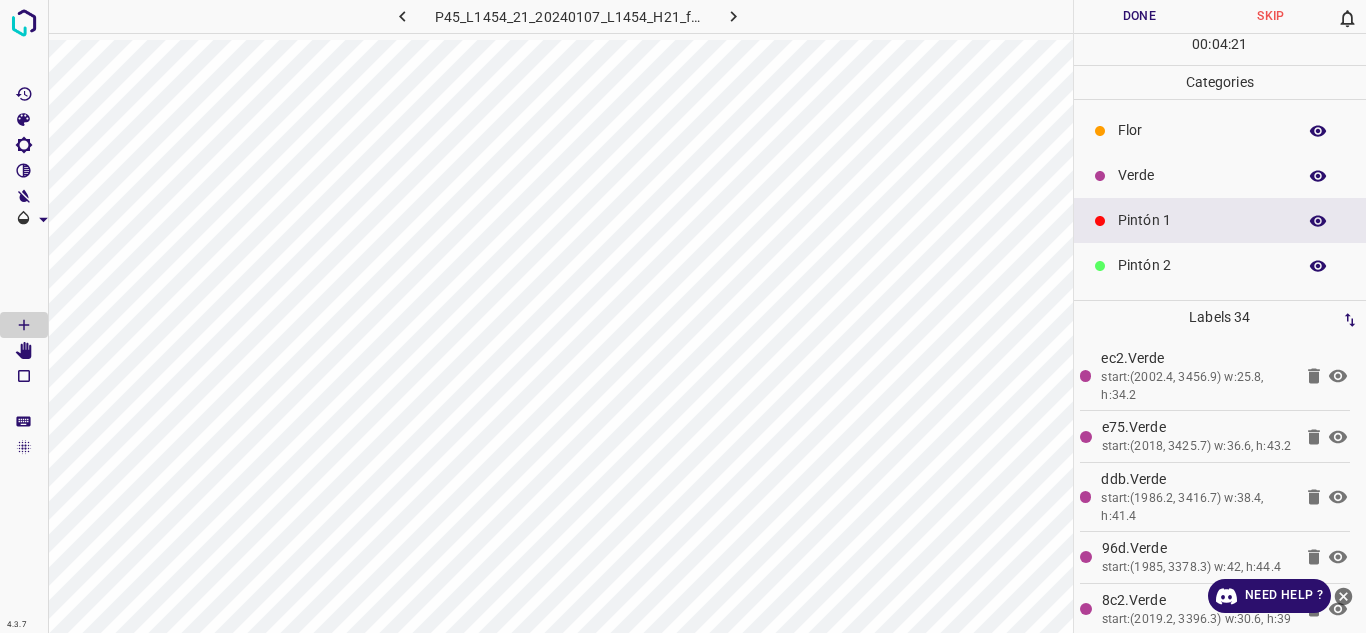 click on "Verde" at bounding box center [1202, 175] 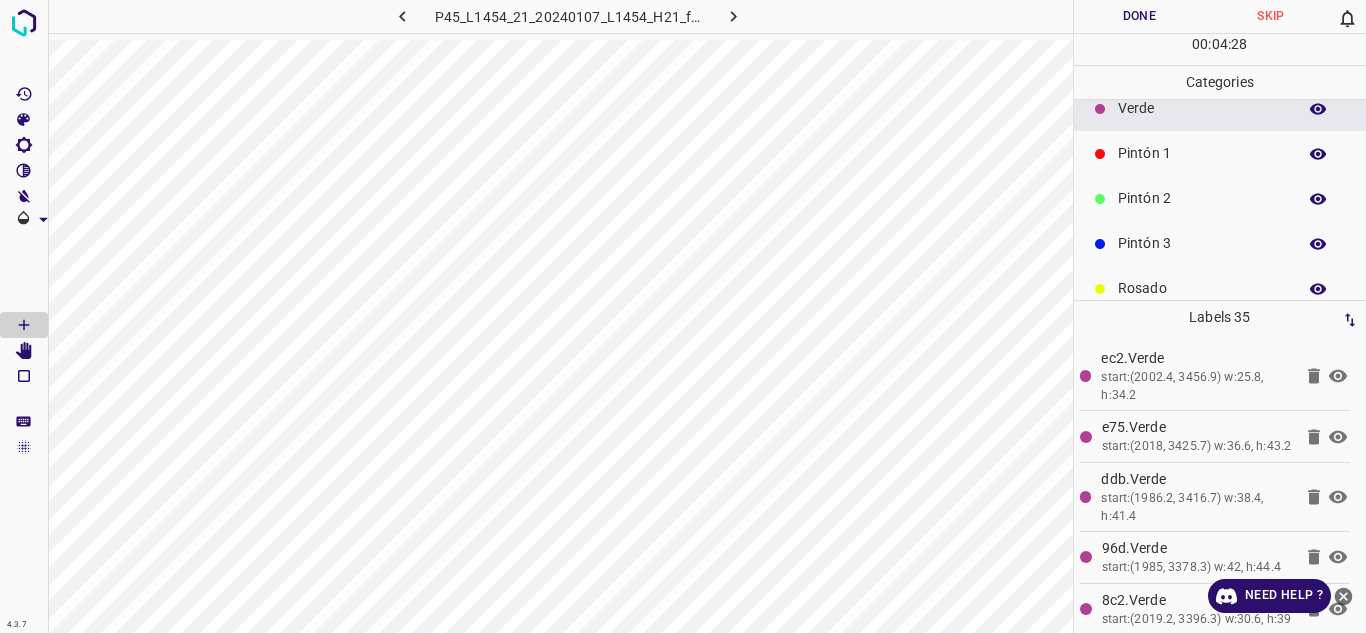 scroll, scrollTop: 176, scrollLeft: 0, axis: vertical 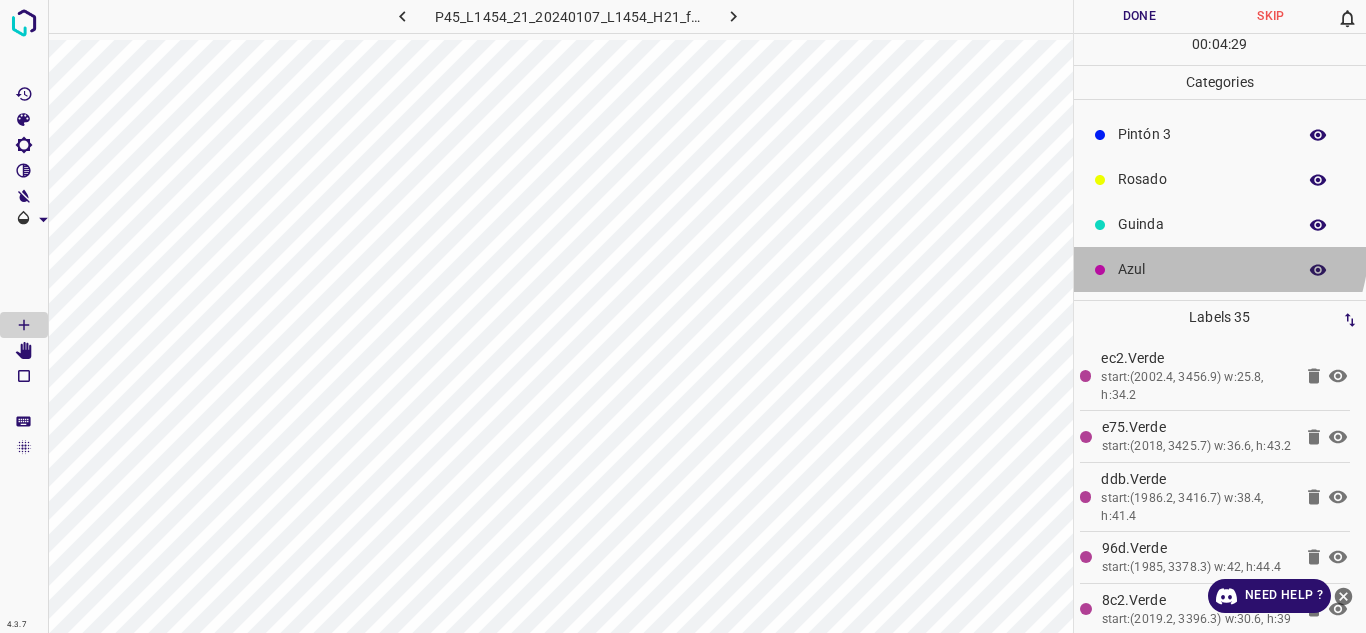 click on "Azul" at bounding box center [1220, 269] 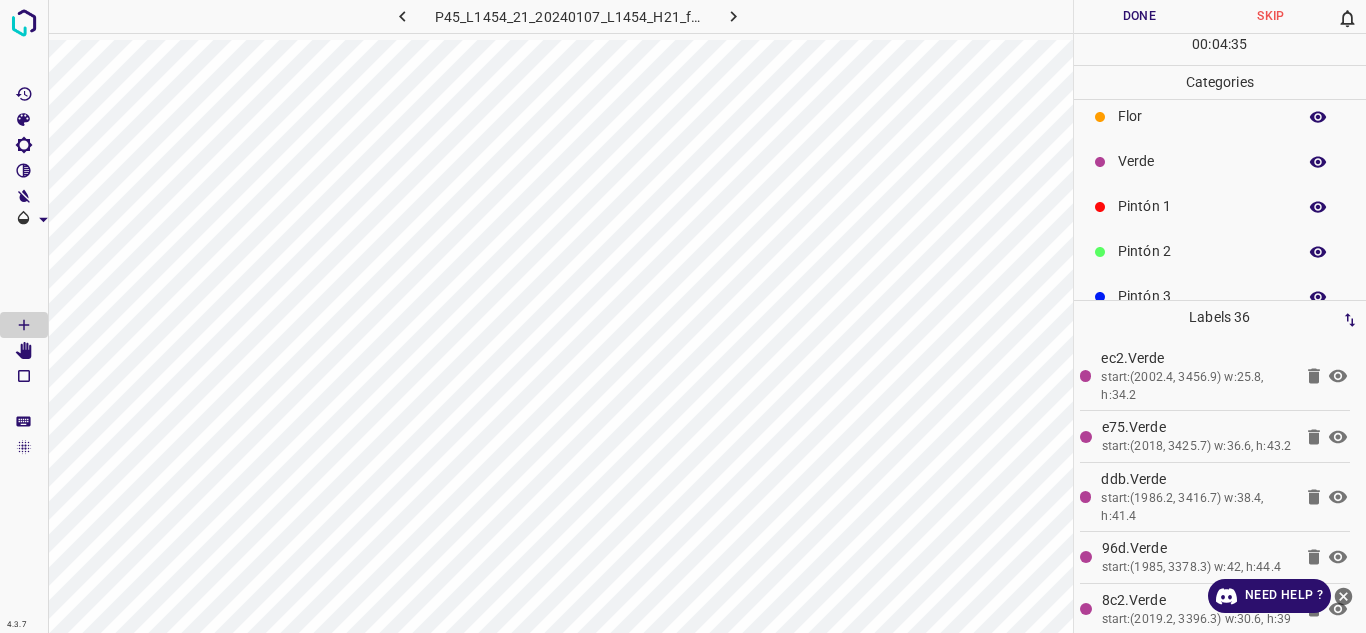 scroll, scrollTop: 0, scrollLeft: 0, axis: both 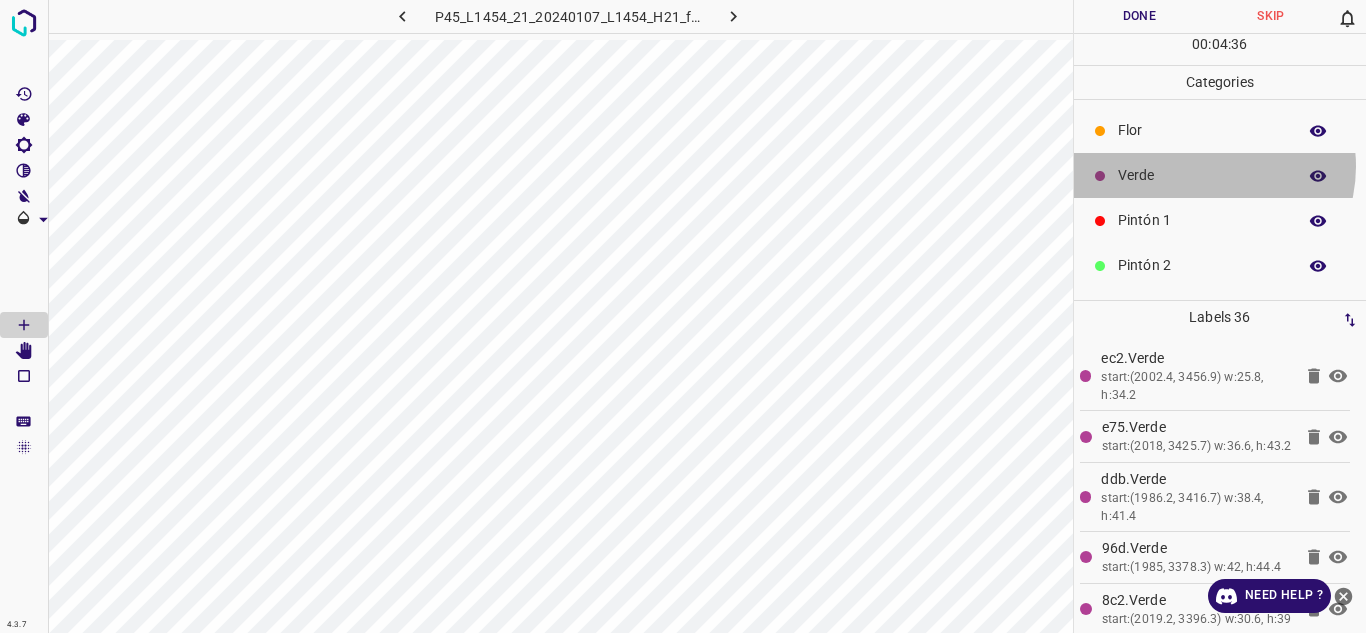 click on "Verde" at bounding box center (1202, 175) 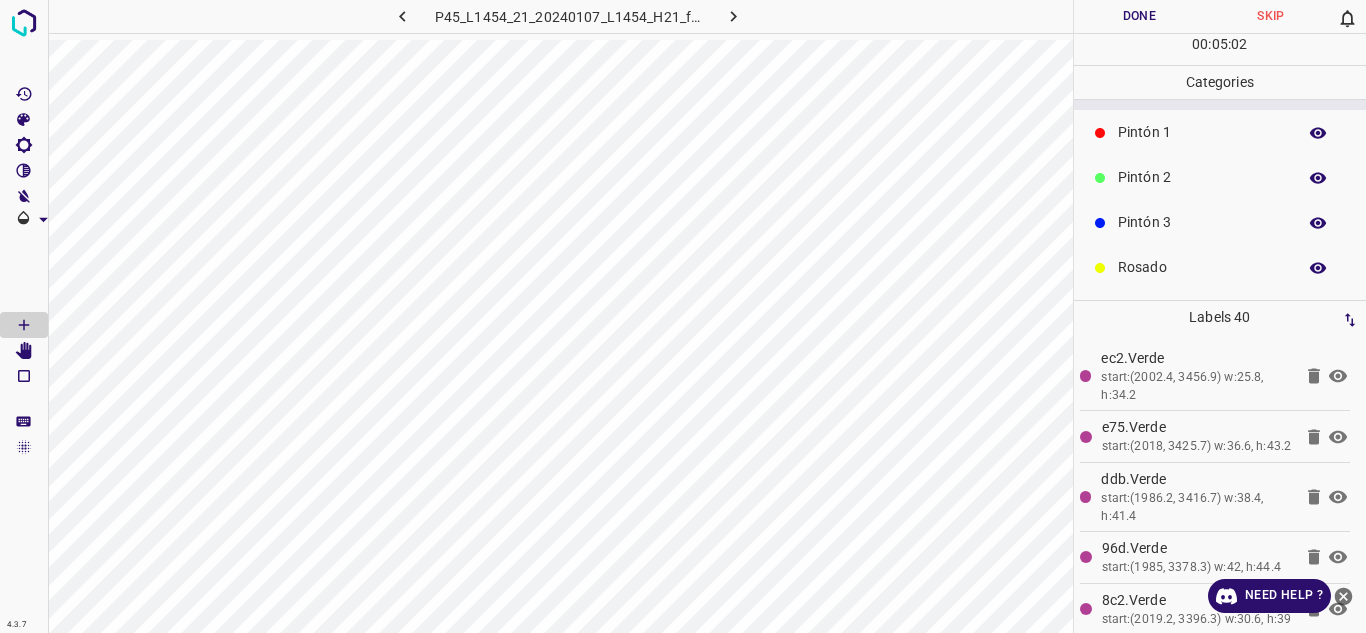 scroll, scrollTop: 176, scrollLeft: 0, axis: vertical 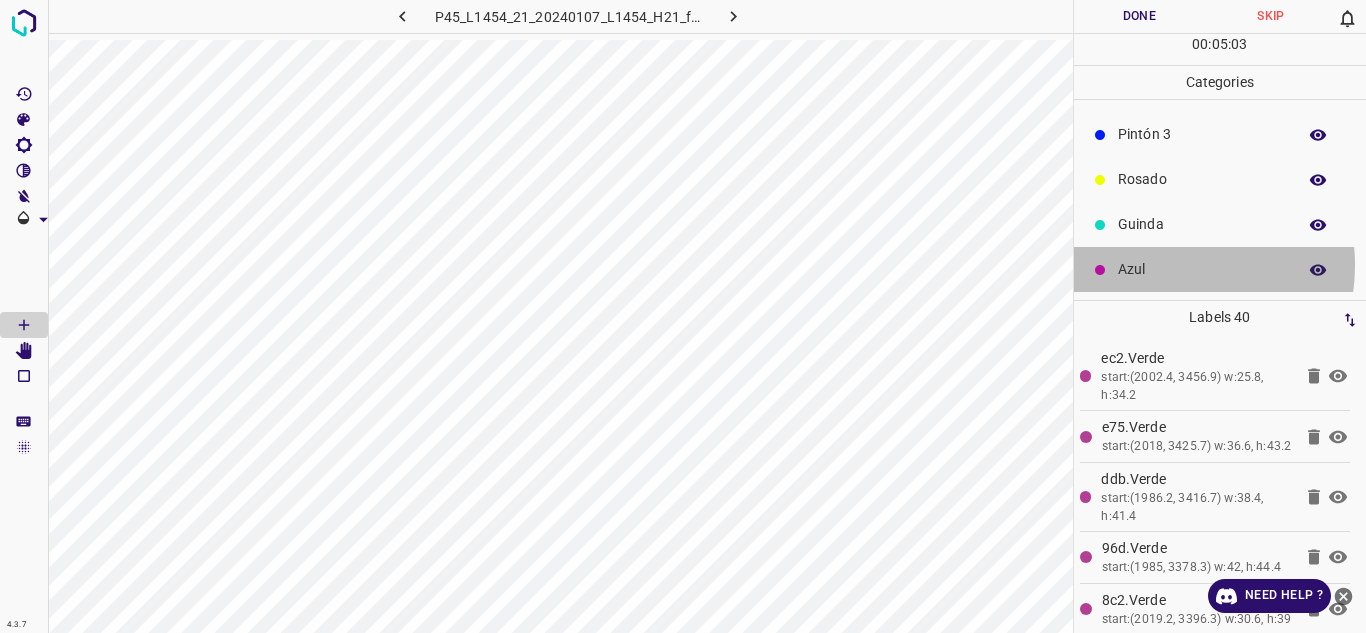 click on "Azul" at bounding box center [1202, 269] 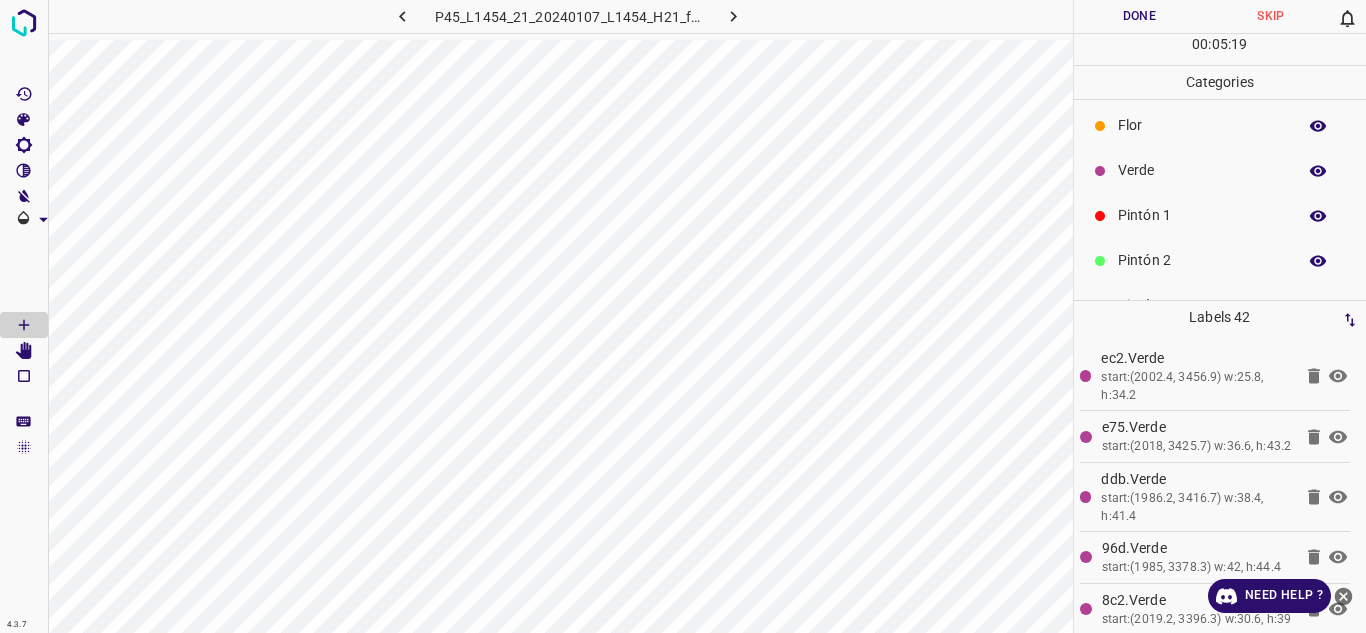 scroll, scrollTop: 0, scrollLeft: 0, axis: both 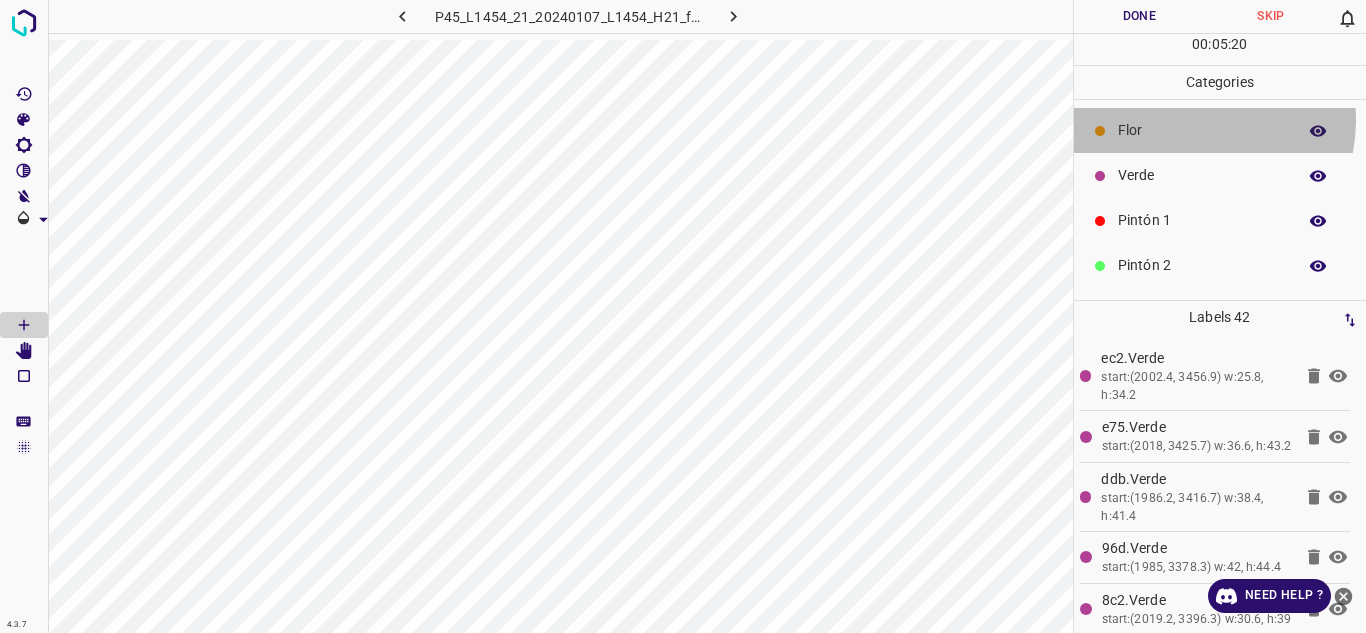 click on "Flor" at bounding box center [1202, 130] 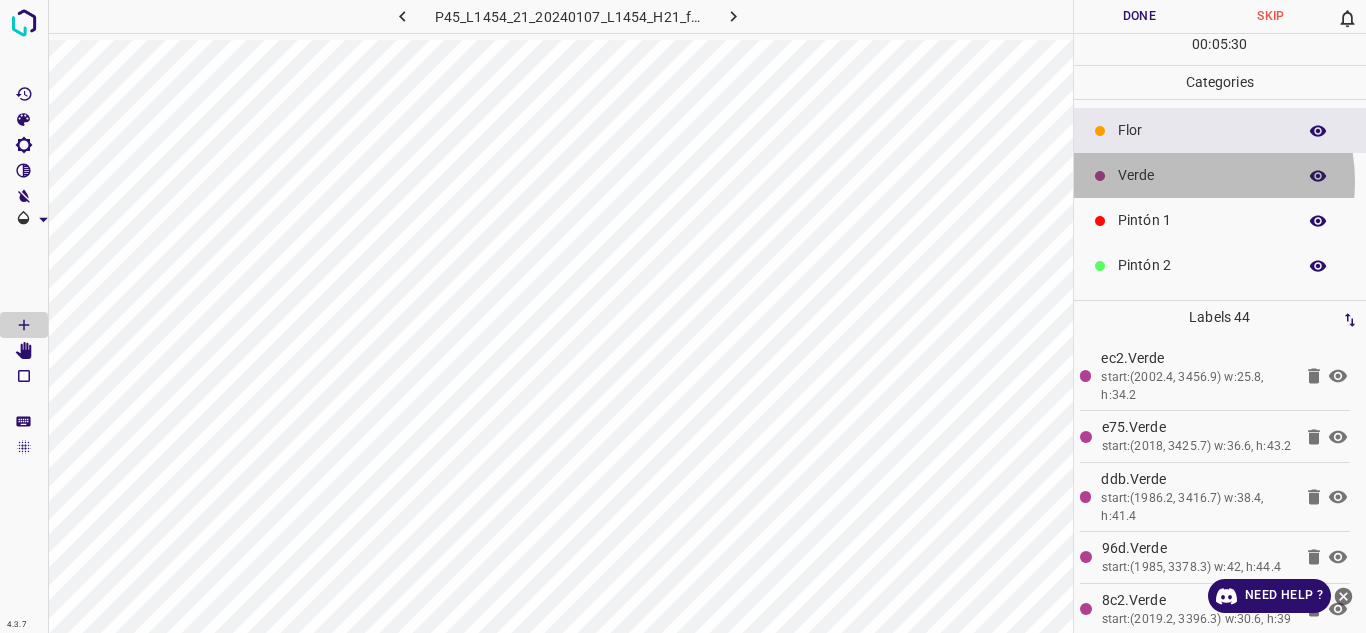 click on "Verde" at bounding box center (1202, 175) 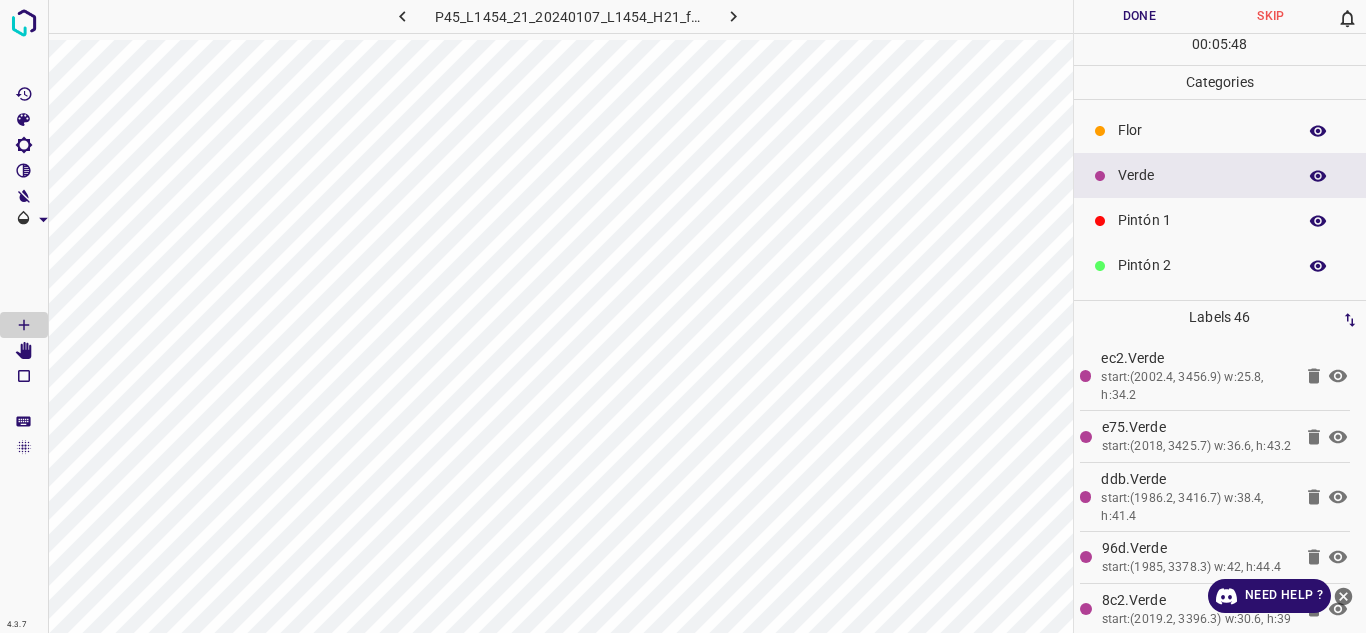 click on "Flor" at bounding box center (1202, 130) 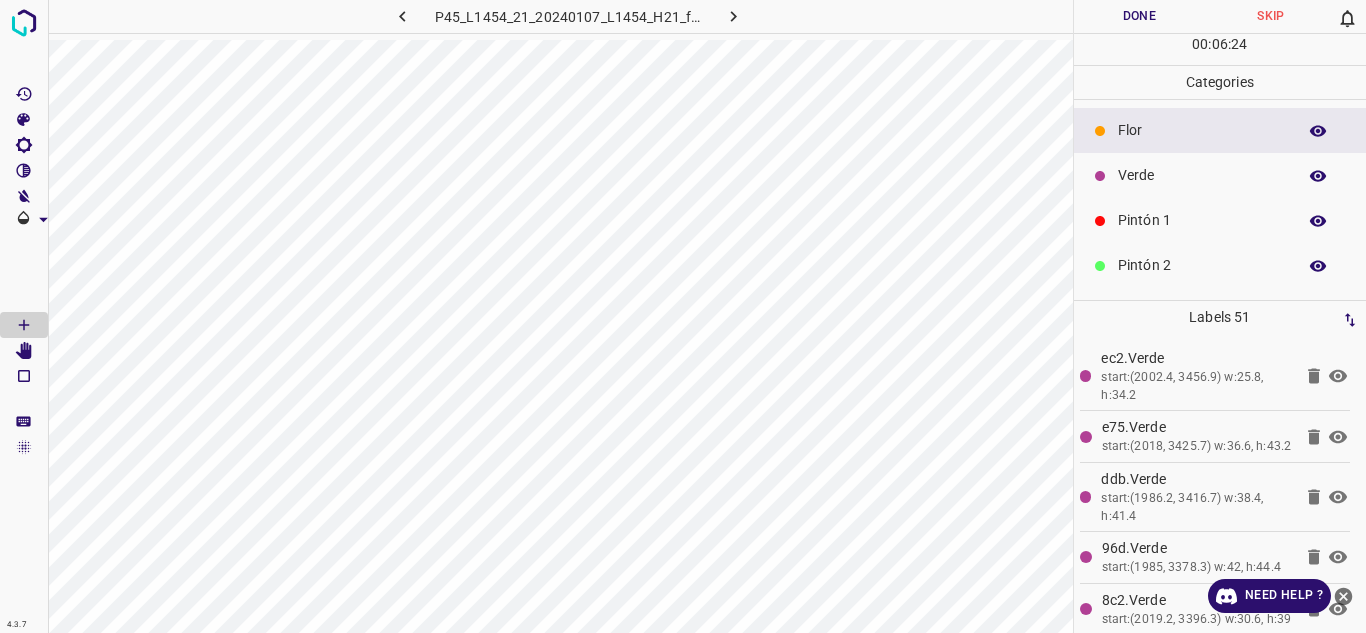 click on "Verde" at bounding box center [1202, 175] 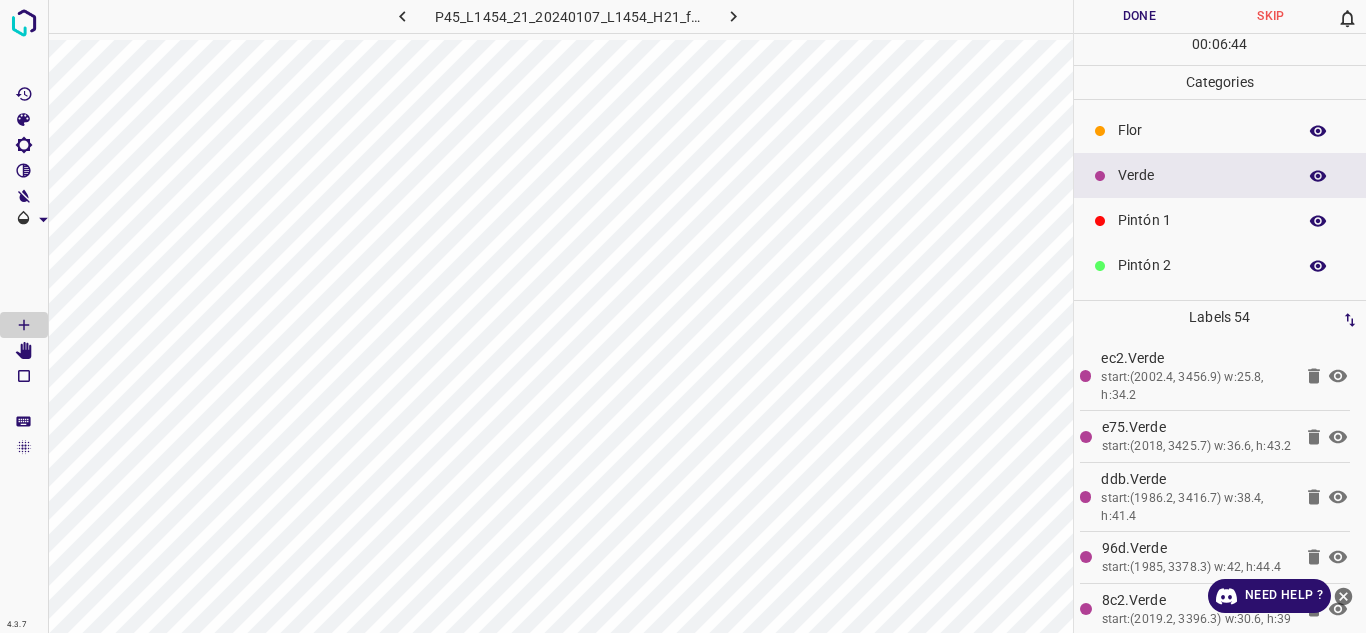 click on "Pintón 1" at bounding box center [1220, 220] 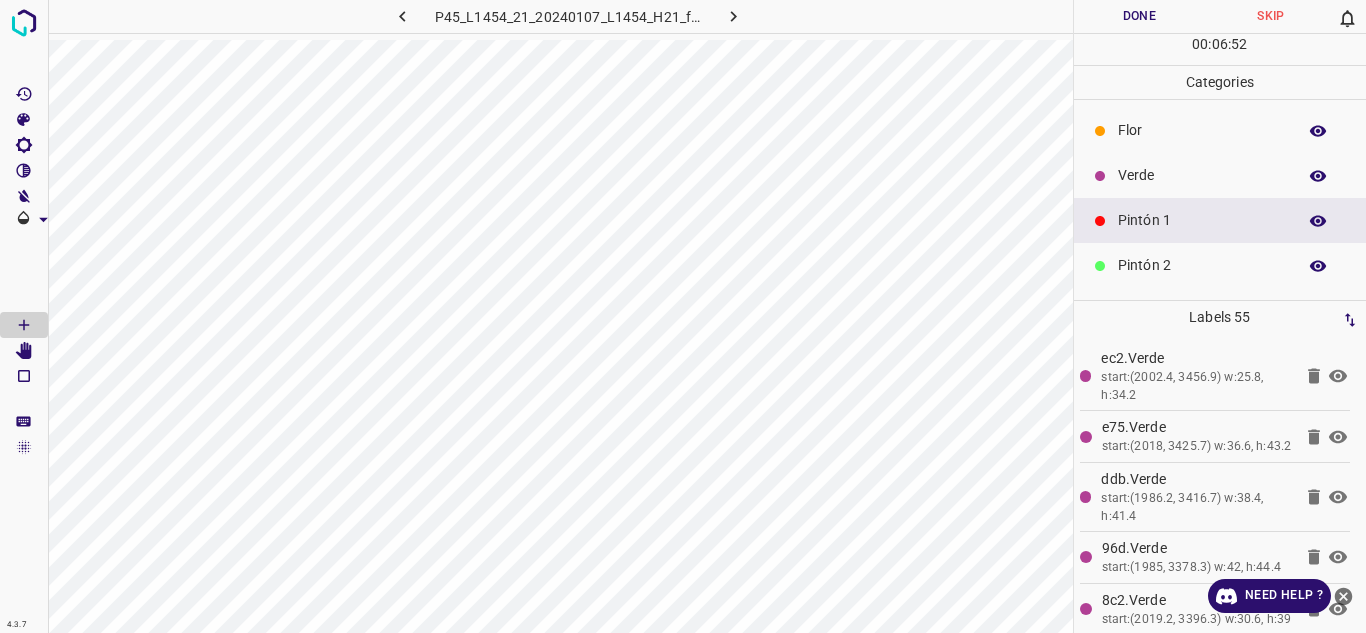 click on "Verde" at bounding box center [1202, 175] 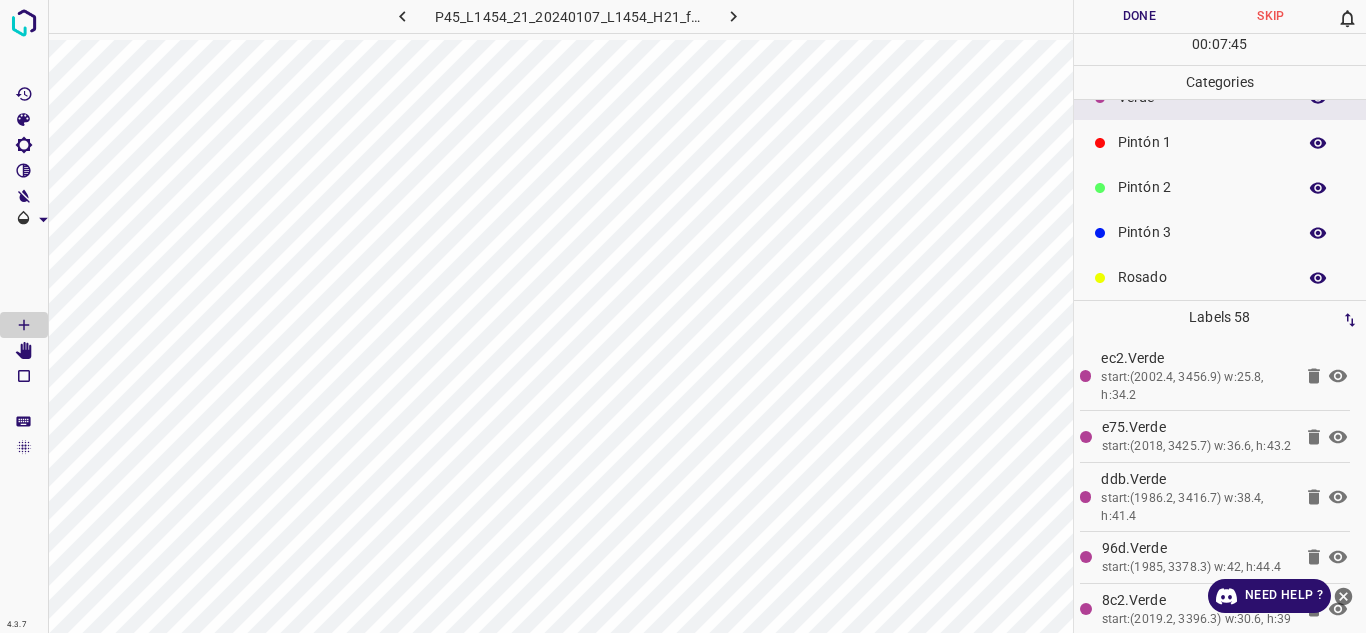 scroll, scrollTop: 176, scrollLeft: 0, axis: vertical 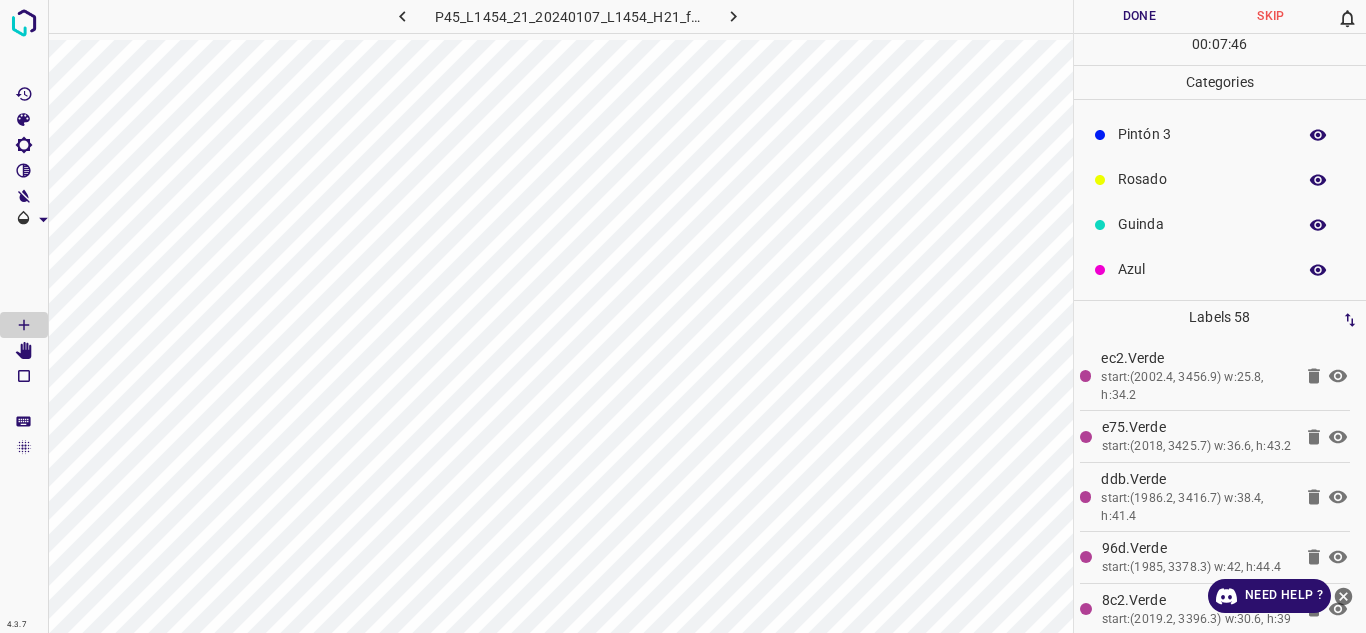 click on "Azul" at bounding box center [1202, 269] 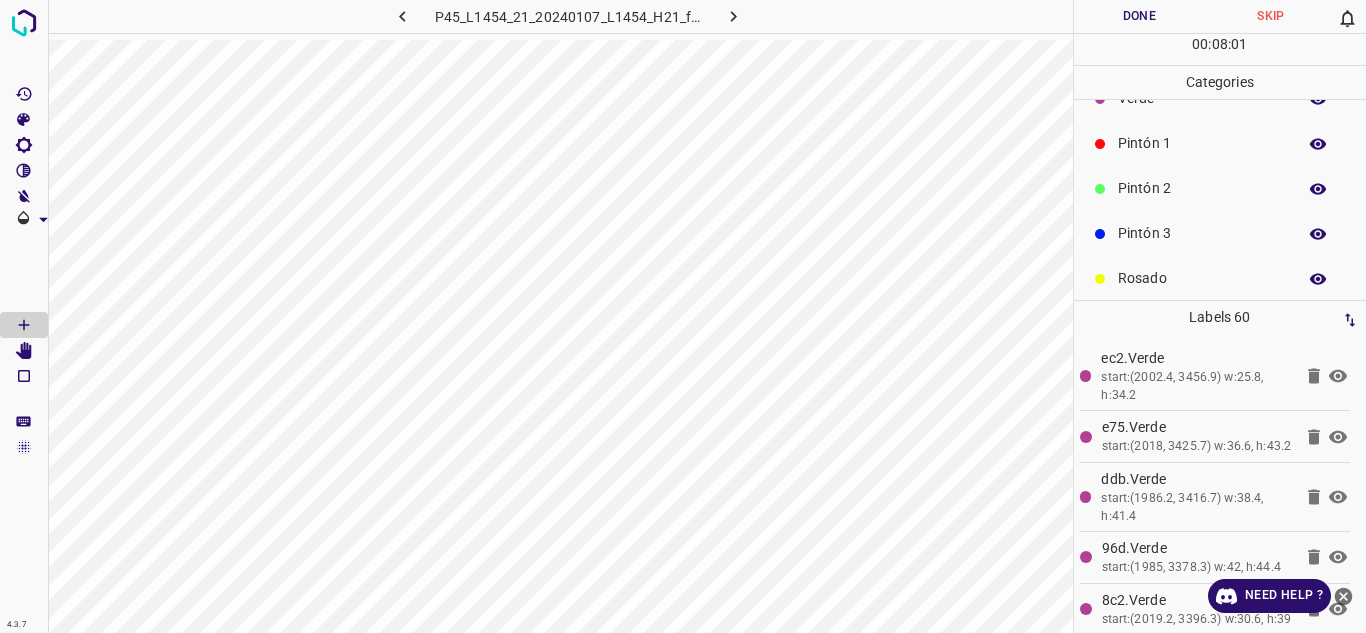 scroll, scrollTop: 76, scrollLeft: 0, axis: vertical 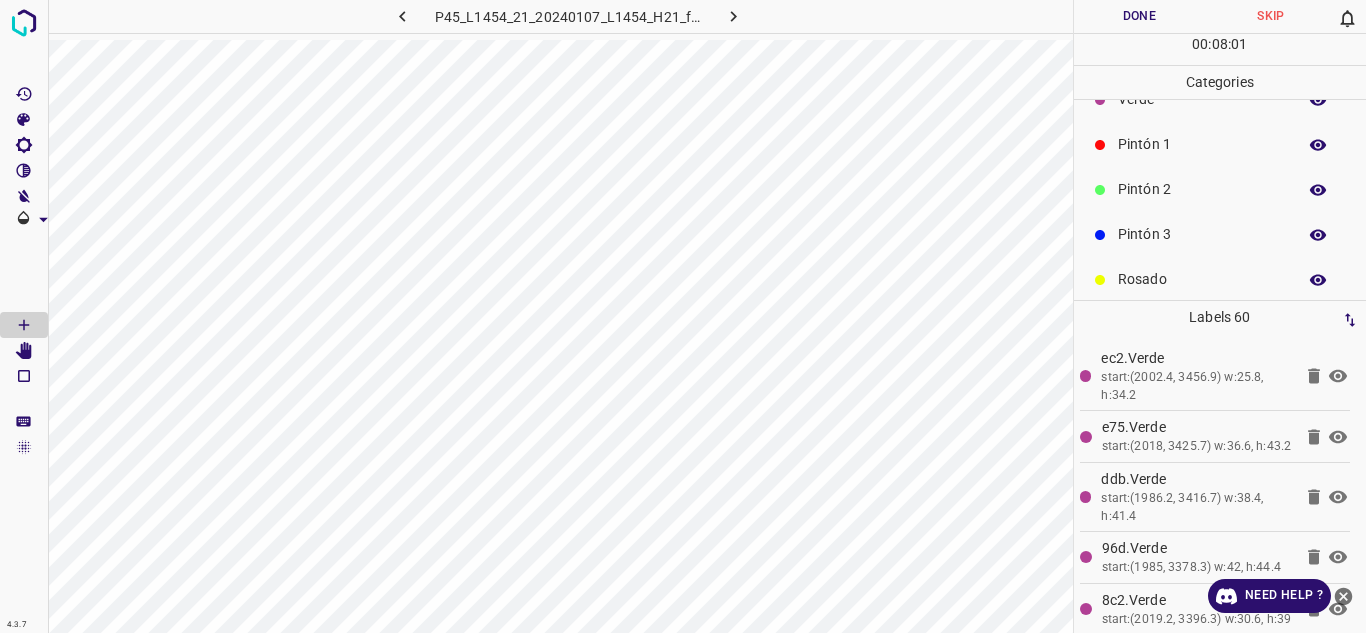 drag, startPoint x: 1168, startPoint y: 234, endPoint x: 1096, endPoint y: 235, distance: 72.00694 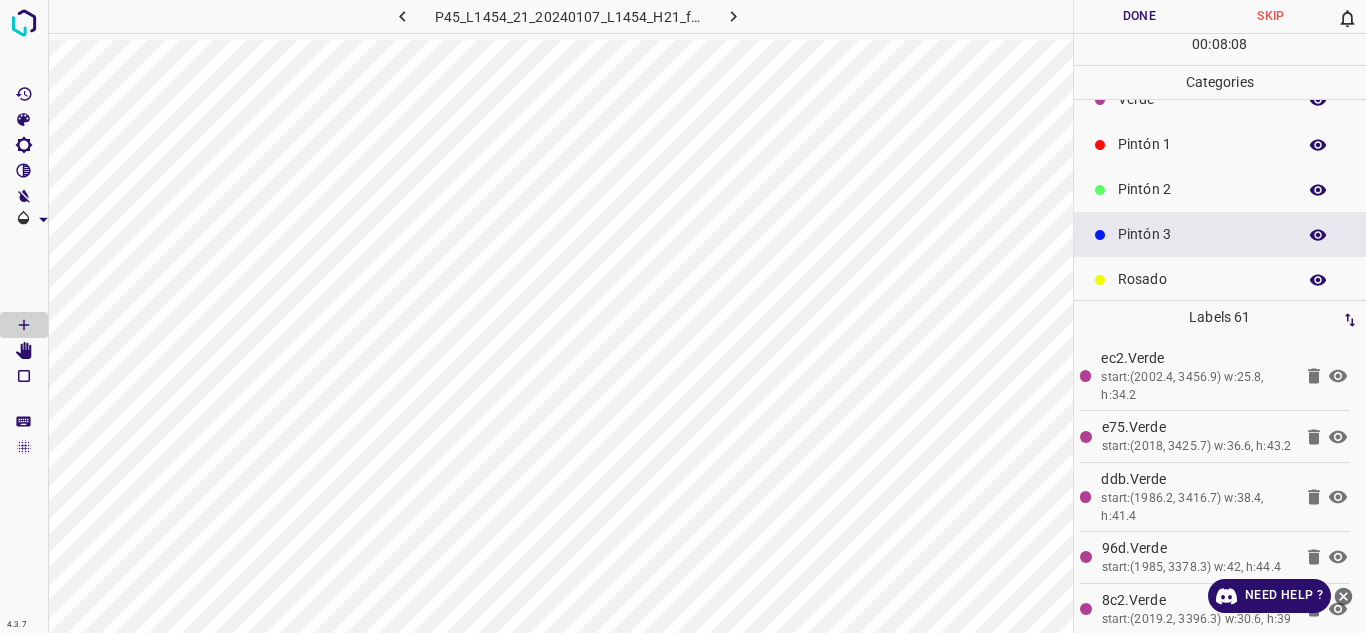 scroll, scrollTop: 0, scrollLeft: 0, axis: both 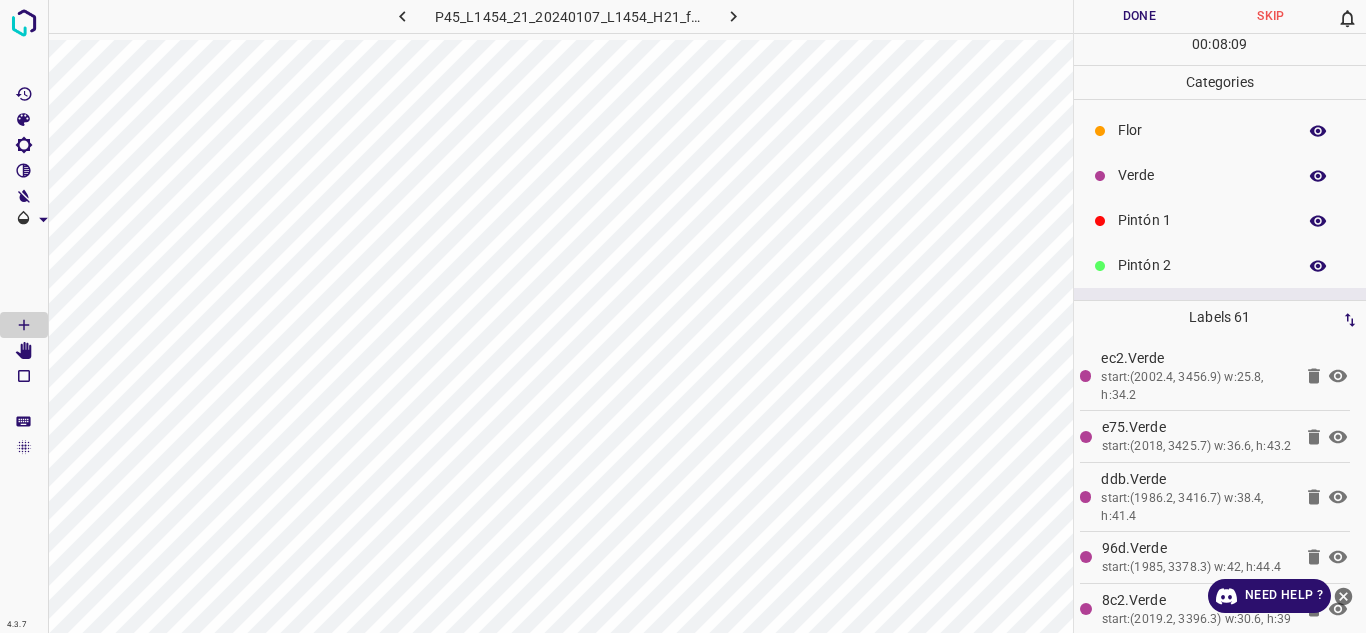 click on "Verde" at bounding box center (1202, 175) 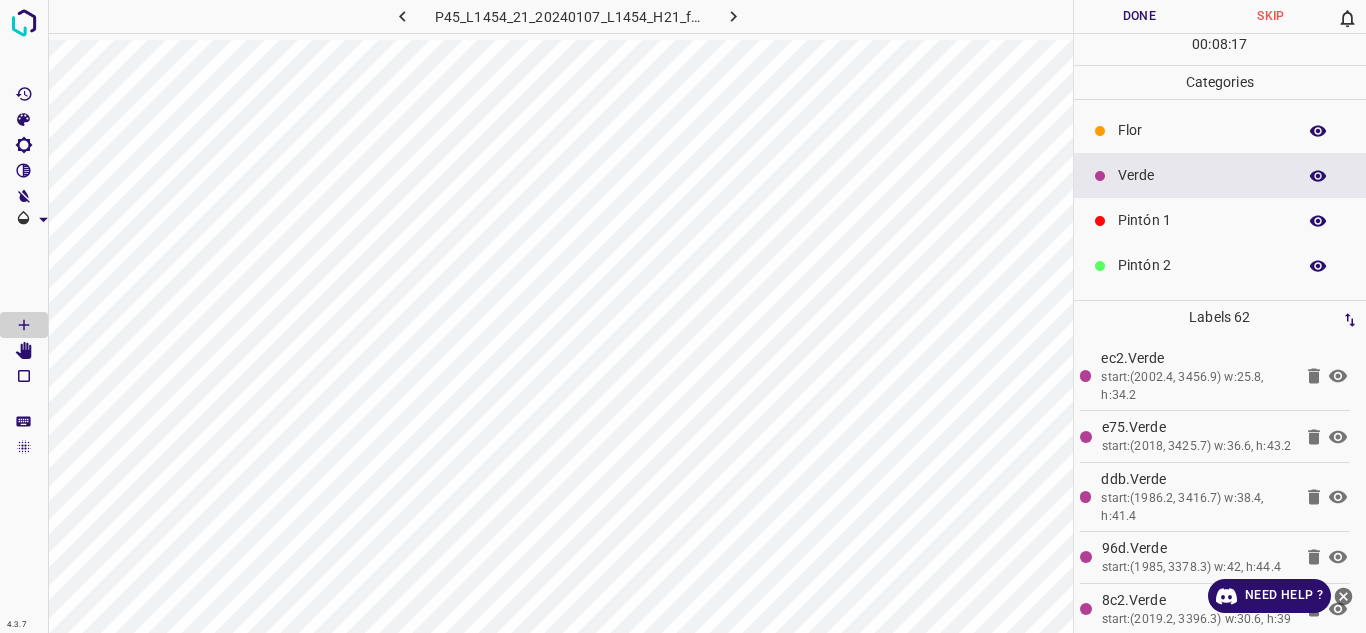 click on "Pintón 1" at bounding box center [1202, 220] 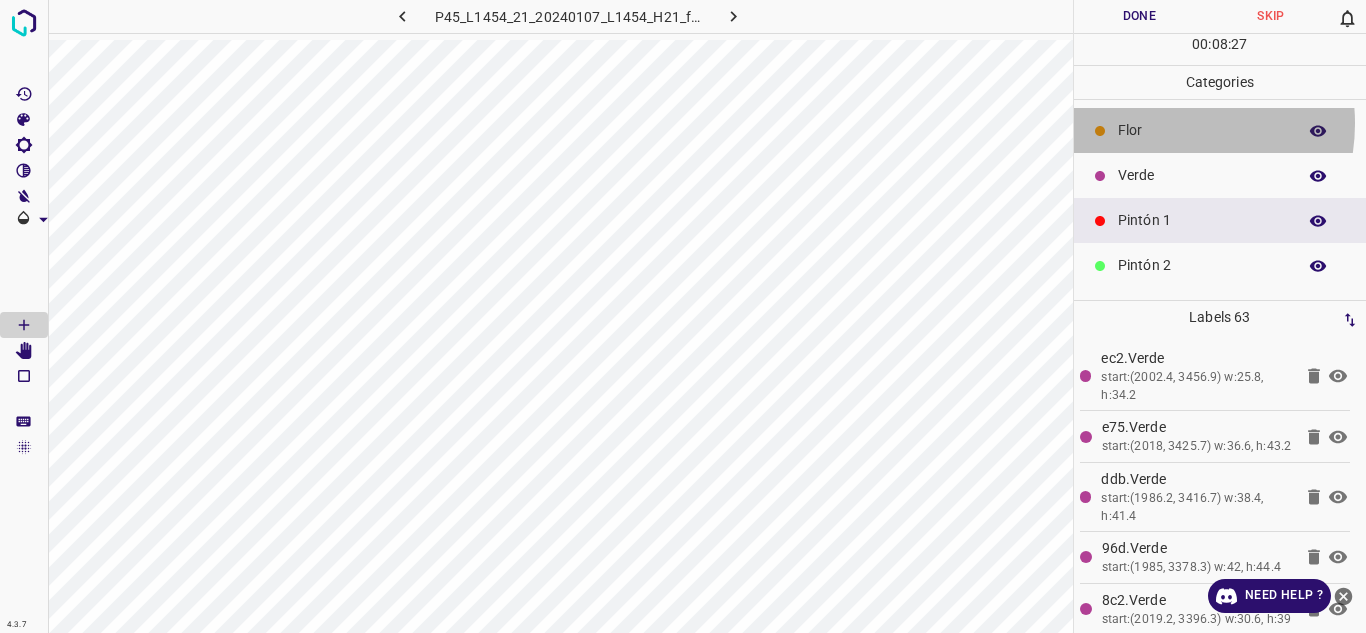 click on "Flor" at bounding box center [1202, 130] 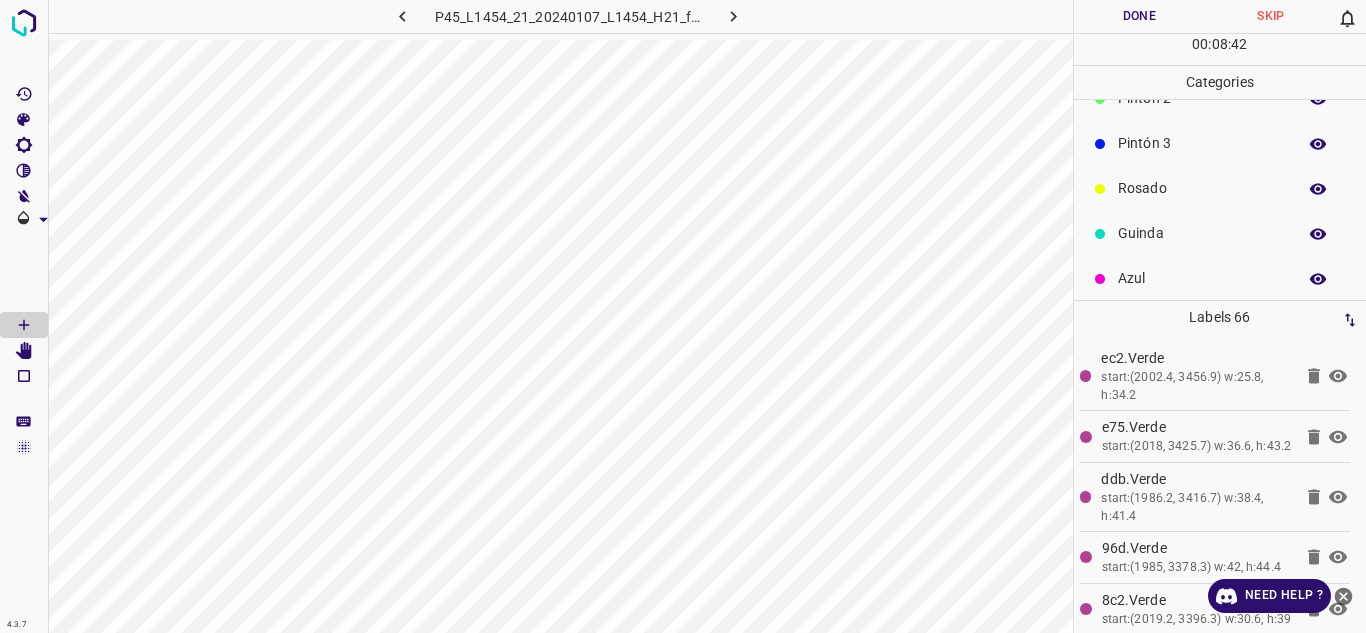 scroll, scrollTop: 176, scrollLeft: 0, axis: vertical 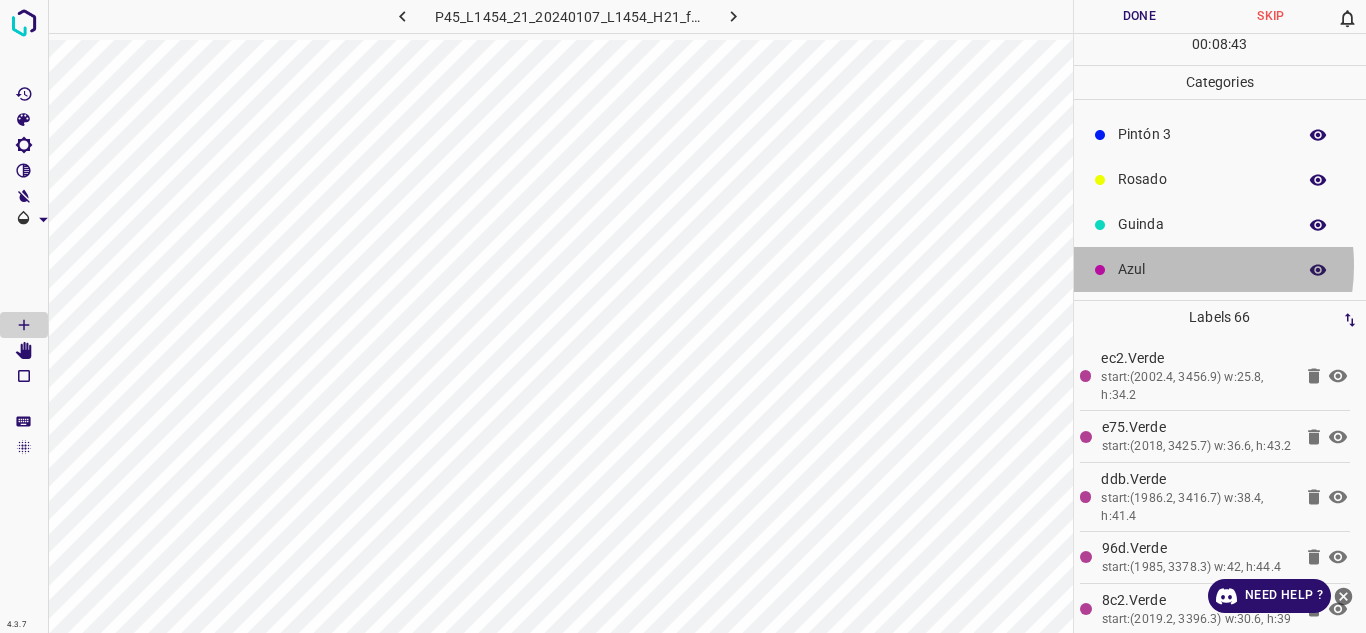 click on "Azul" at bounding box center (1202, 269) 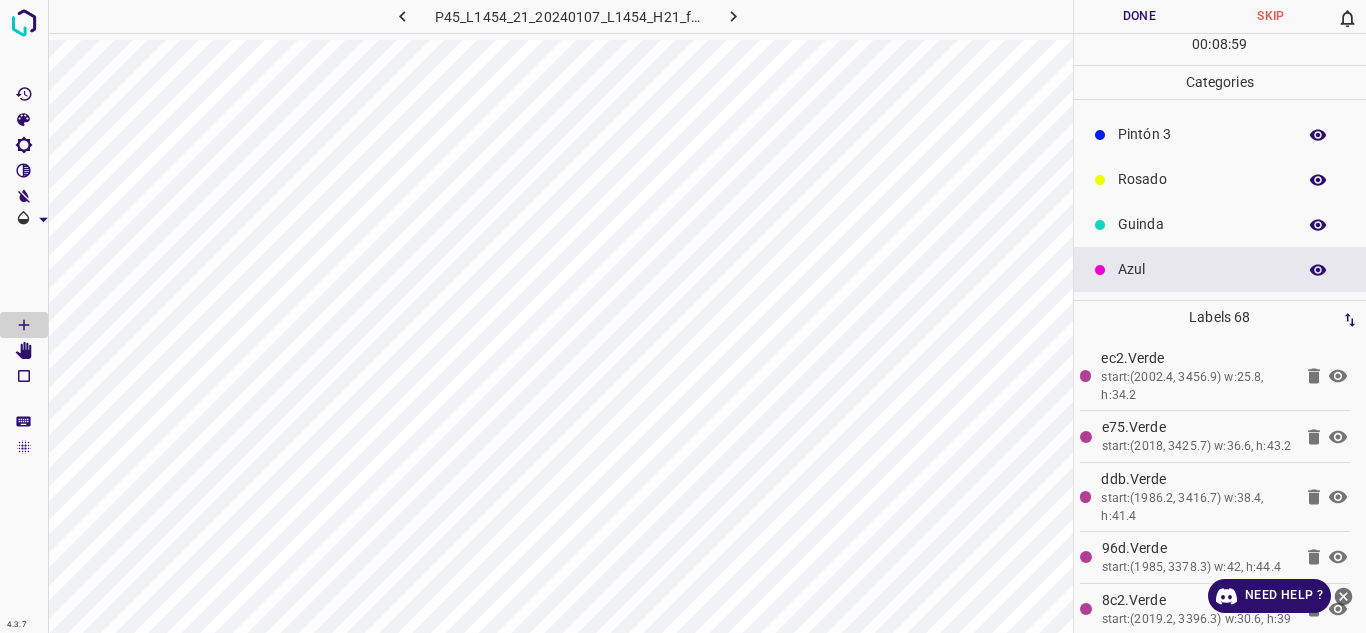 click on "Guinda" at bounding box center [1202, 224] 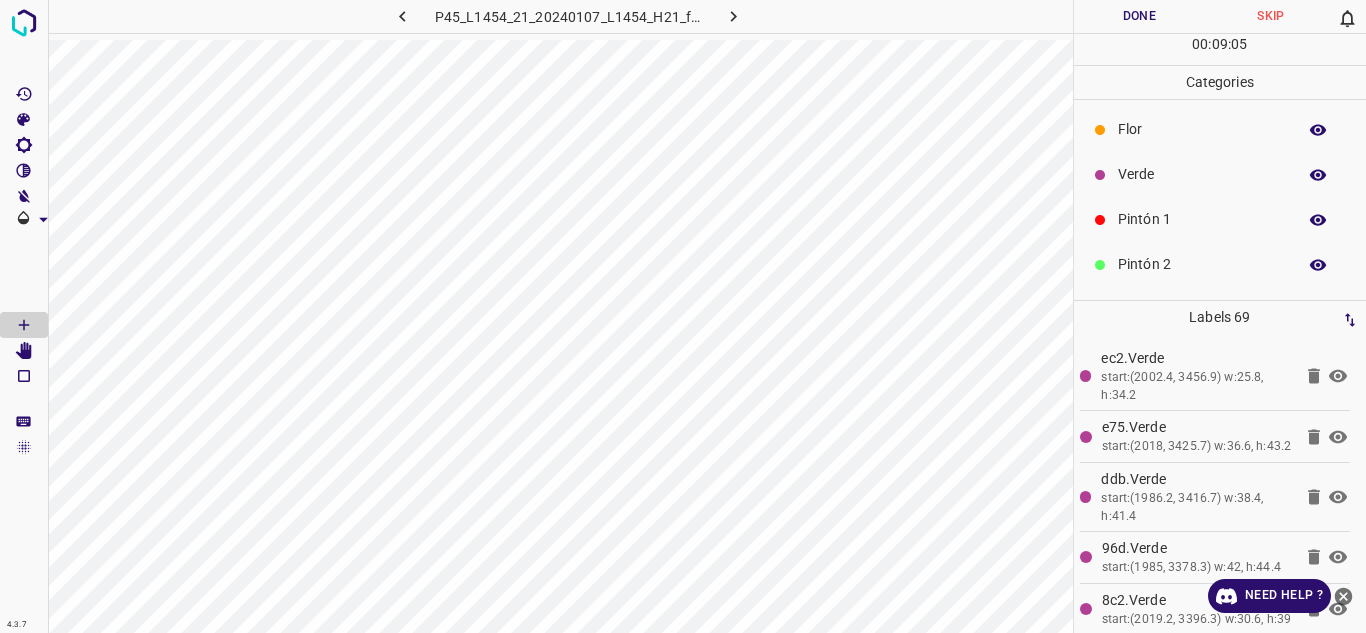 scroll, scrollTop: 0, scrollLeft: 0, axis: both 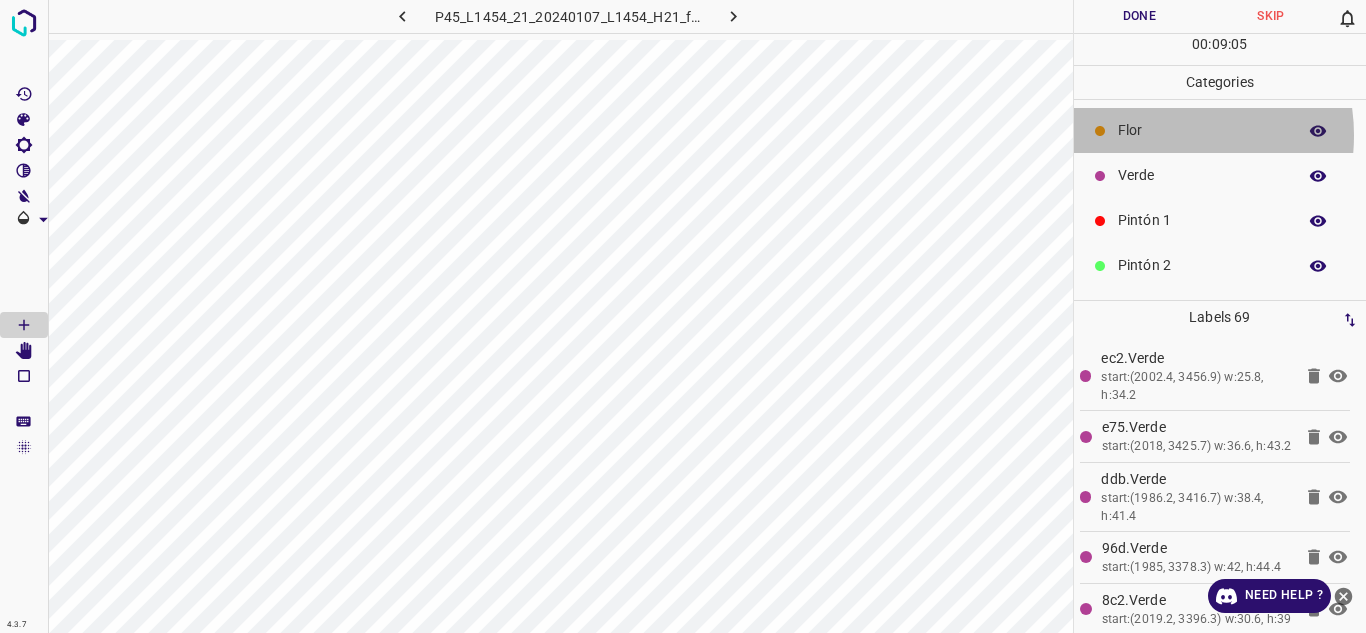 click on "Flor" at bounding box center [1202, 130] 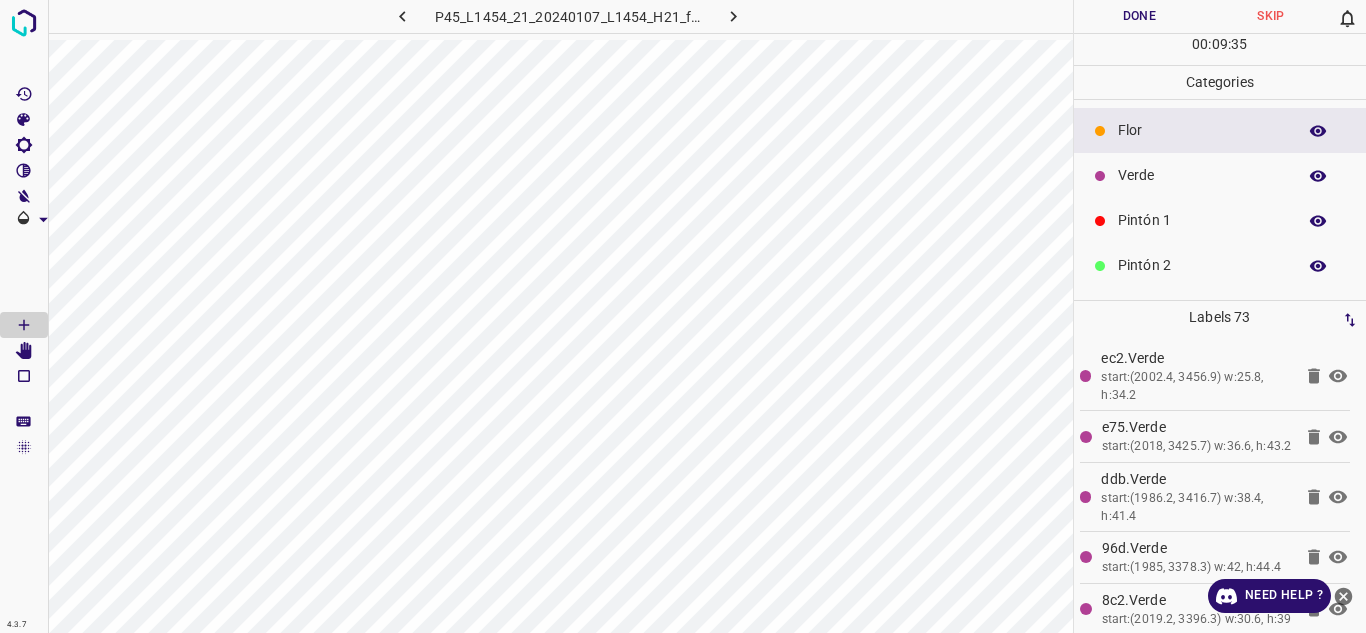 click on "Verde" at bounding box center (1202, 175) 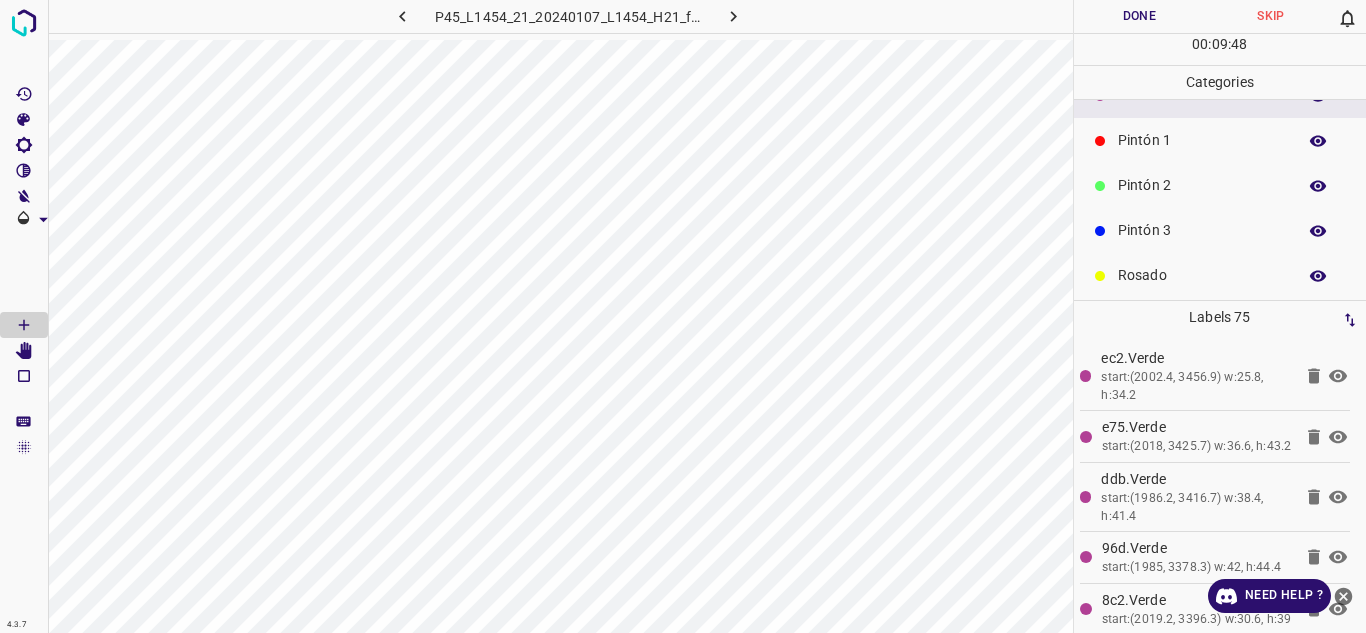 scroll, scrollTop: 176, scrollLeft: 0, axis: vertical 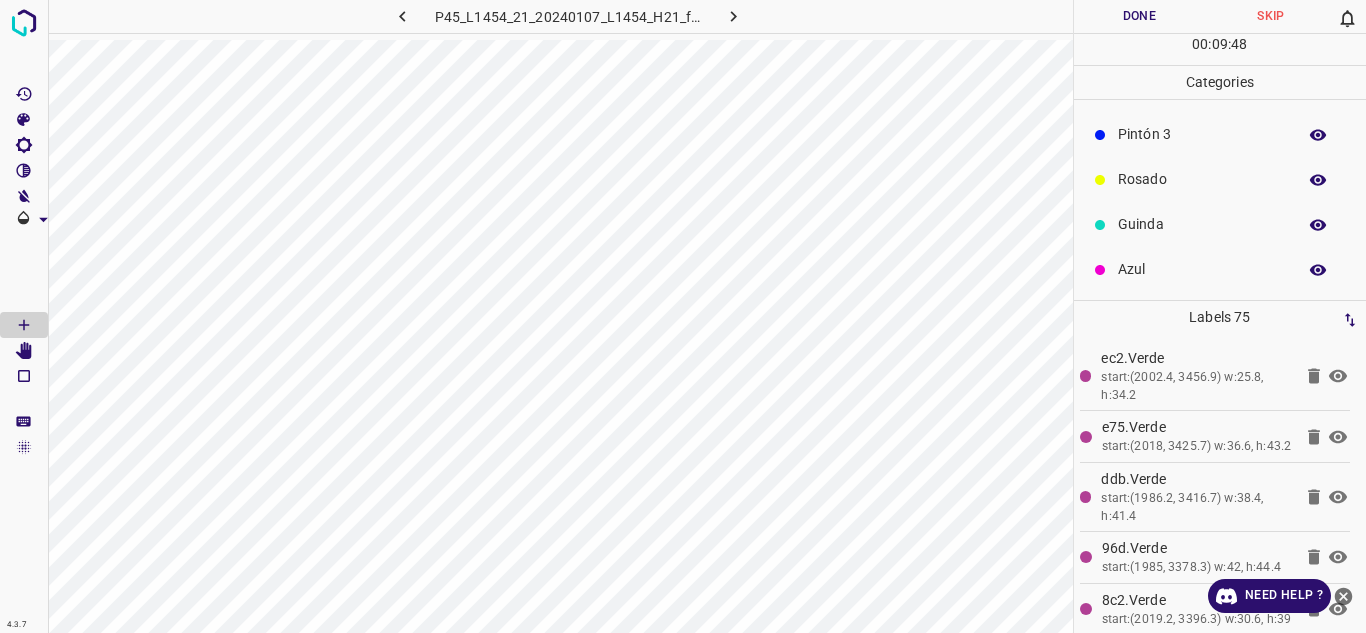 click on "Azul" at bounding box center (1202, 269) 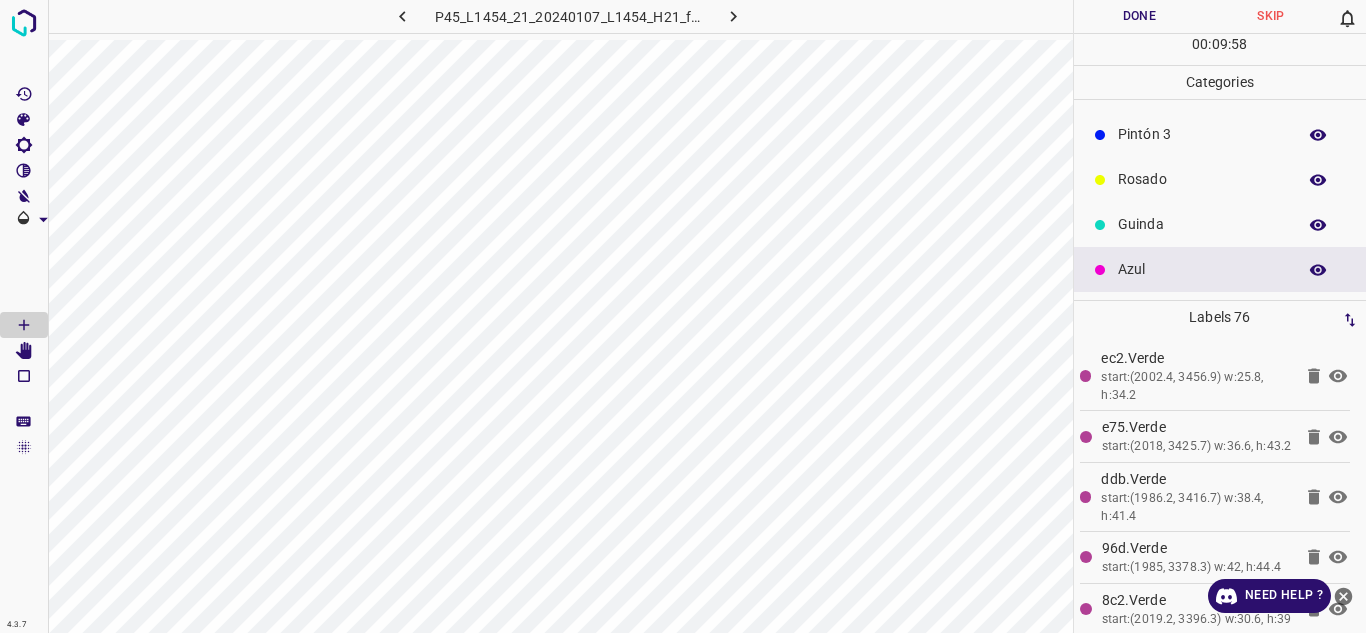 click on "Pintón 3" at bounding box center (1202, 134) 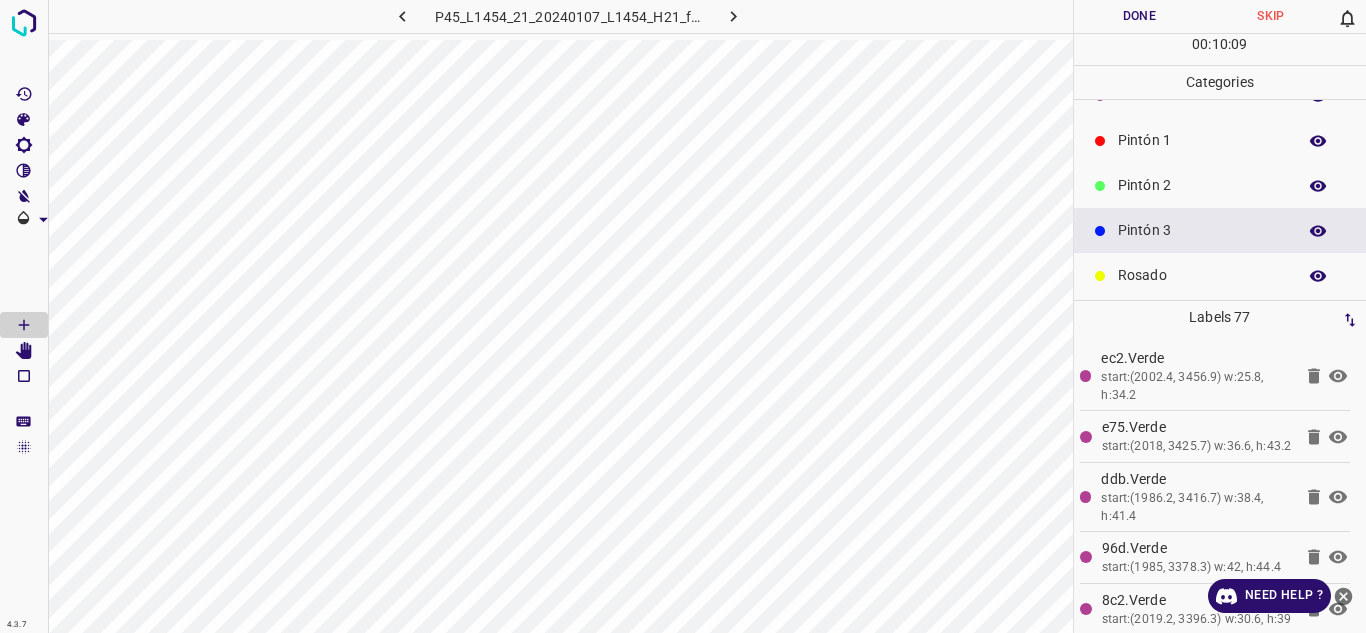 scroll, scrollTop: 0, scrollLeft: 0, axis: both 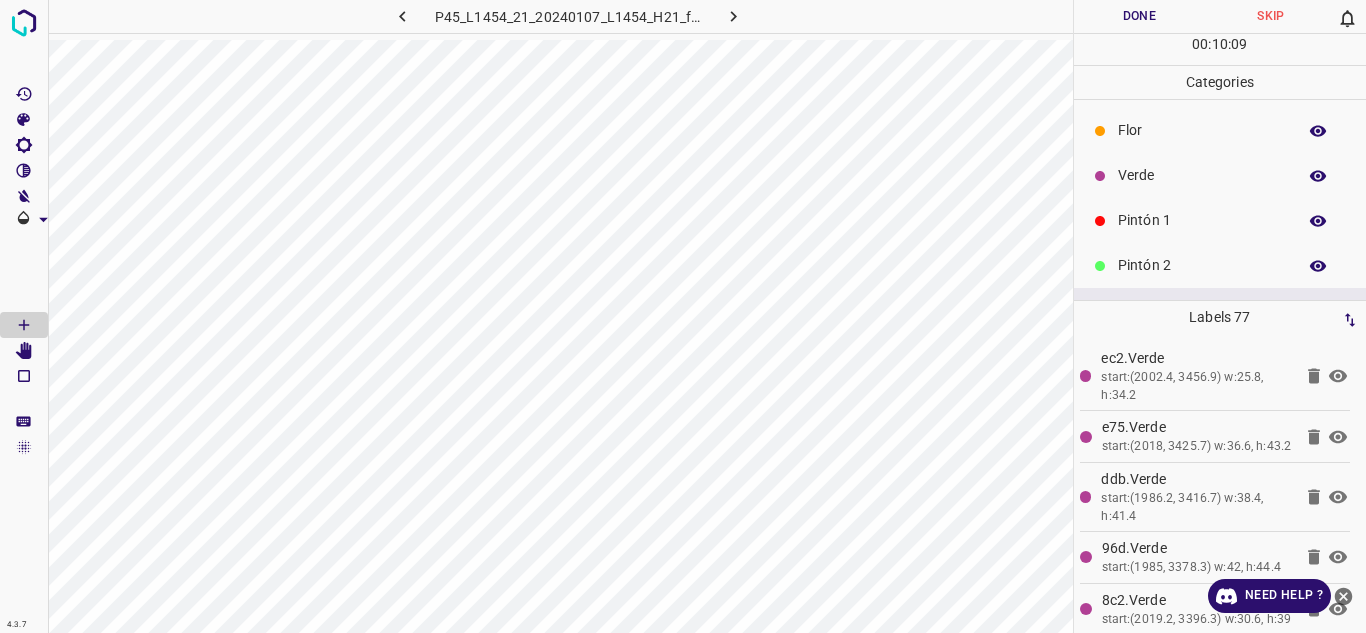 click on "Flor" at bounding box center [1202, 130] 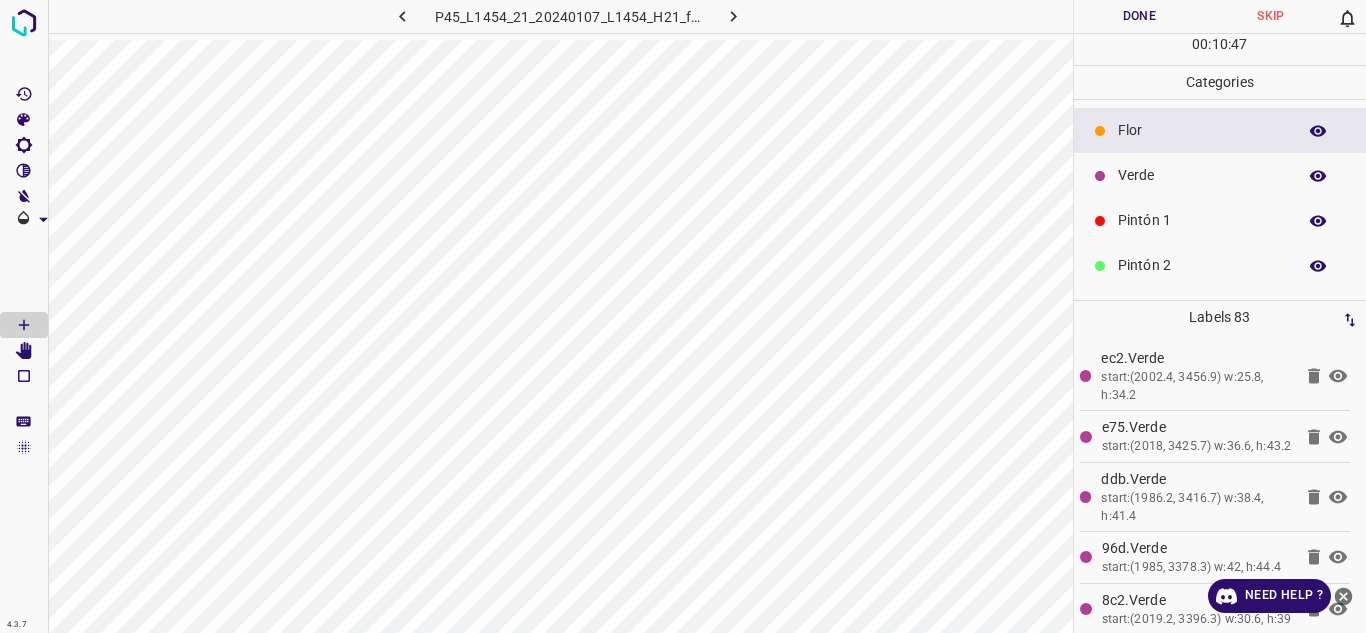 click on "Verde" at bounding box center (1202, 175) 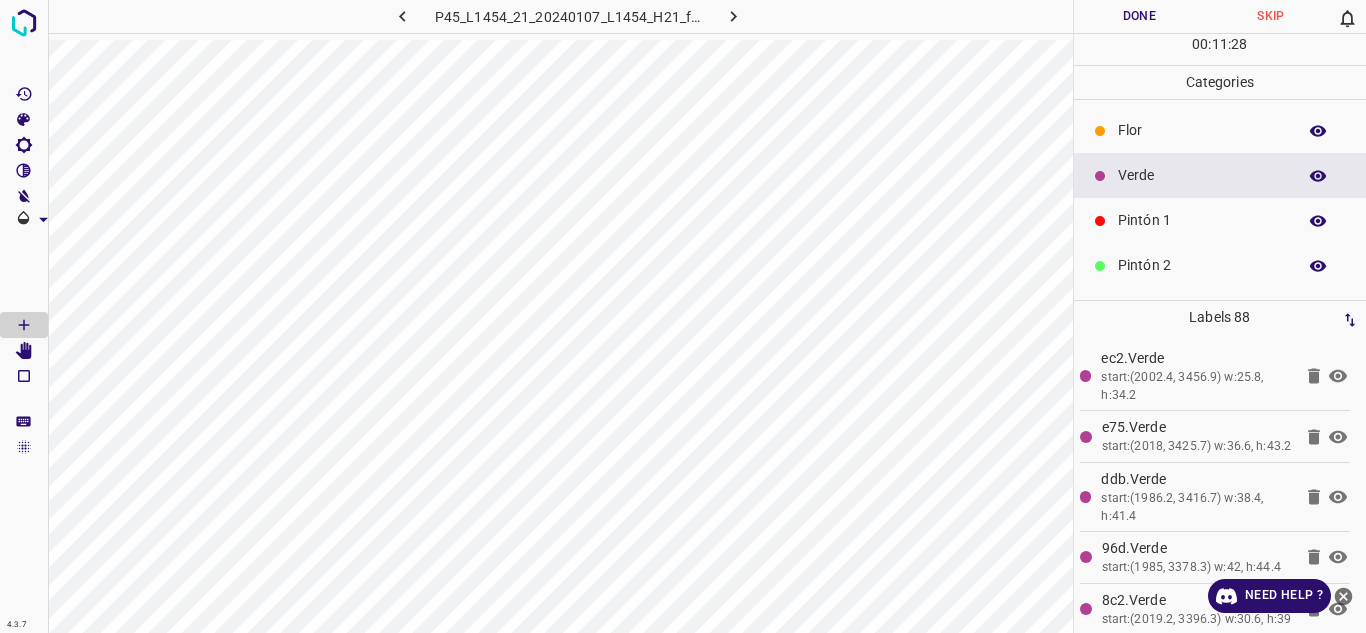 click on "Pintón 1" at bounding box center (1202, 220) 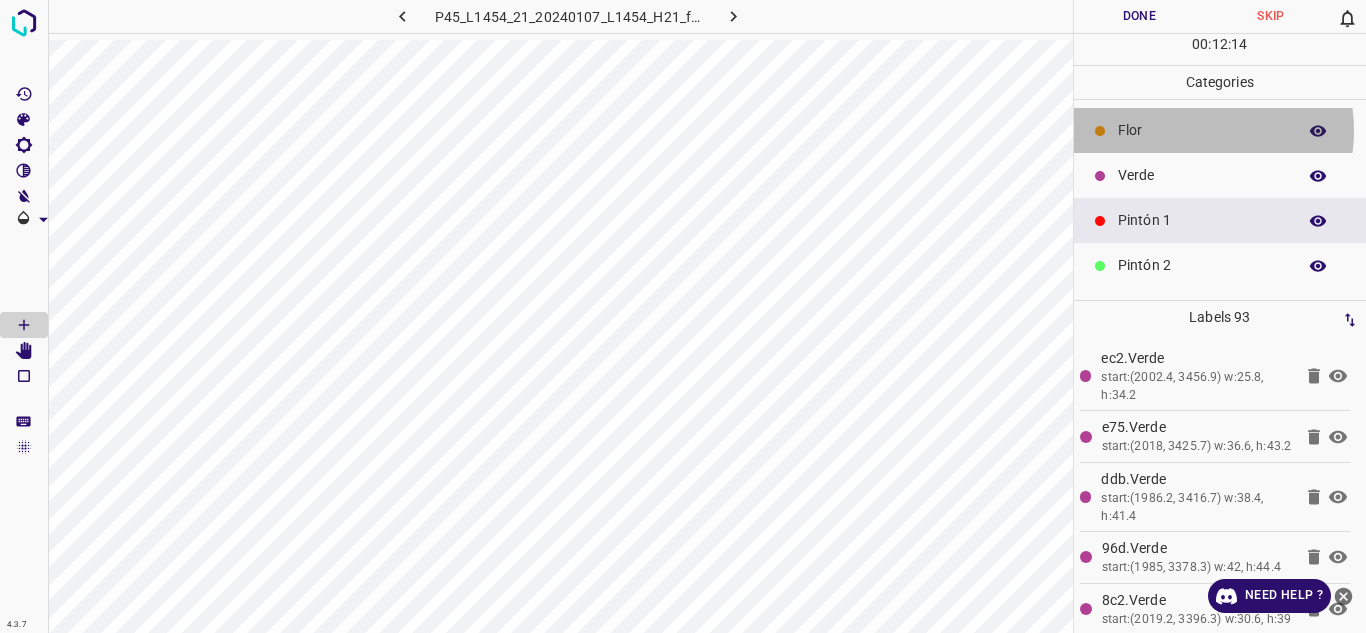 click on "Flor" at bounding box center (1202, 130) 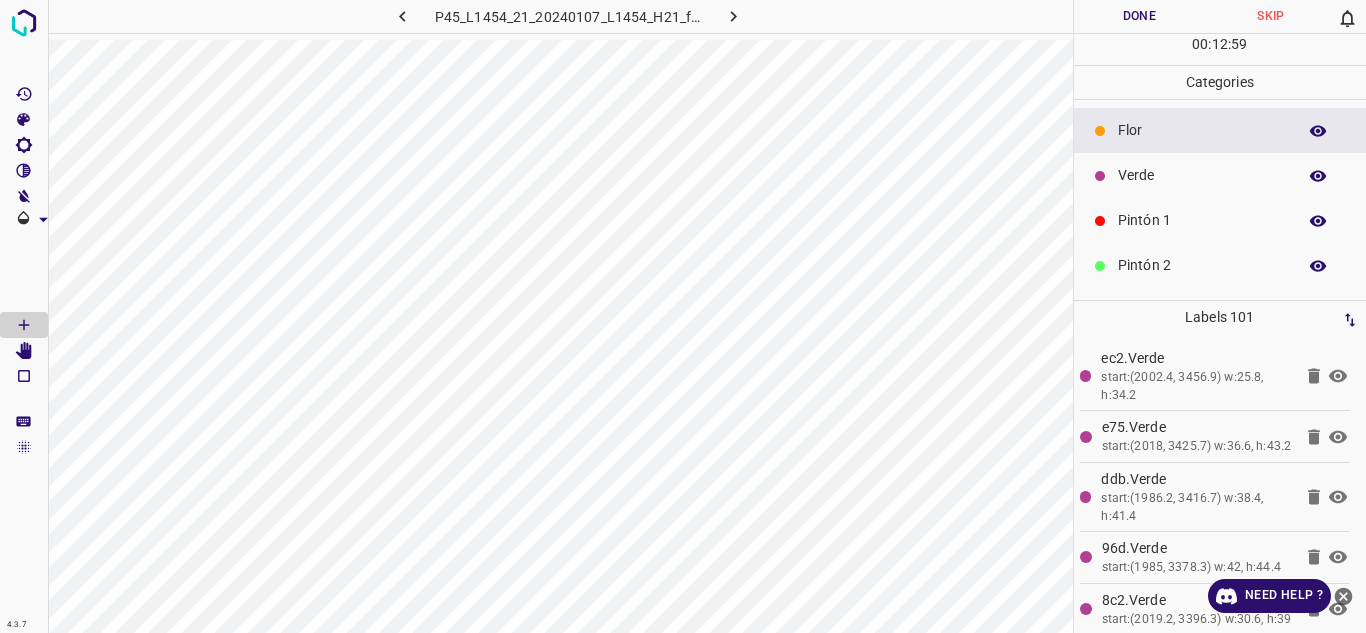 click on "Verde" at bounding box center (1202, 175) 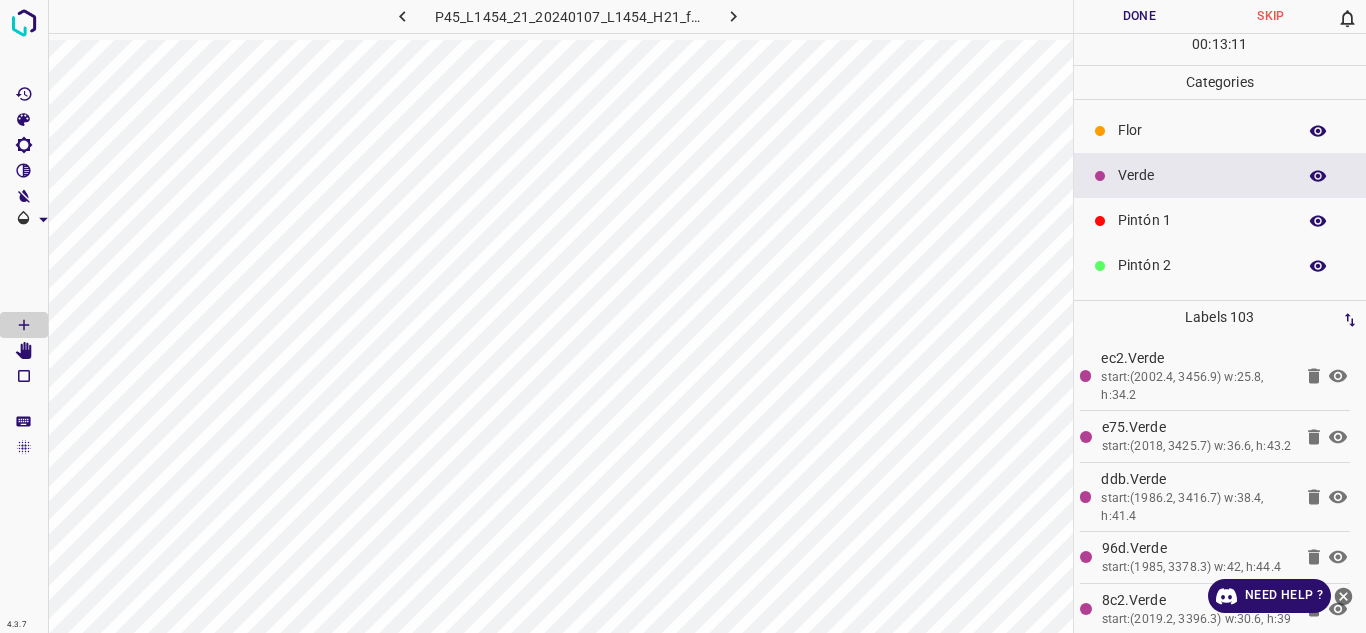 click on "Pintón 1" at bounding box center (1202, 220) 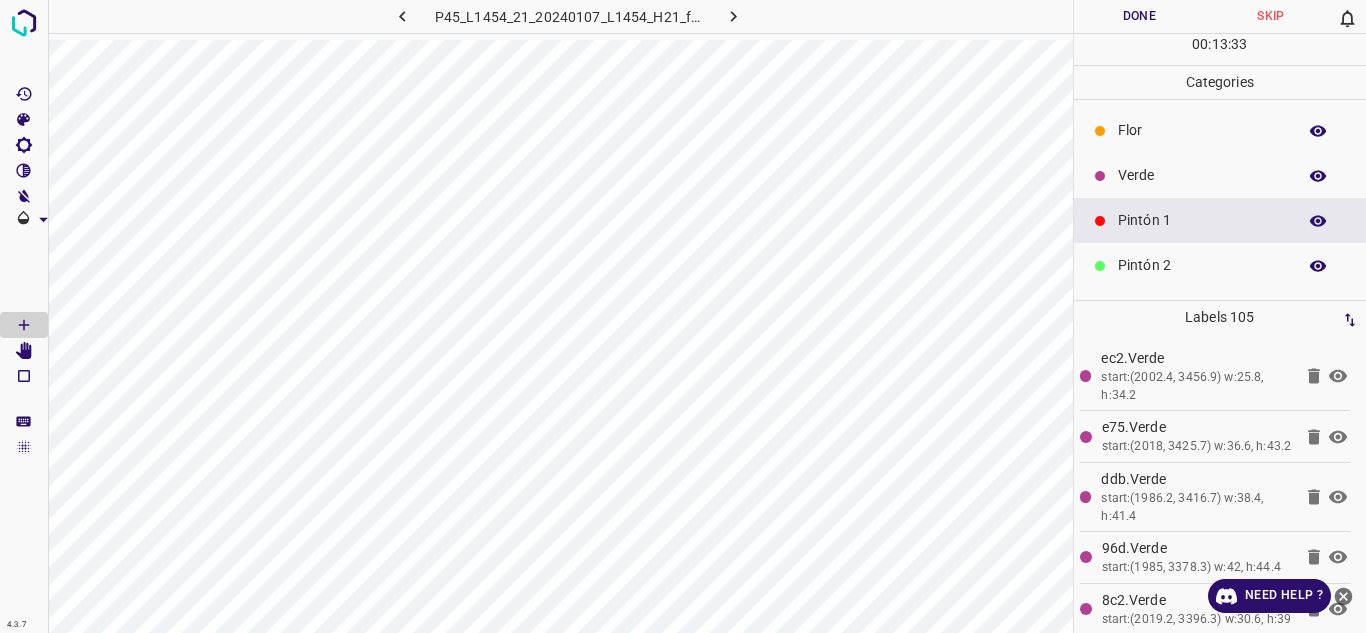 click on "Pintón 2" at bounding box center (1202, 265) 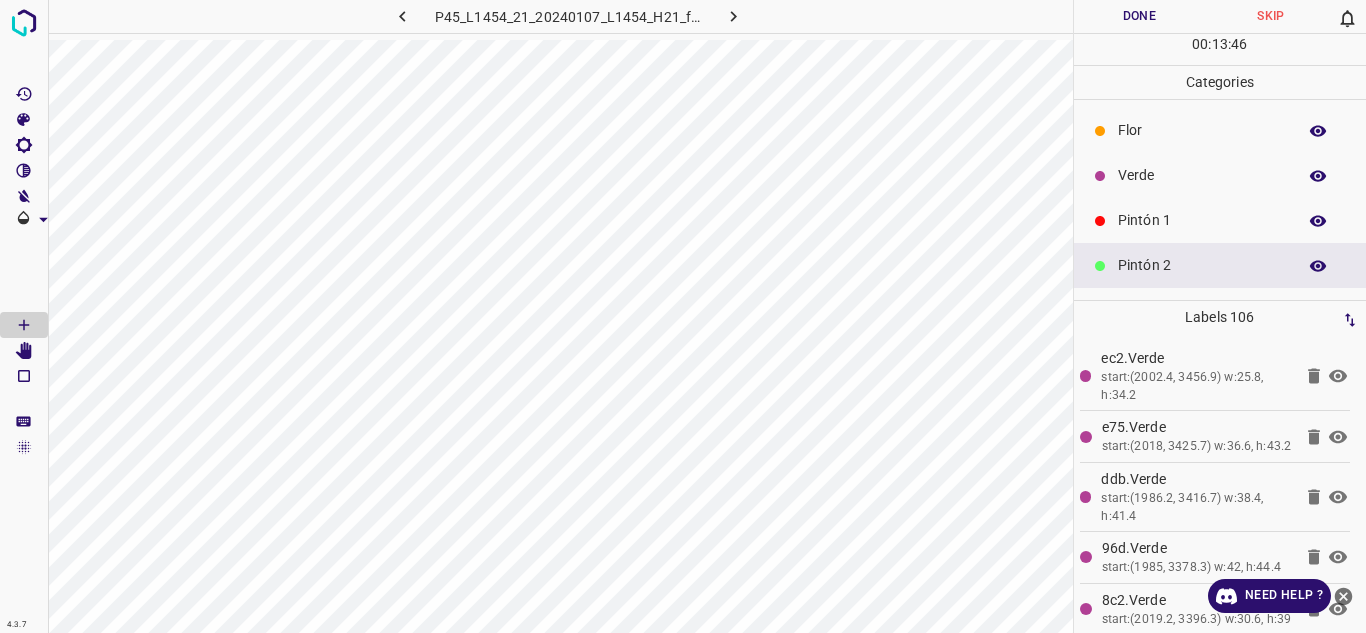 click on "Flor" at bounding box center [1202, 130] 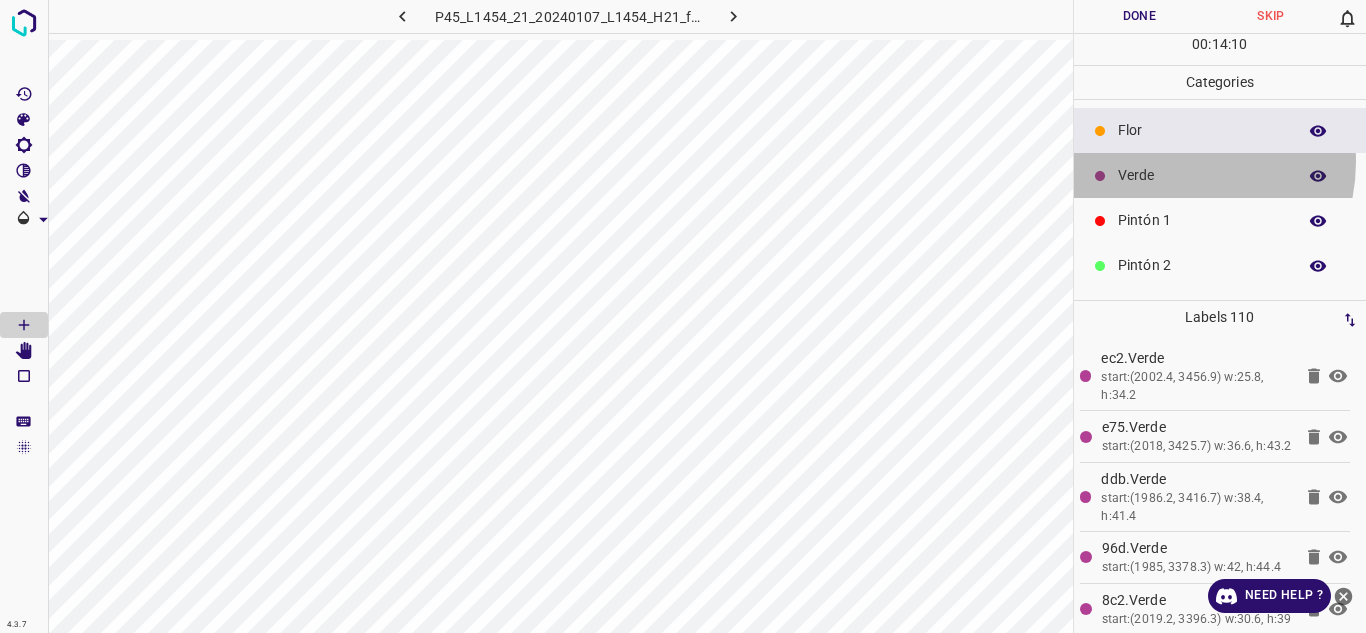 click on "Verde" at bounding box center (1220, 175) 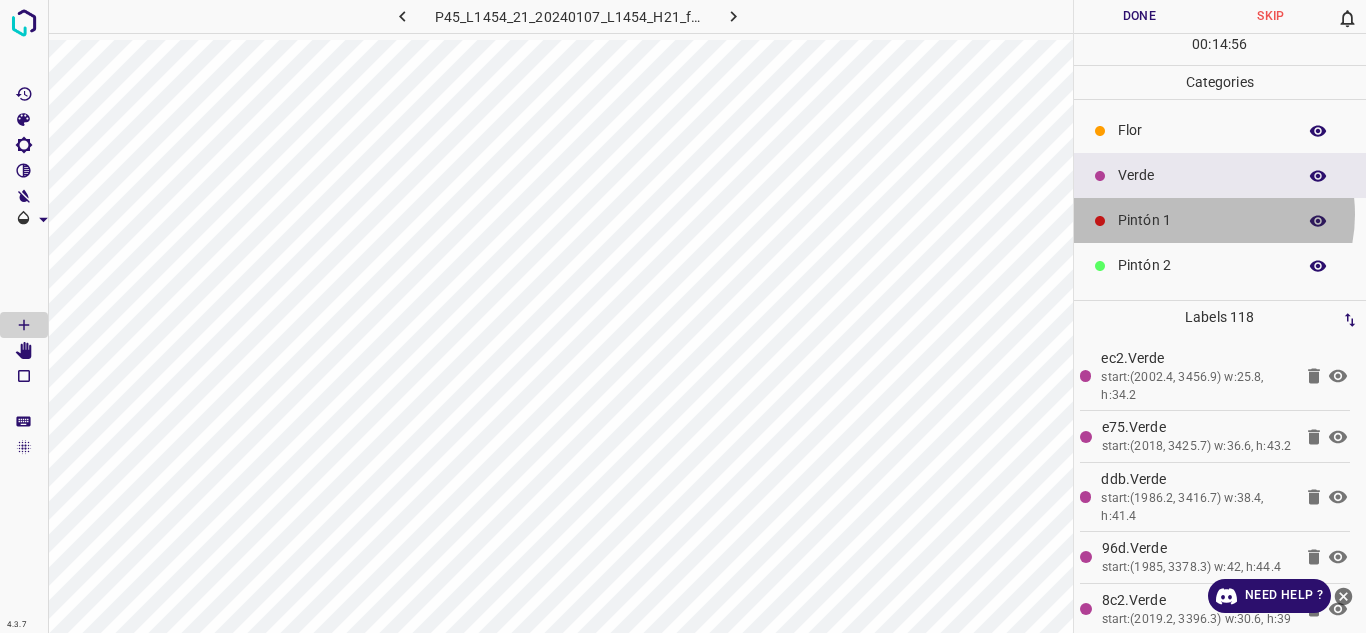 click on "Pintón 1" at bounding box center [1202, 220] 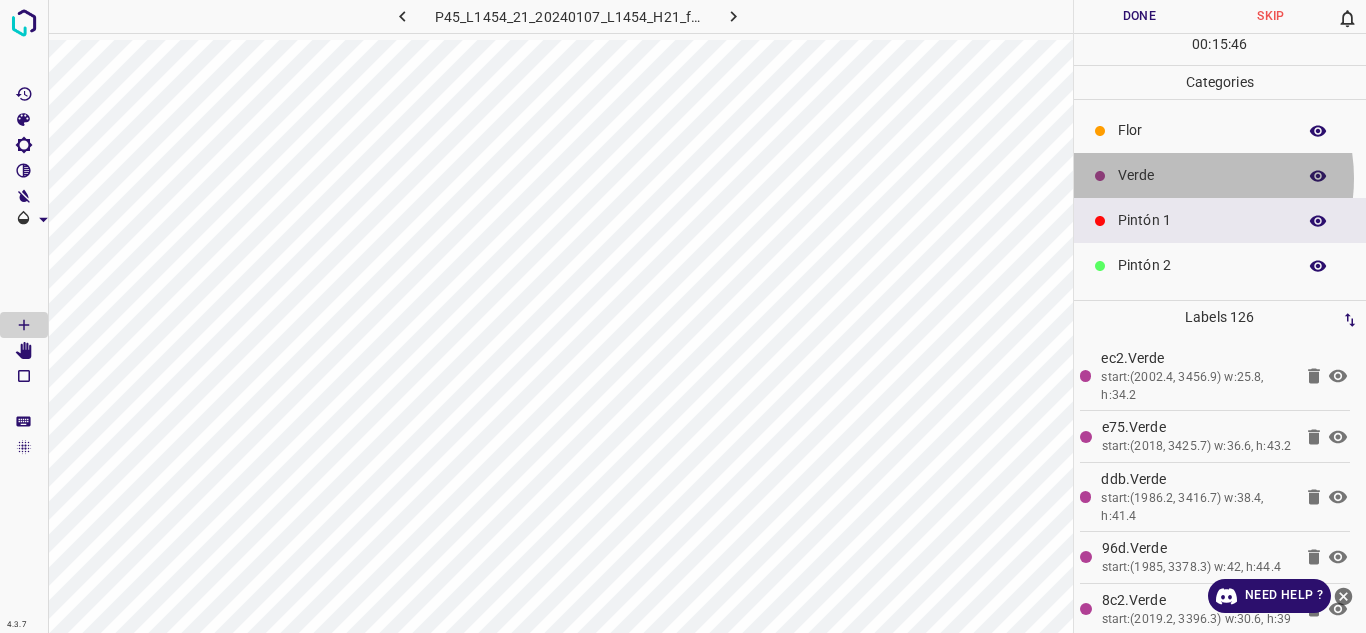 click on "Verde" at bounding box center [1202, 175] 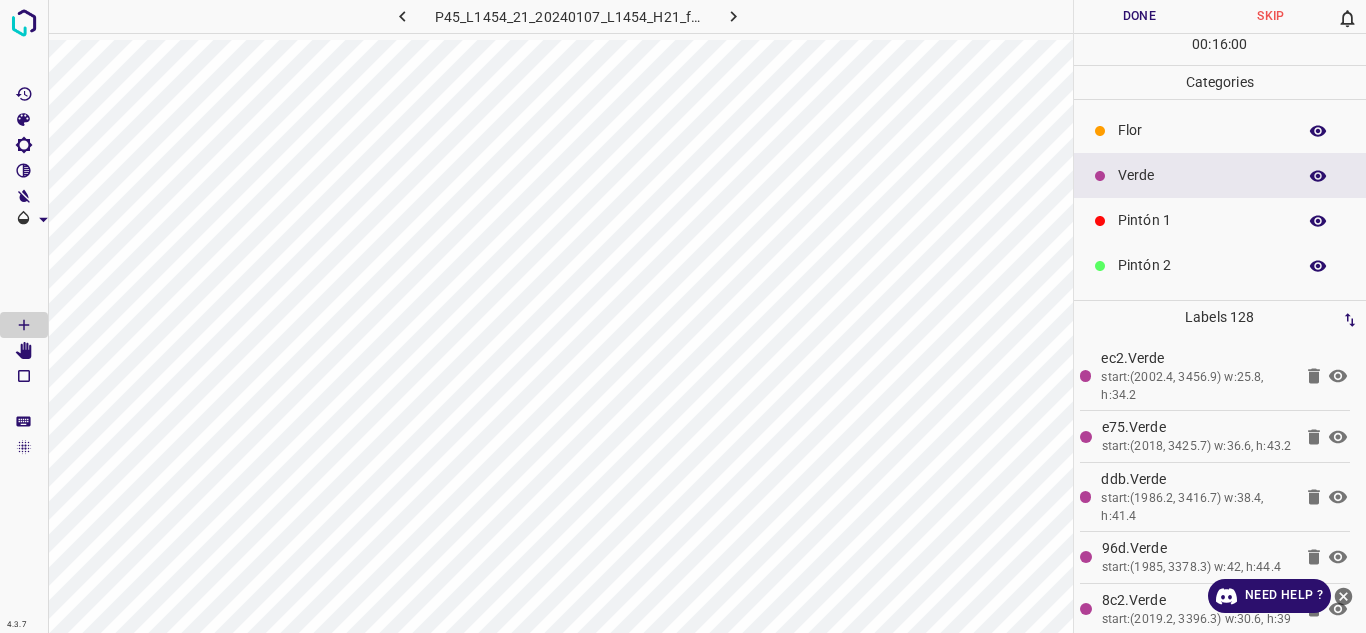 scroll, scrollTop: 100, scrollLeft: 0, axis: vertical 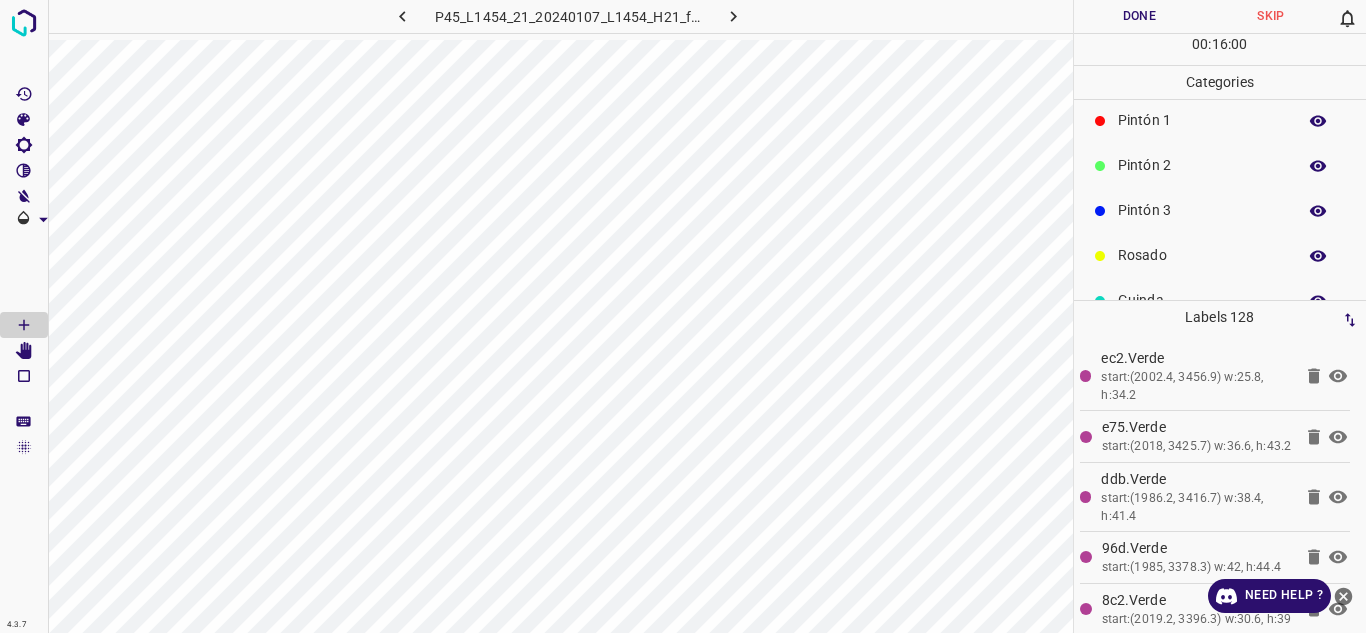 click on "Pintón 3" at bounding box center [1202, 210] 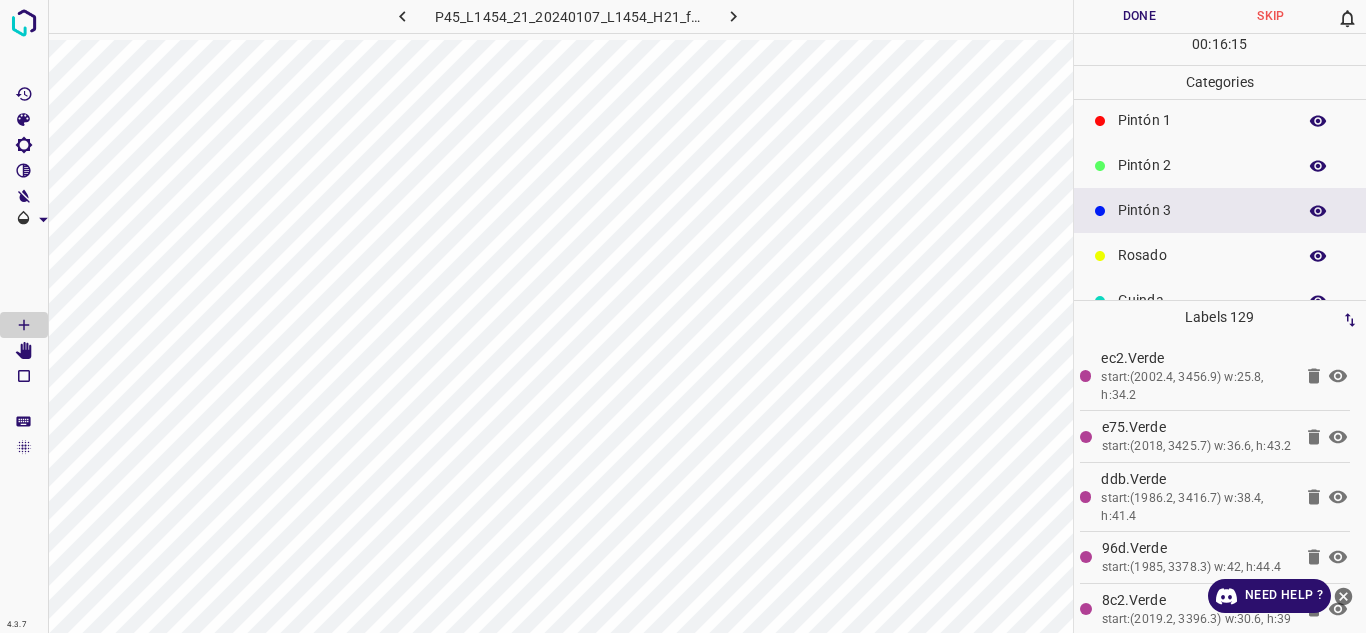 scroll, scrollTop: 0, scrollLeft: 0, axis: both 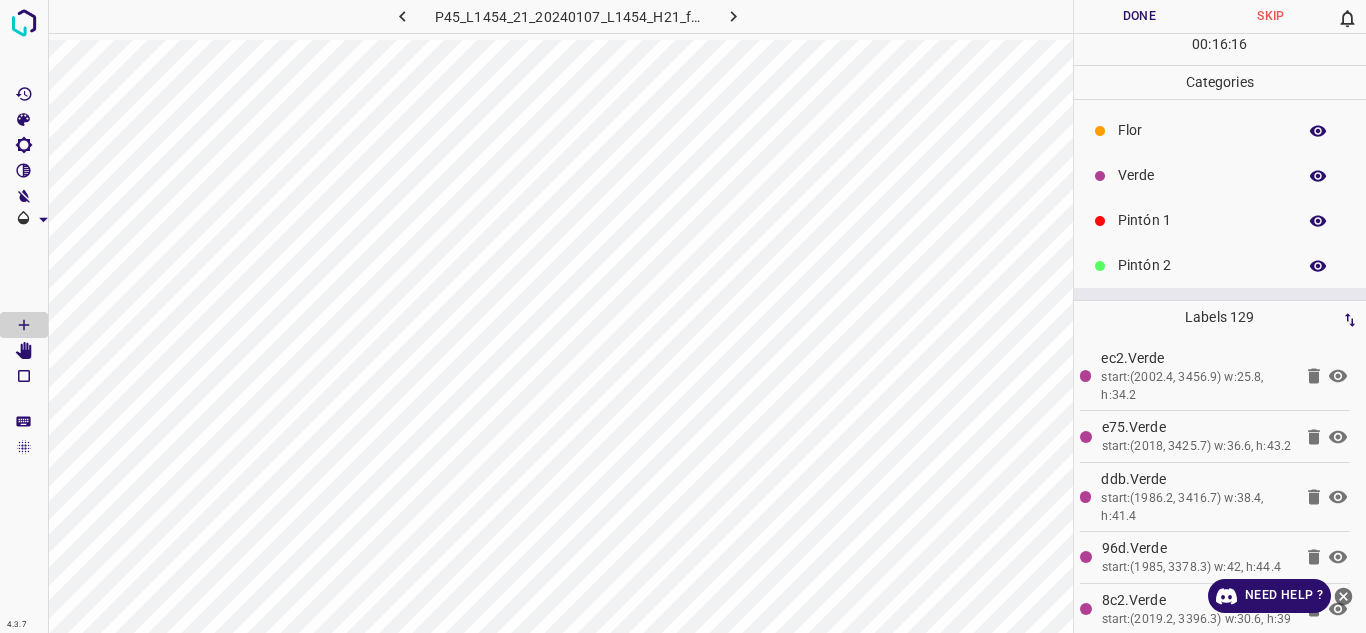 click on "Flor" at bounding box center (1202, 130) 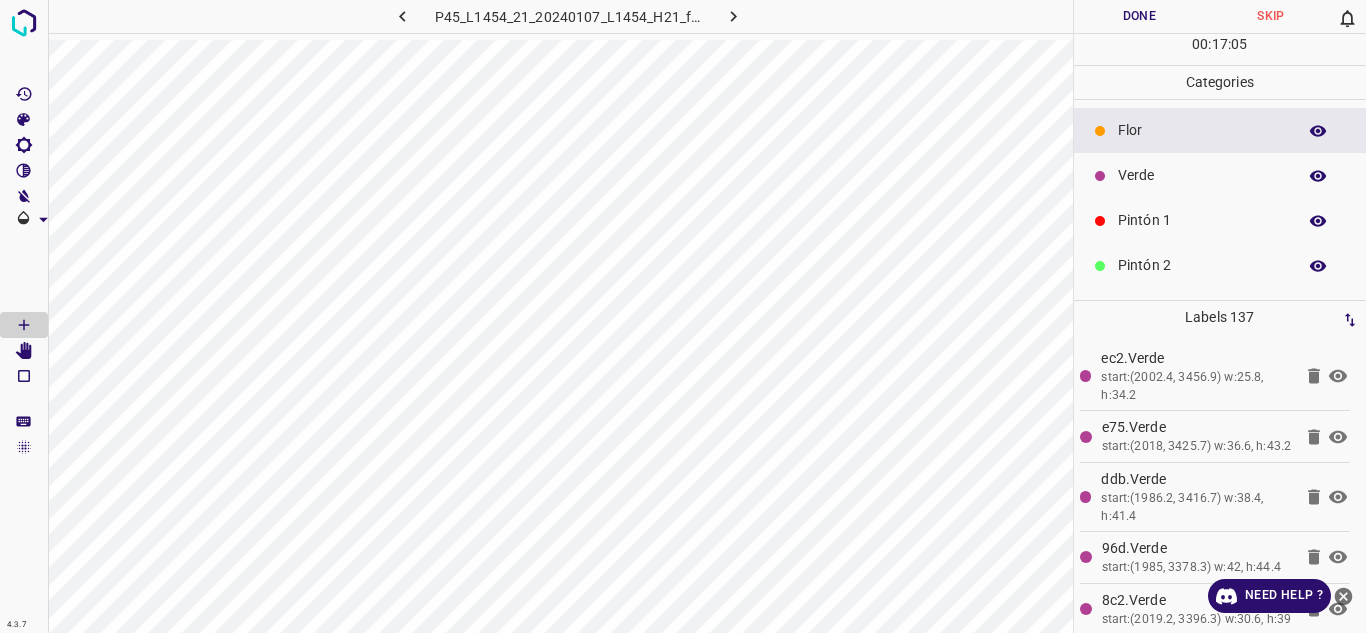 click on "Pintón 1" at bounding box center [1202, 220] 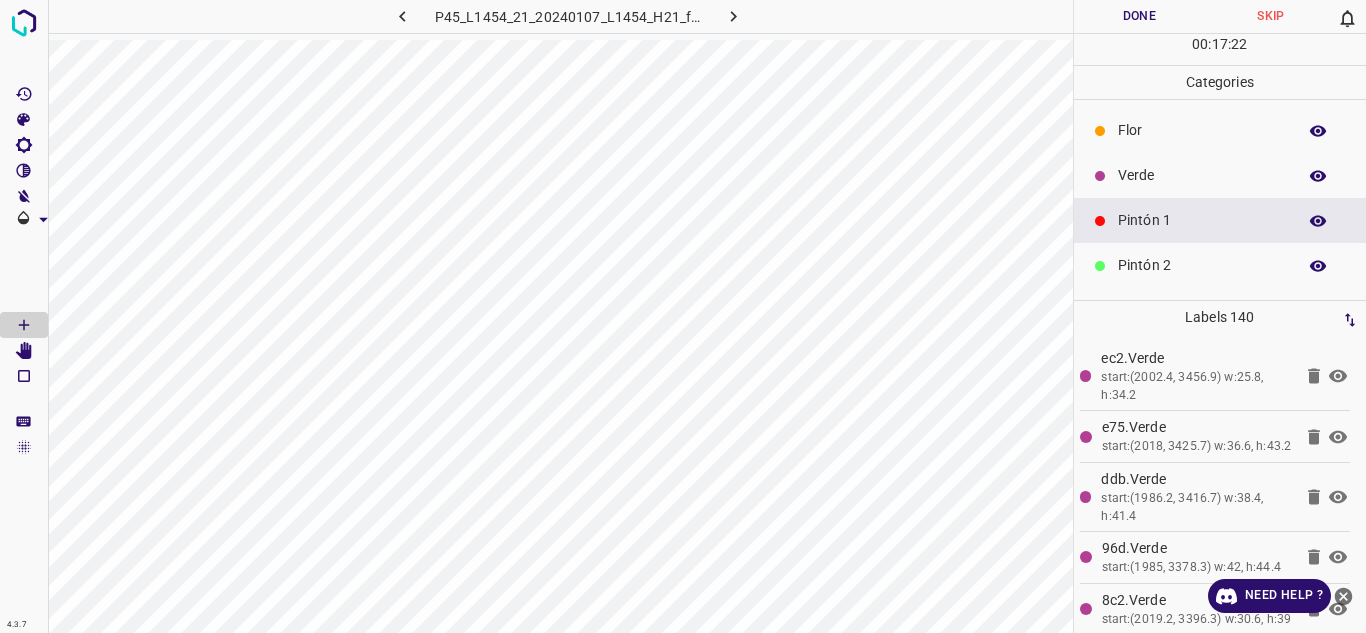click on "Flor" at bounding box center [1202, 130] 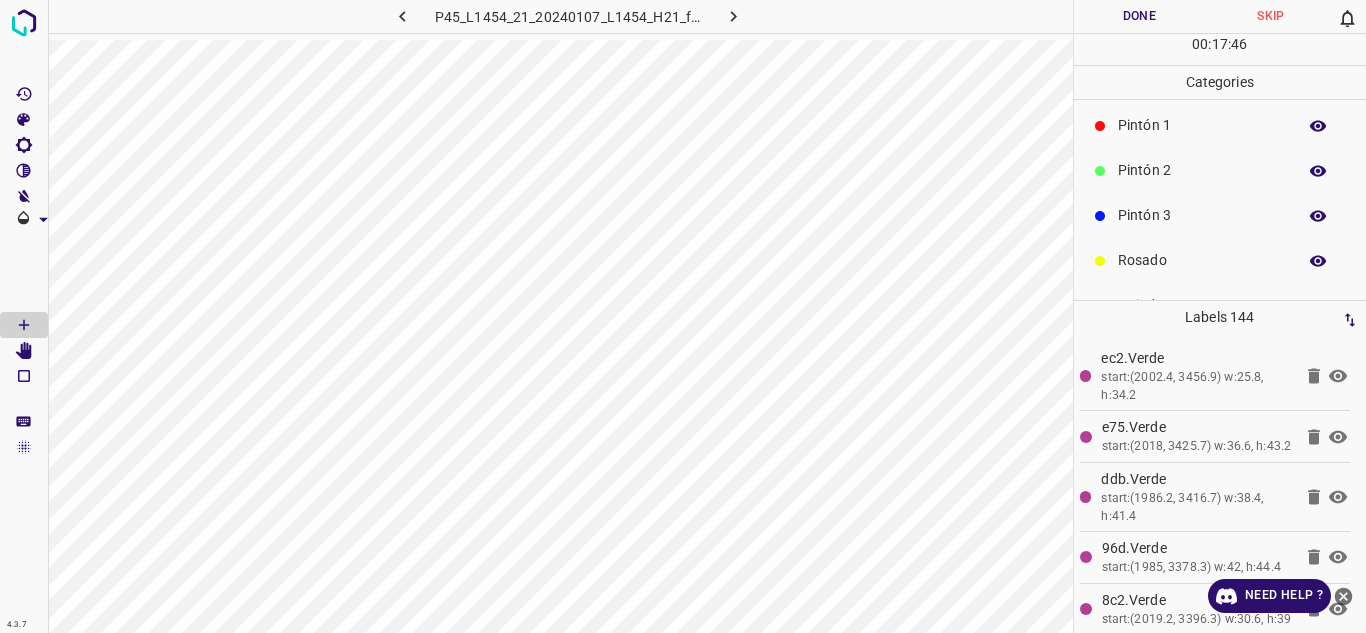 scroll, scrollTop: 176, scrollLeft: 0, axis: vertical 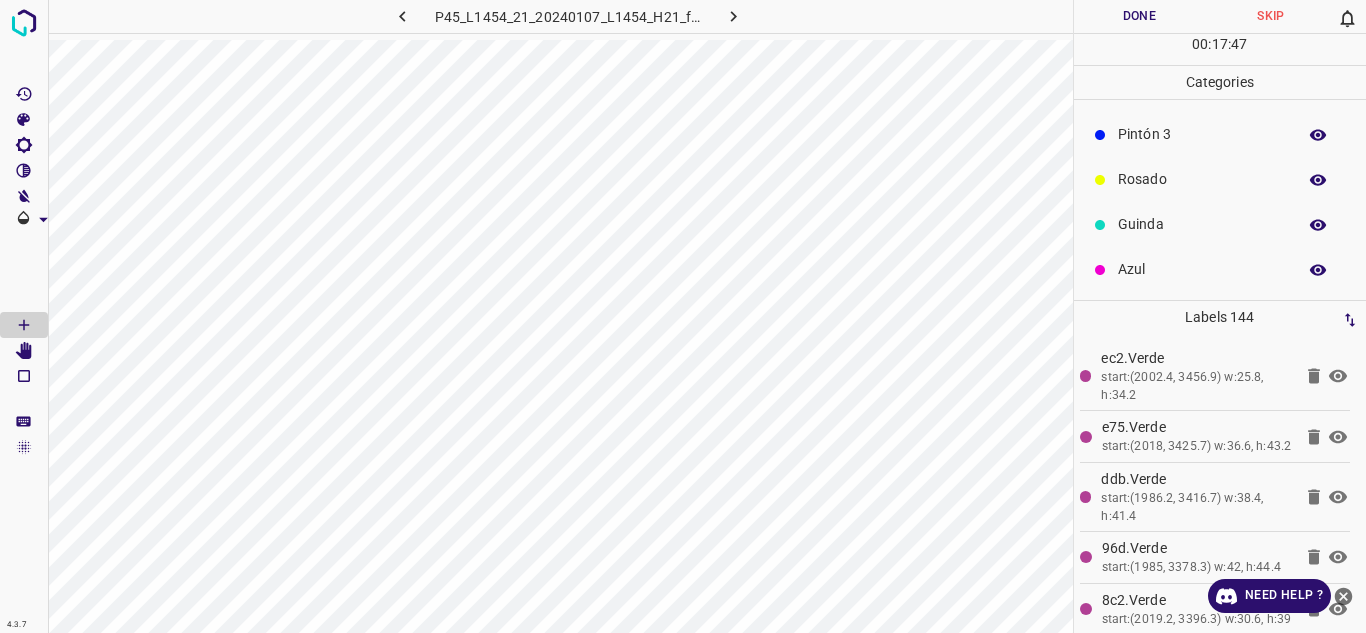 click on "Azul" at bounding box center [1202, 269] 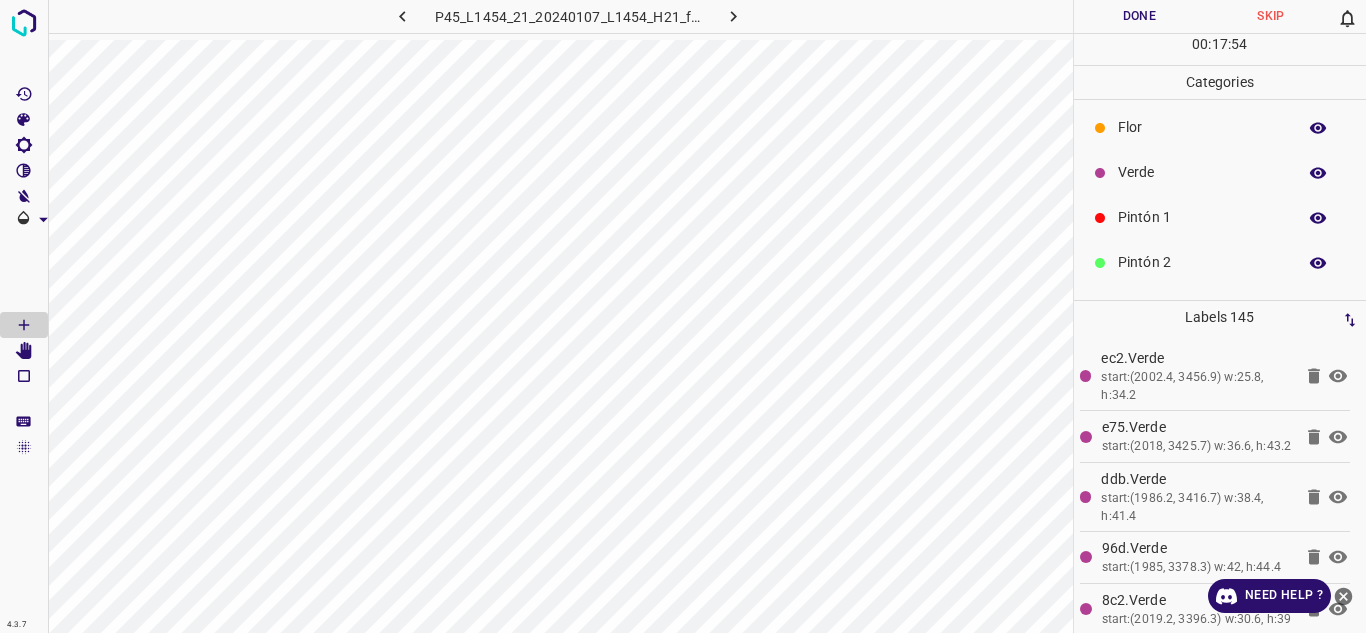 scroll, scrollTop: 0, scrollLeft: 0, axis: both 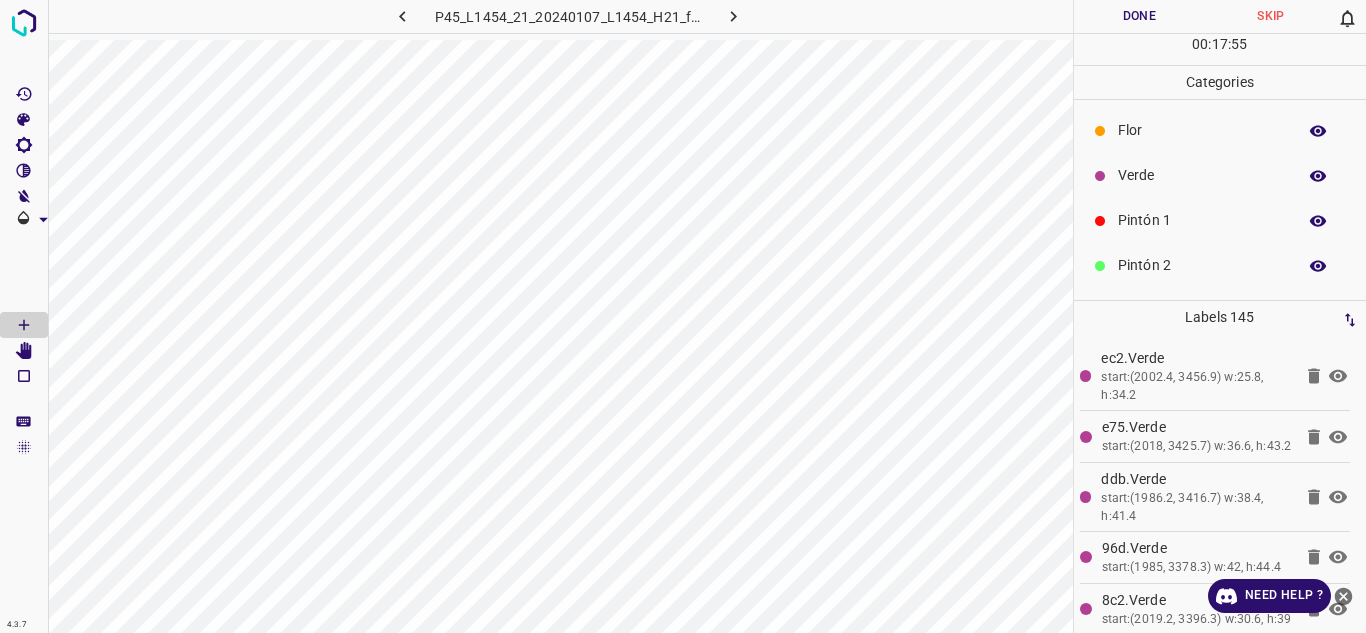 click on "Pintón 1" at bounding box center [1202, 220] 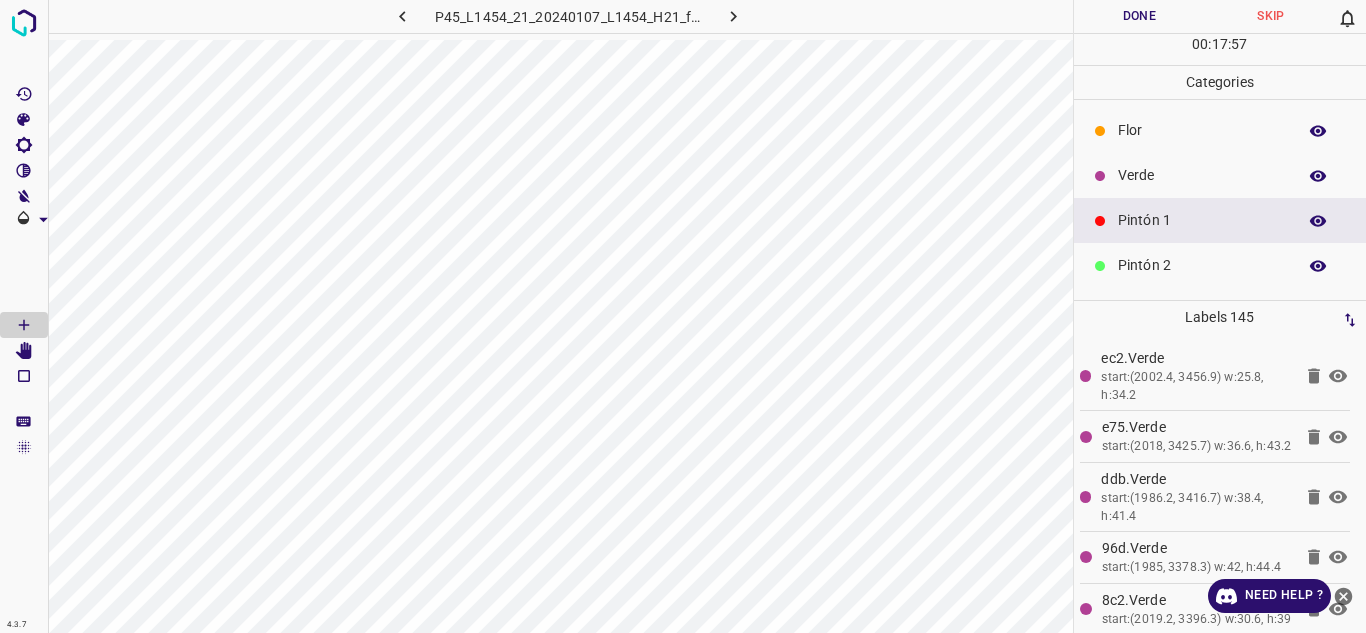 click on "Pintón 2" at bounding box center (1202, 265) 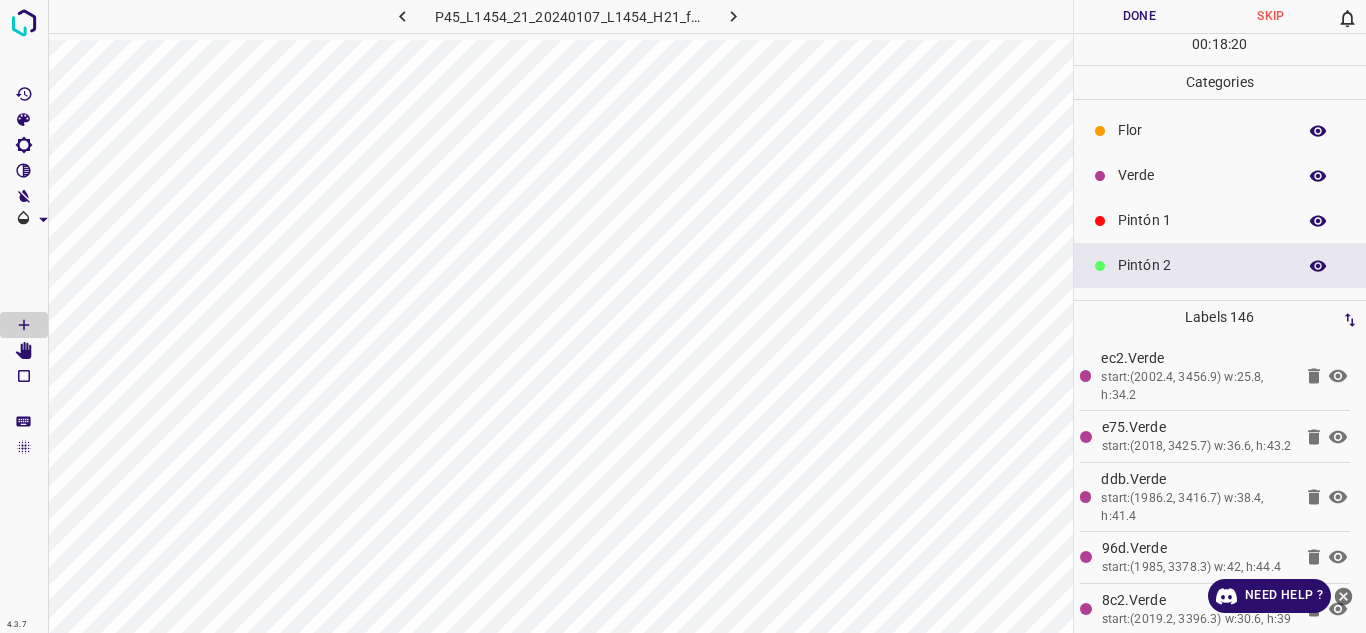click on "Verde" at bounding box center (1202, 175) 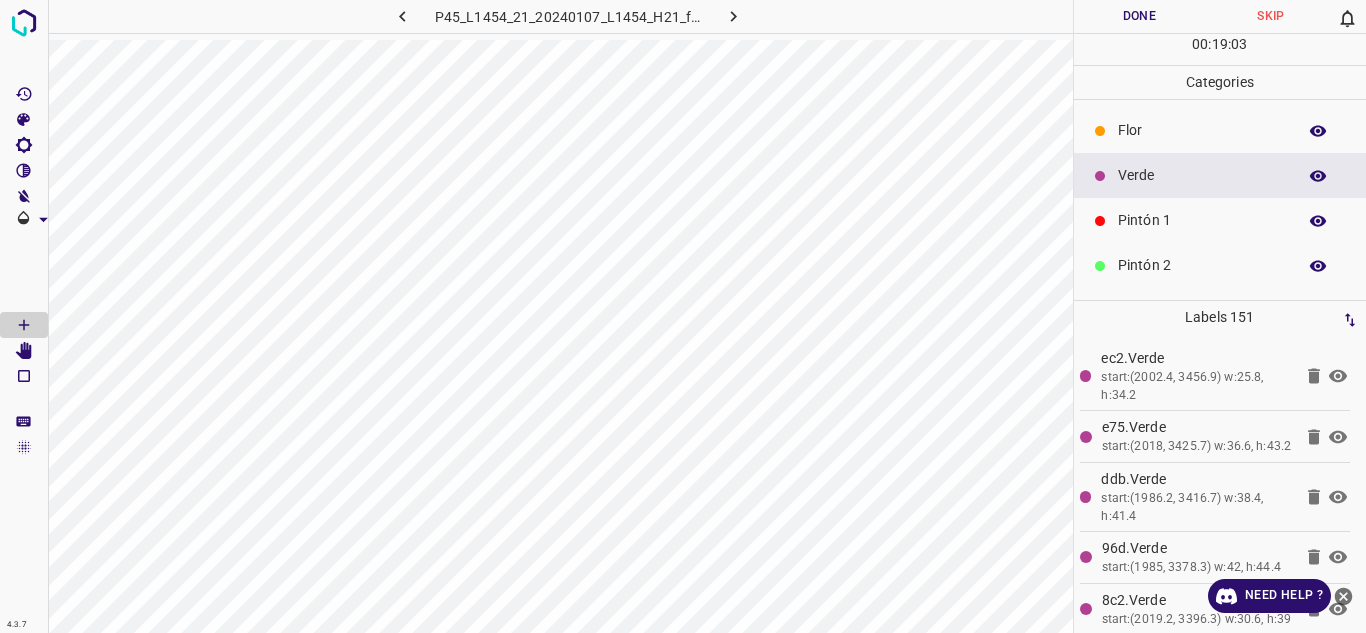click on "Flor" at bounding box center (1202, 130) 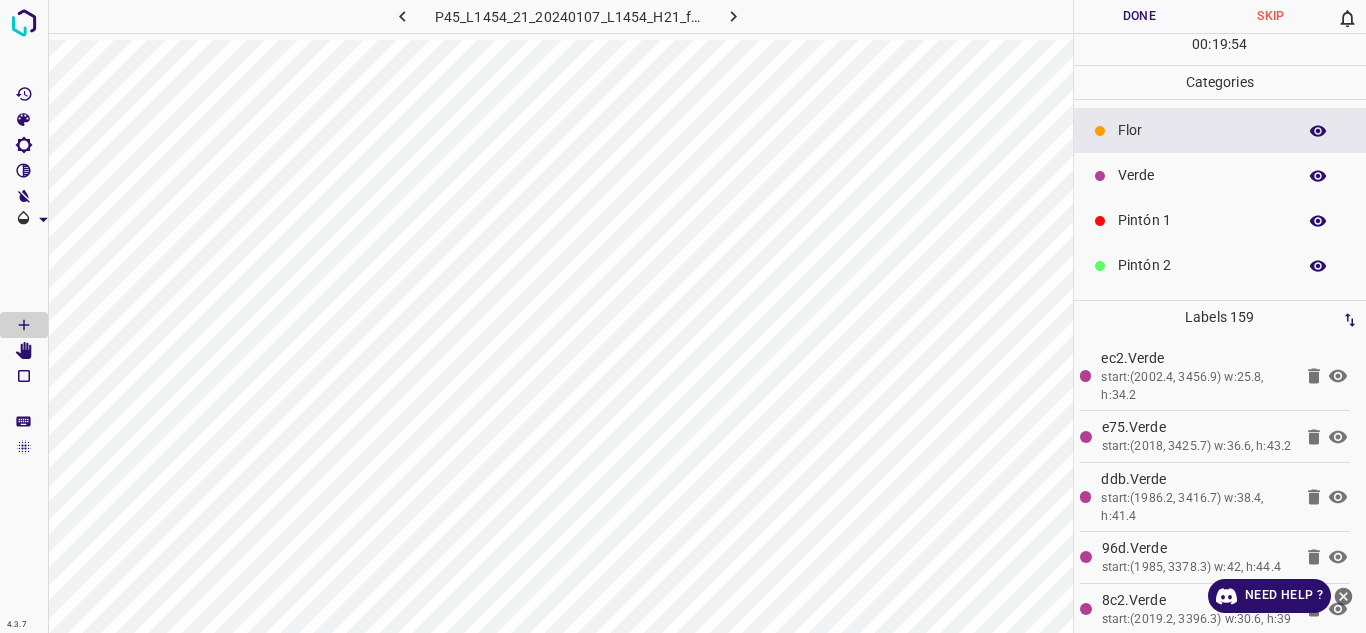 scroll, scrollTop: 176, scrollLeft: 0, axis: vertical 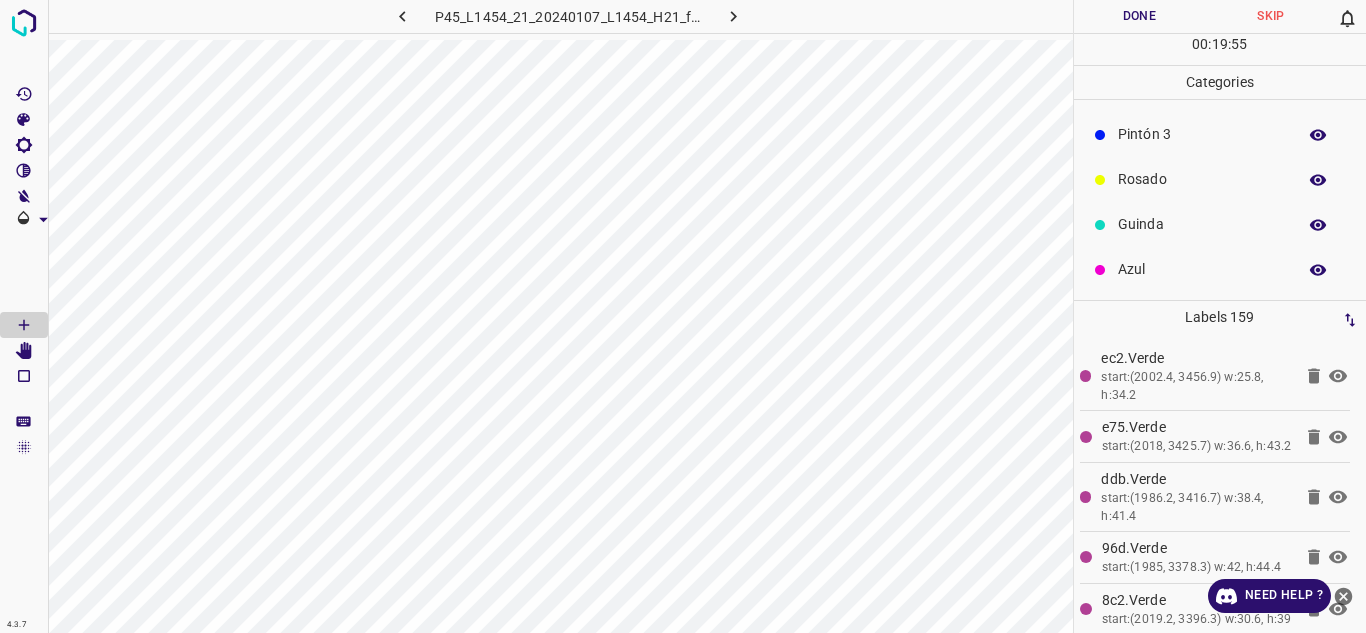 click on "Pintón 3" at bounding box center (1202, 134) 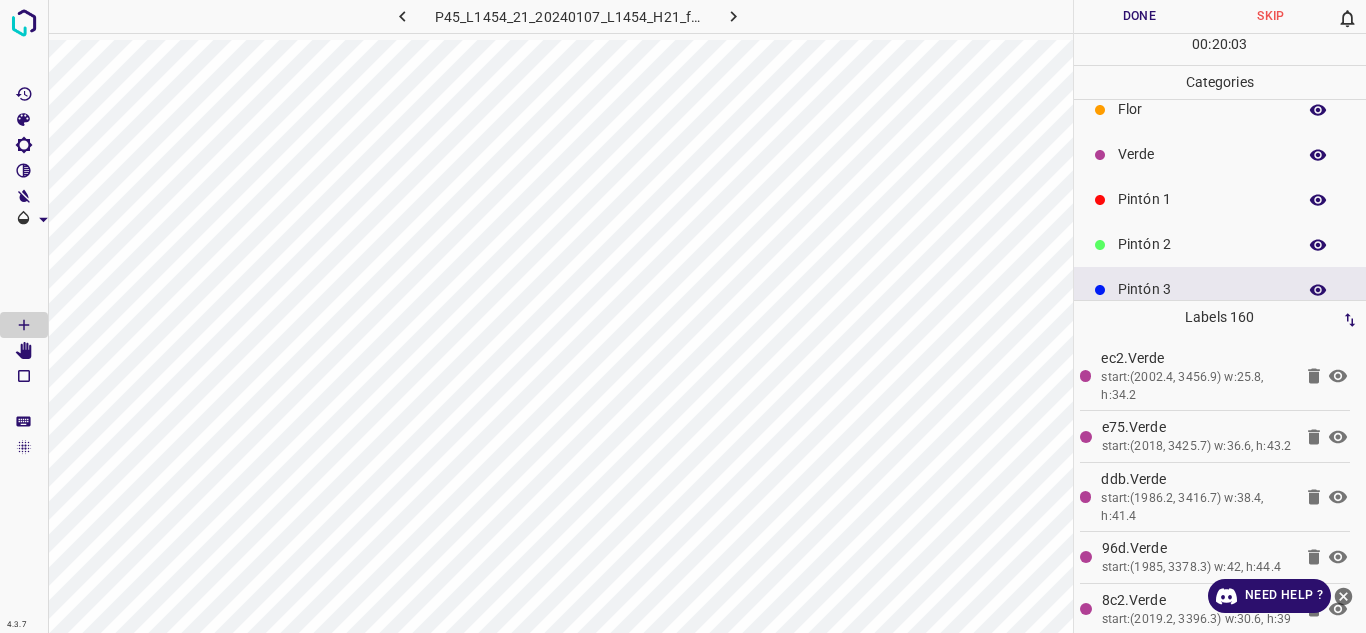 scroll, scrollTop: 0, scrollLeft: 0, axis: both 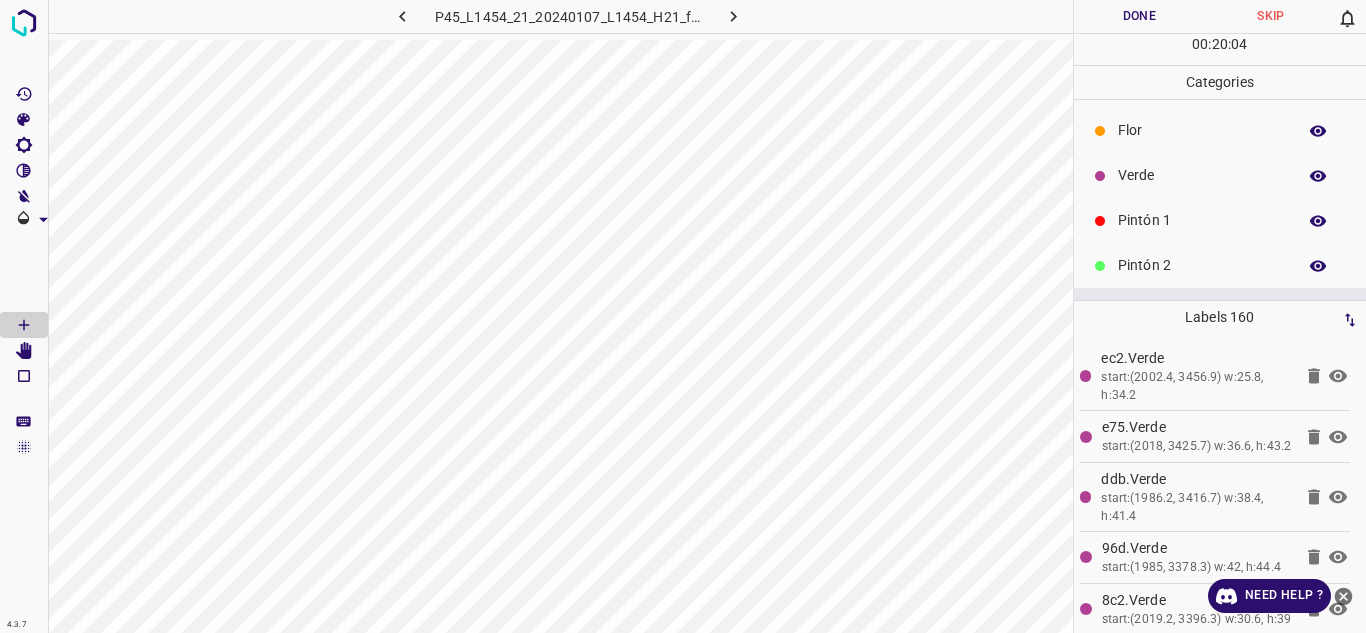 click on "Flor" at bounding box center [1202, 130] 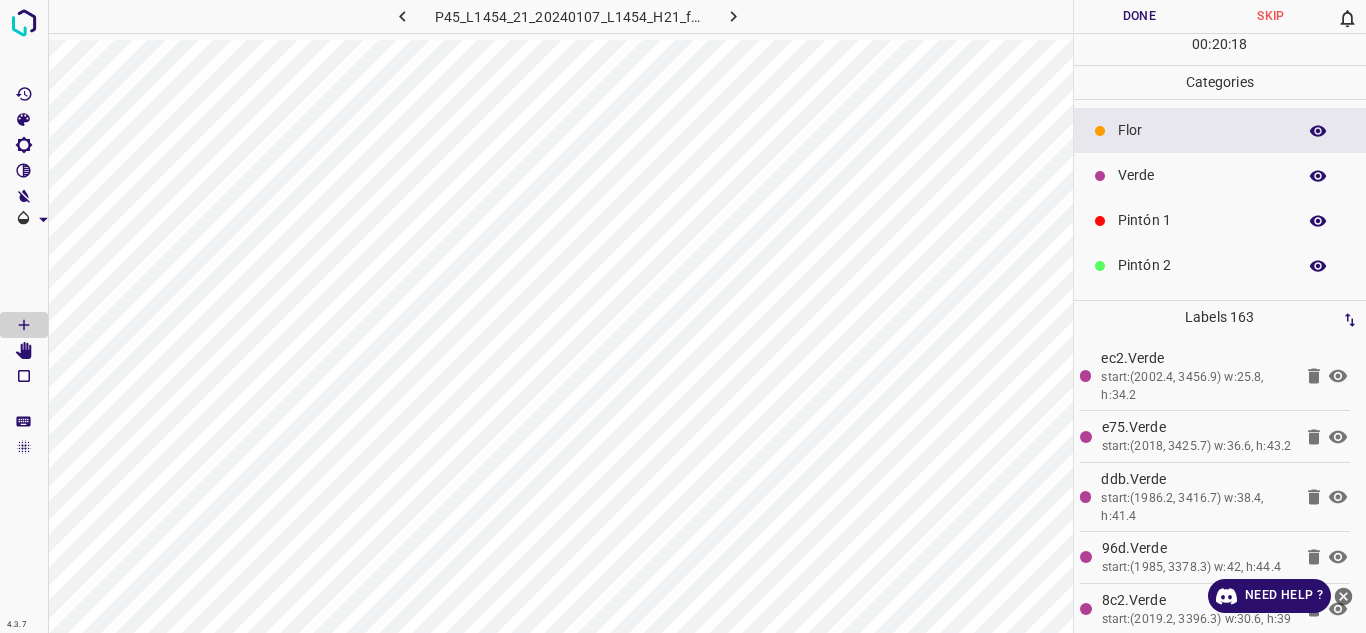 click on "Verde" at bounding box center (1202, 175) 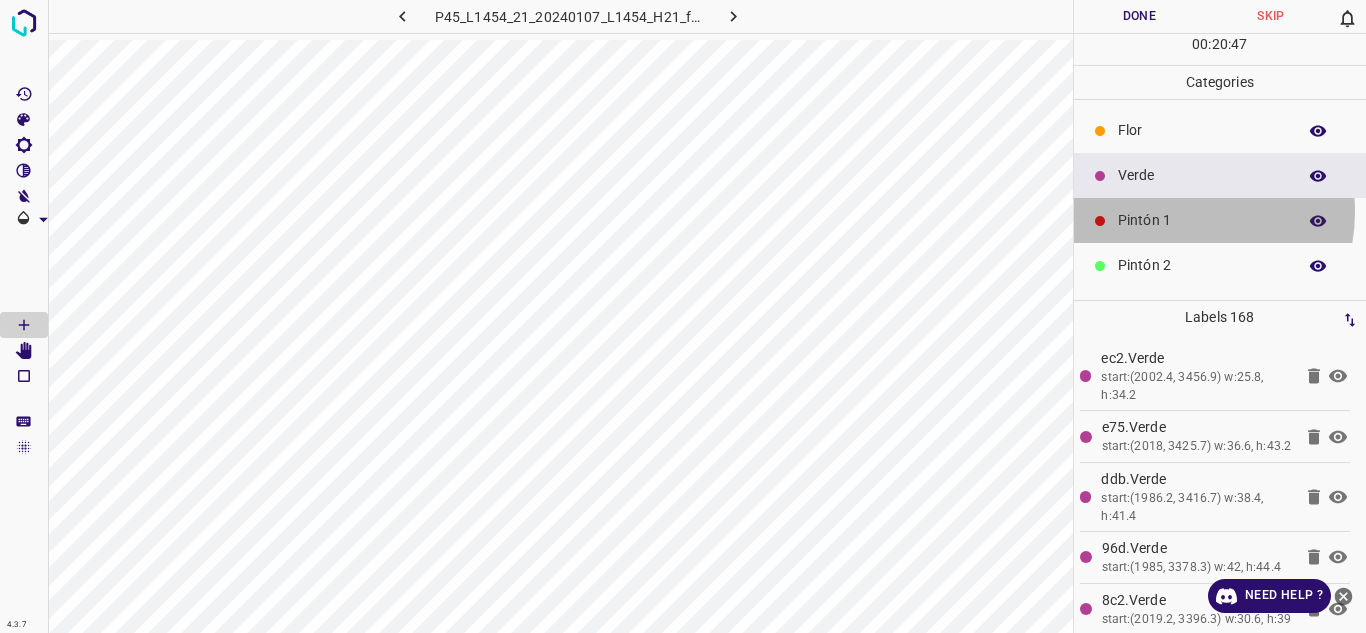 click on "Pintón 1" at bounding box center (1202, 220) 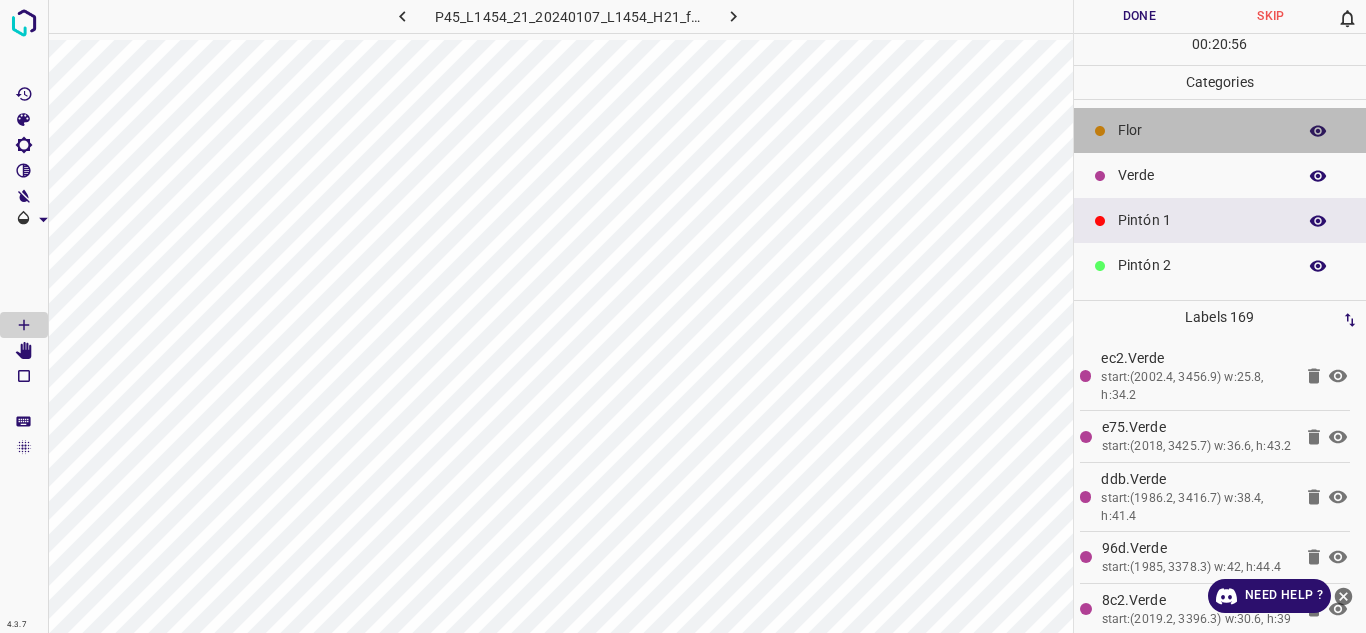 click on "Flor" at bounding box center (1202, 130) 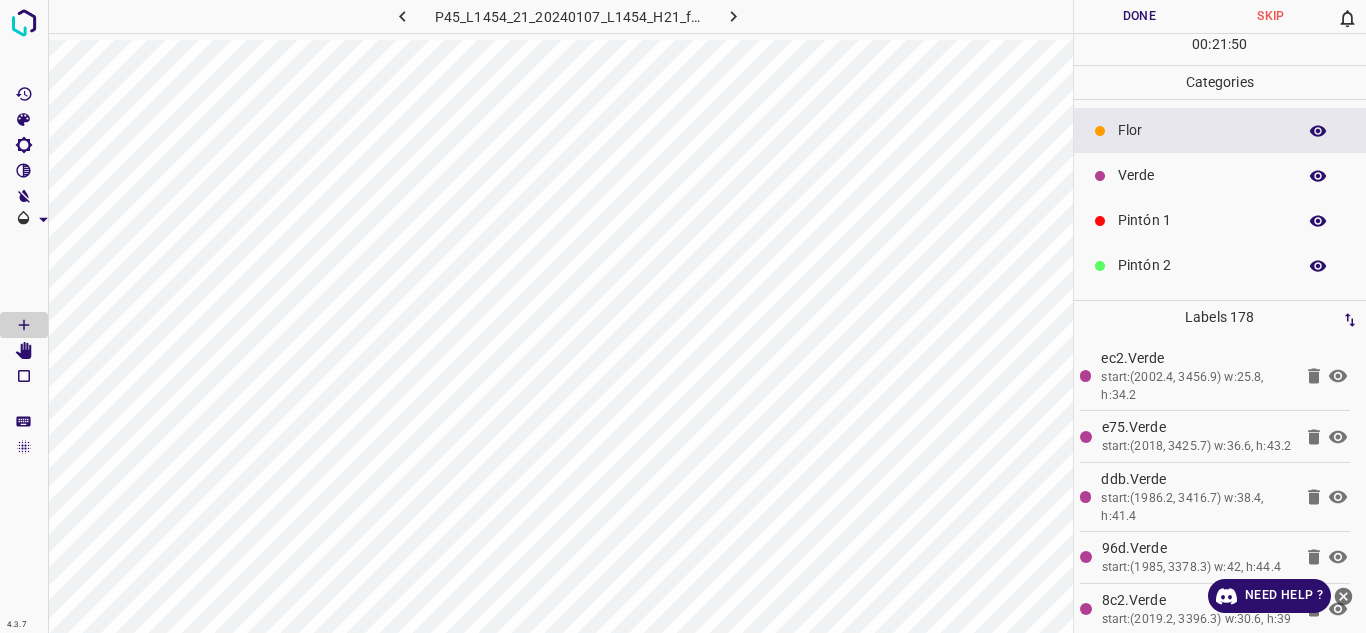 click on "Pintón 1" at bounding box center [1202, 220] 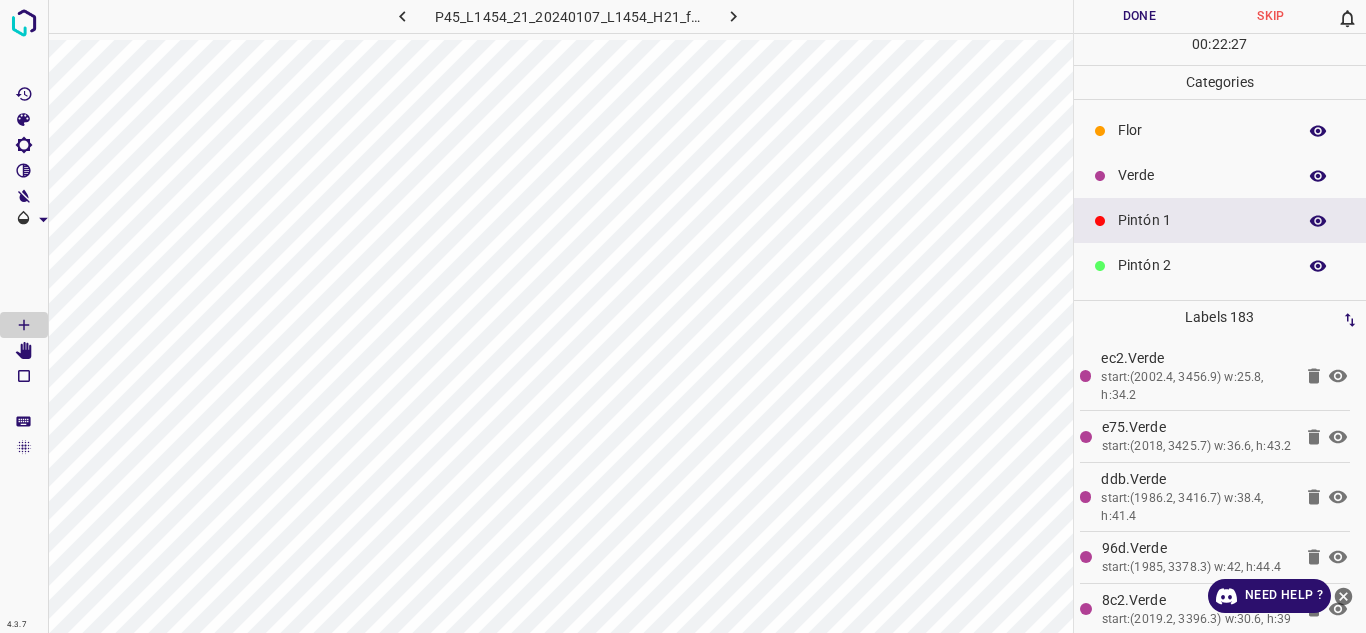 scroll, scrollTop: 176, scrollLeft: 0, axis: vertical 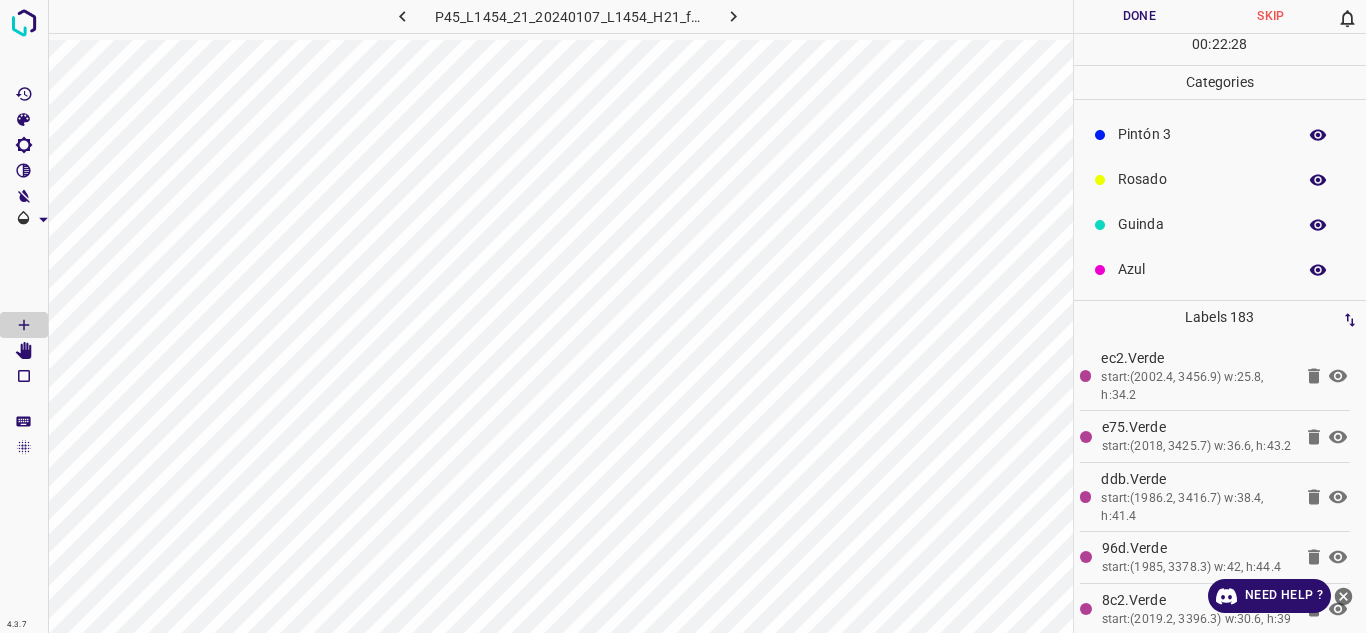 click on "Azul" at bounding box center (1202, 269) 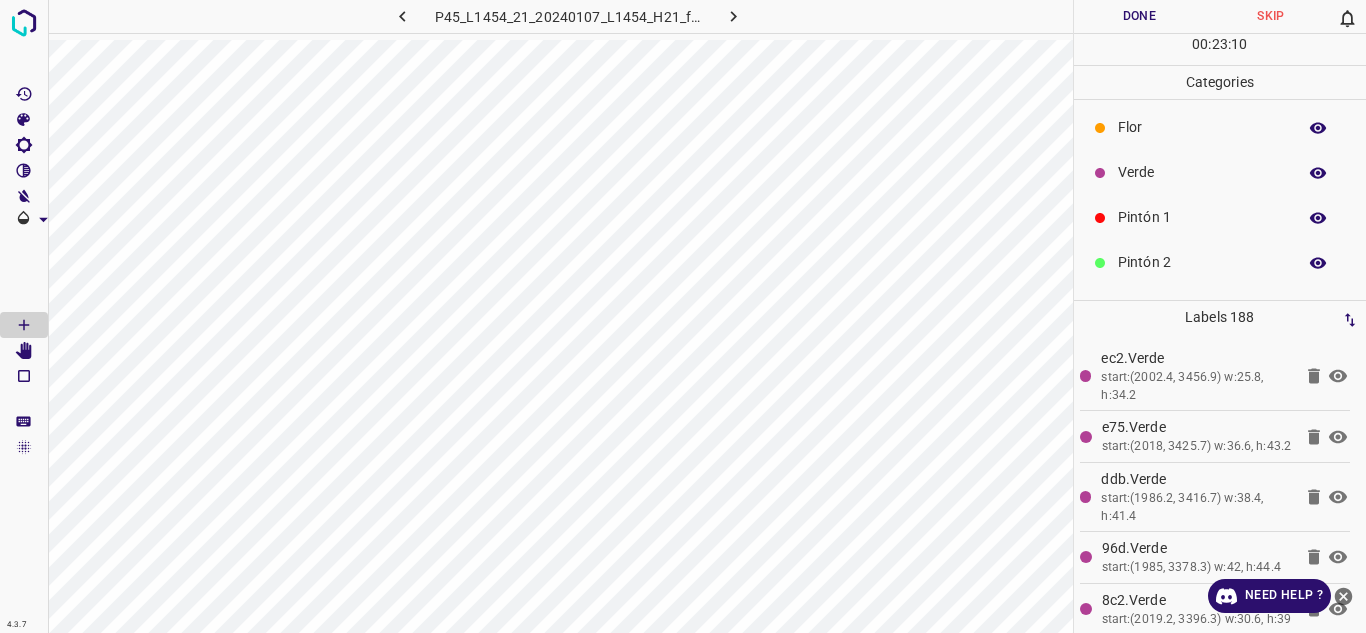 scroll, scrollTop: 0, scrollLeft: 0, axis: both 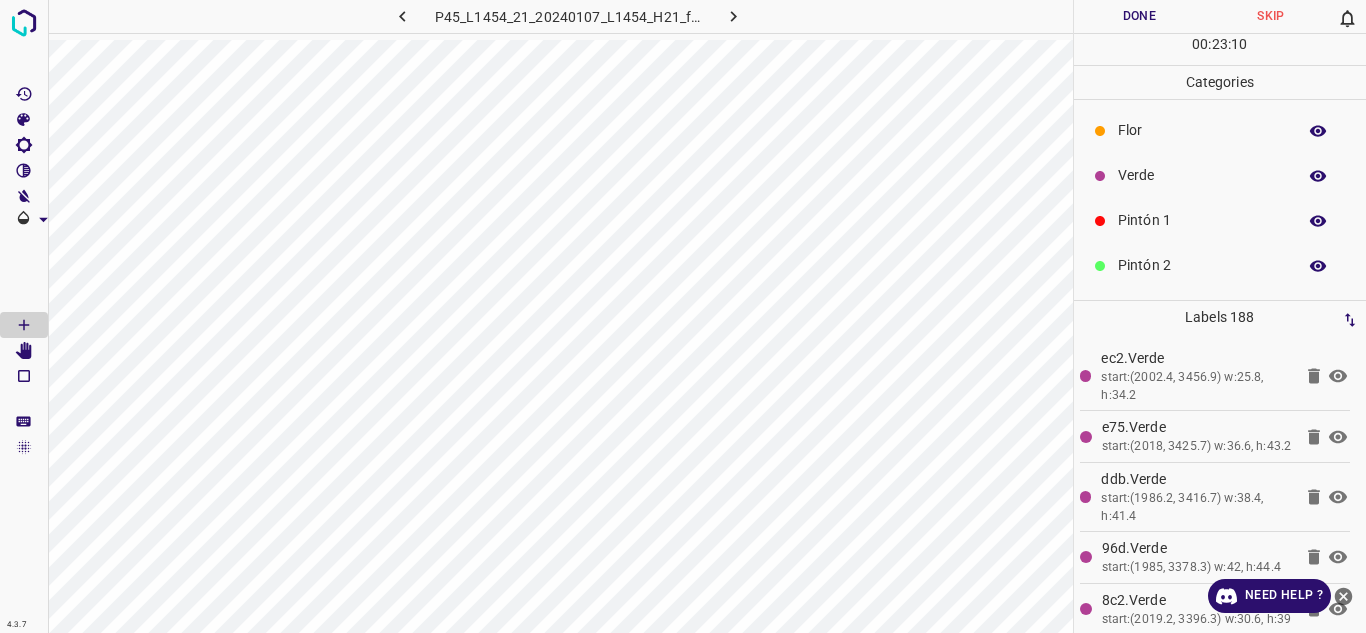 click on "Pintón 1" at bounding box center [1202, 220] 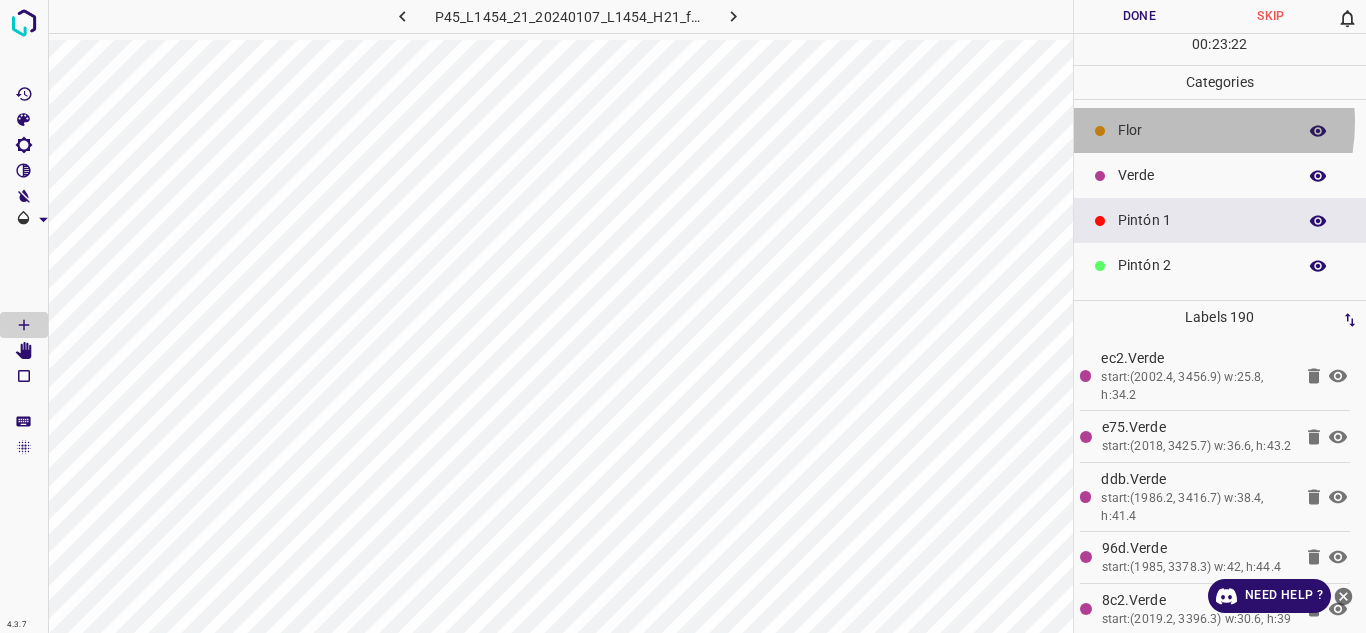 click on "Flor" at bounding box center (1202, 130) 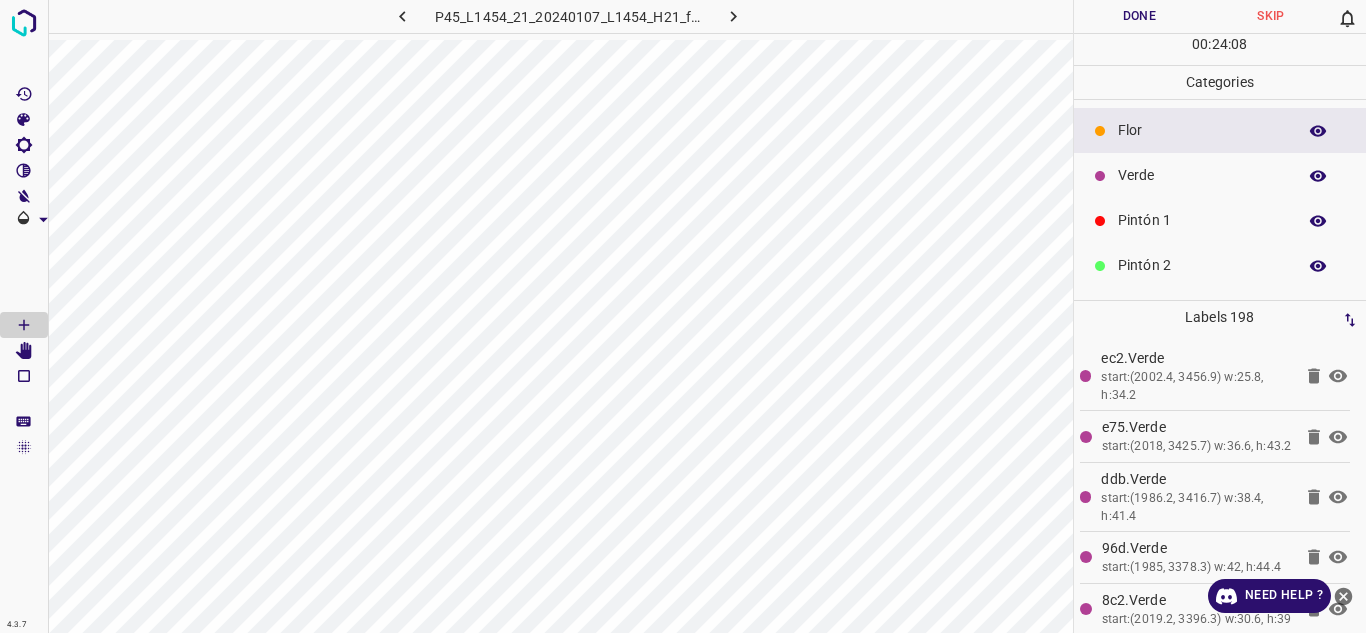 click on "Pintón 1" at bounding box center (1202, 220) 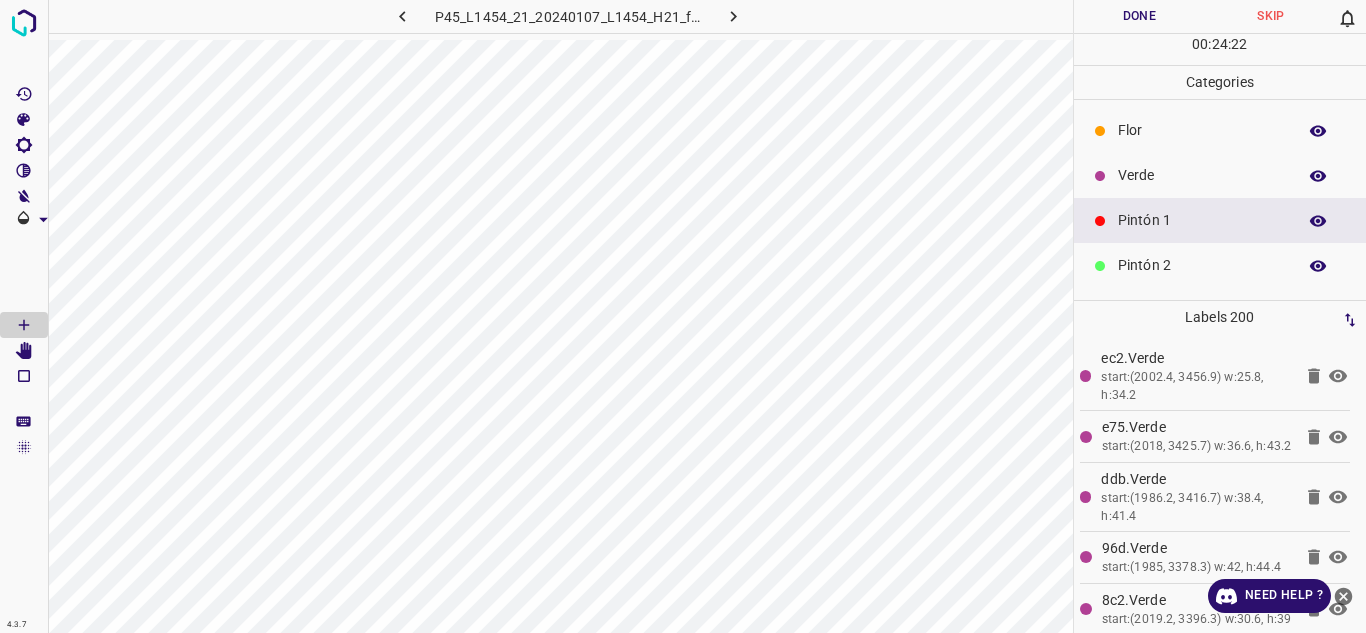 click on "Verde" at bounding box center [1202, 175] 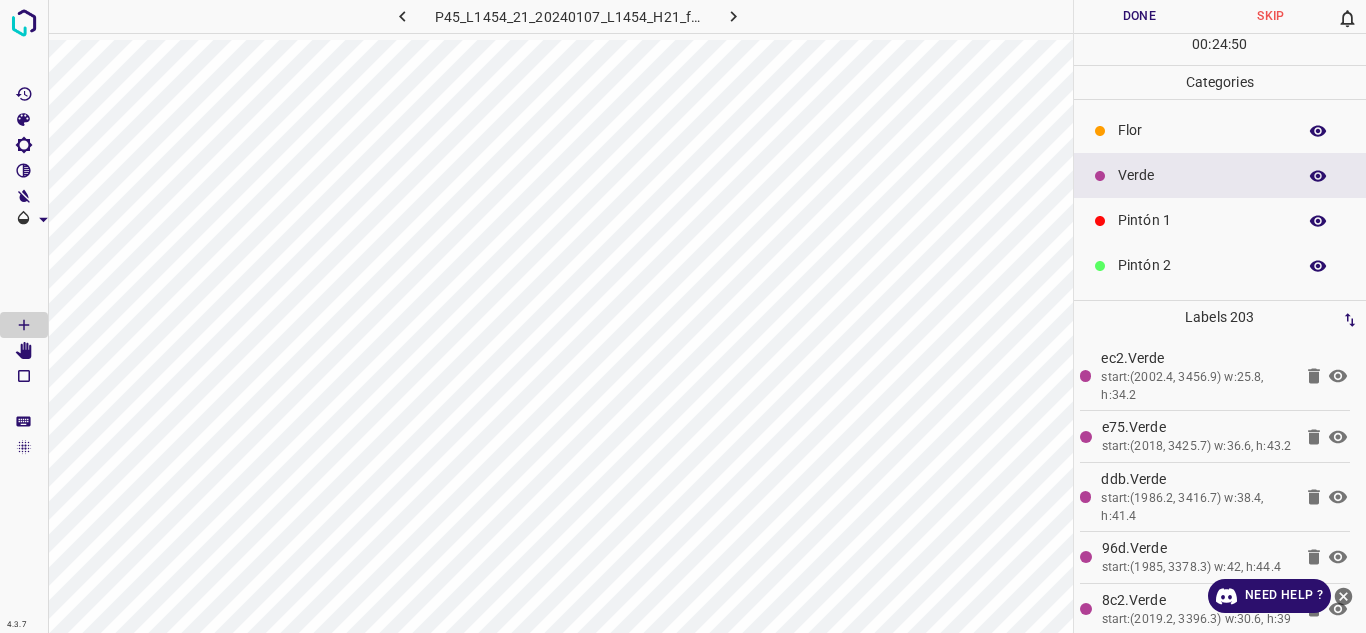 scroll, scrollTop: 176, scrollLeft: 0, axis: vertical 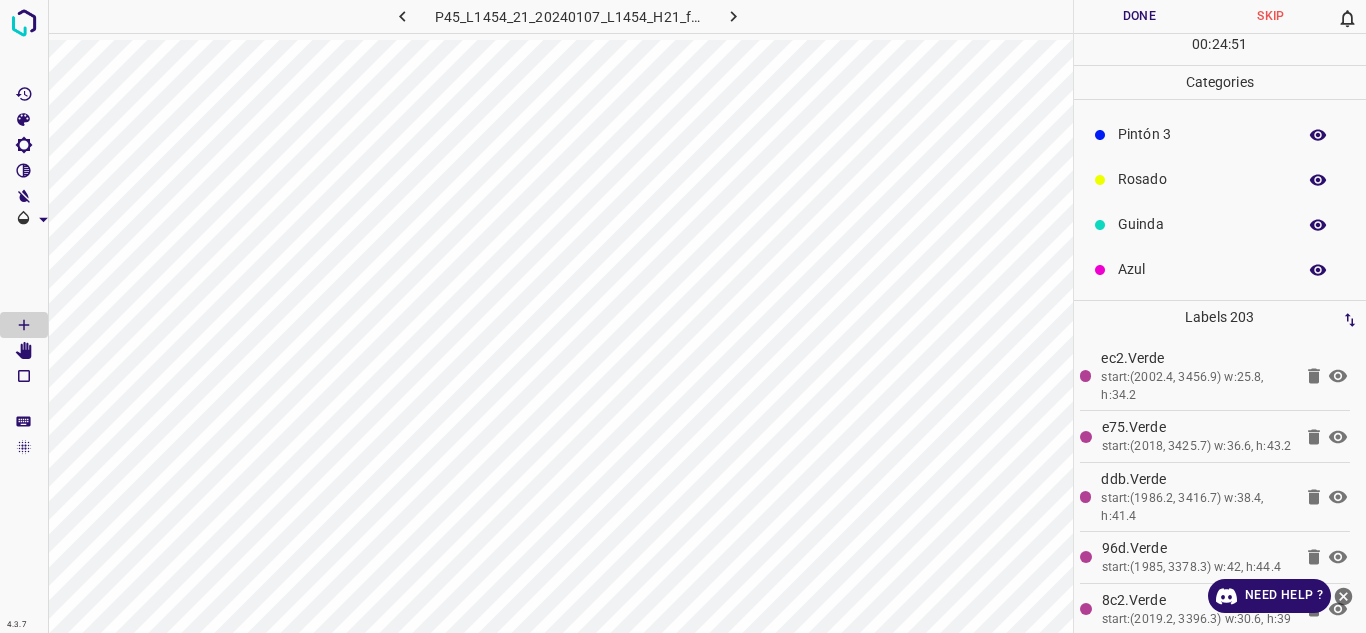 click on "Azul" at bounding box center (1202, 269) 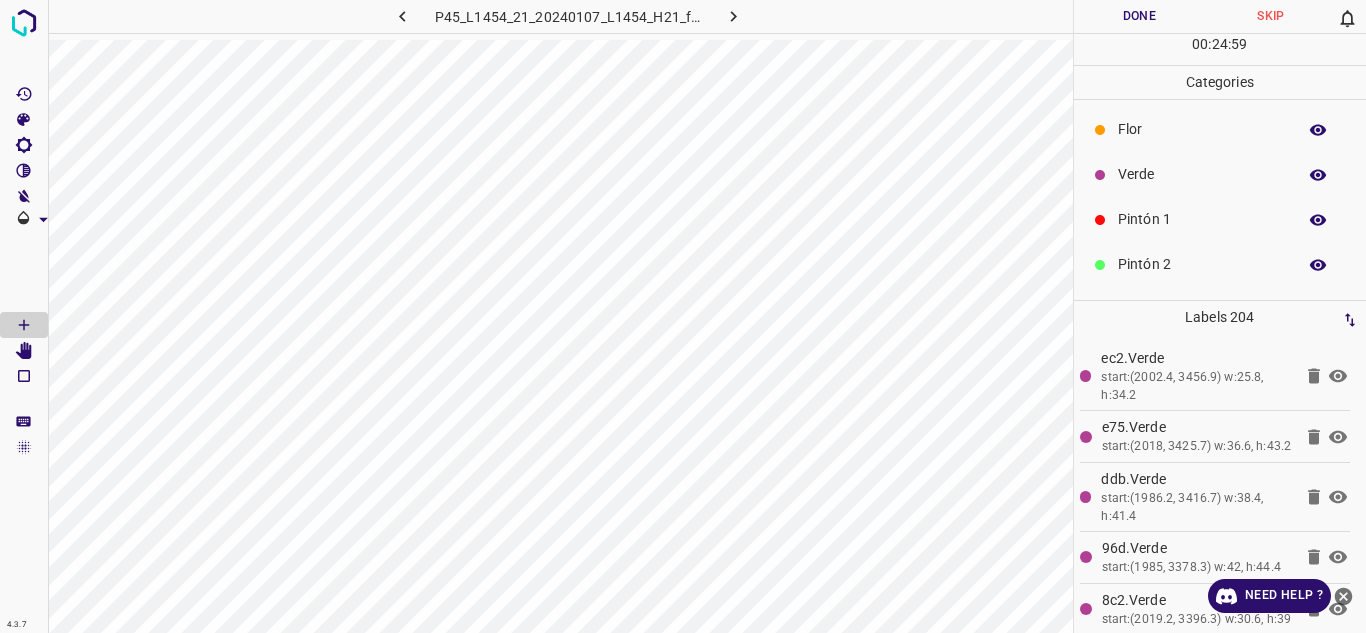 scroll, scrollTop: 0, scrollLeft: 0, axis: both 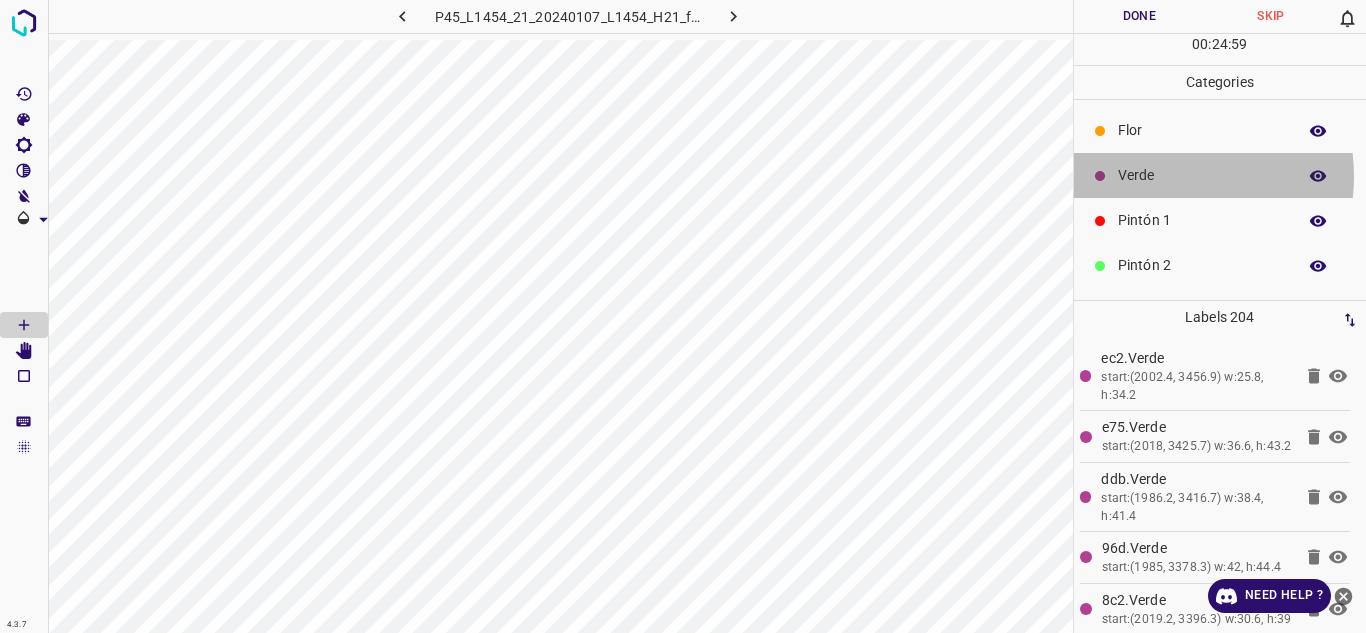 click on "Verde" at bounding box center [1202, 175] 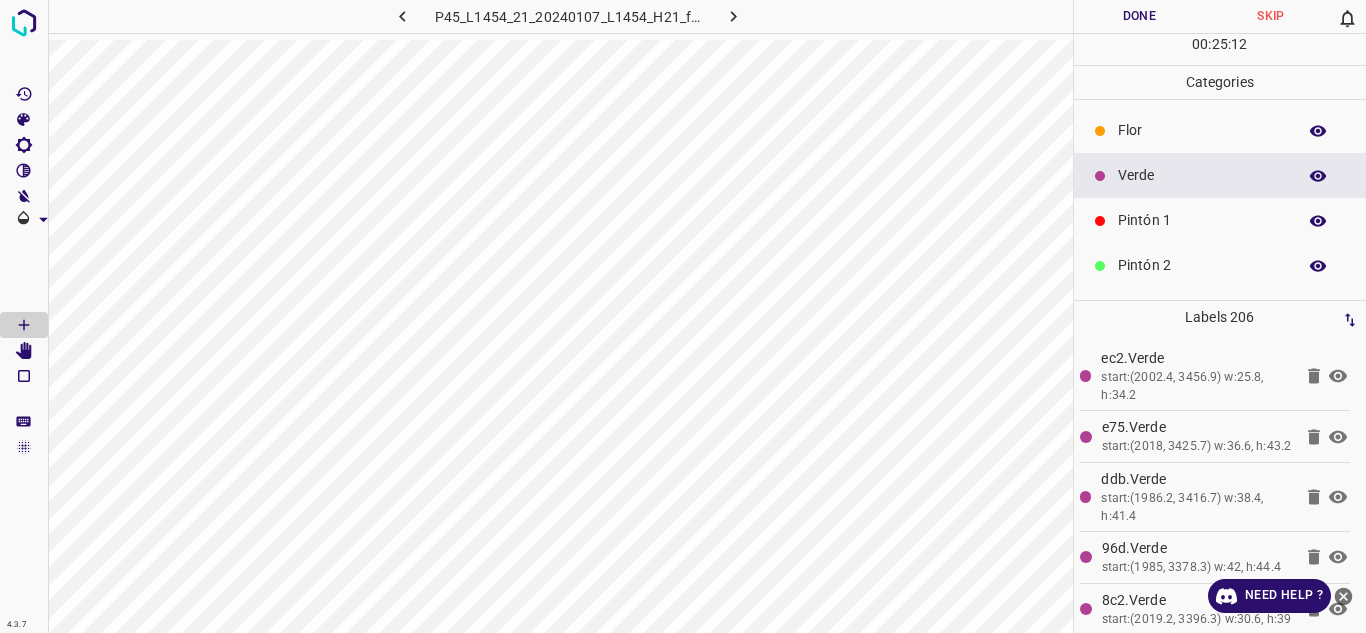 scroll, scrollTop: 176, scrollLeft: 0, axis: vertical 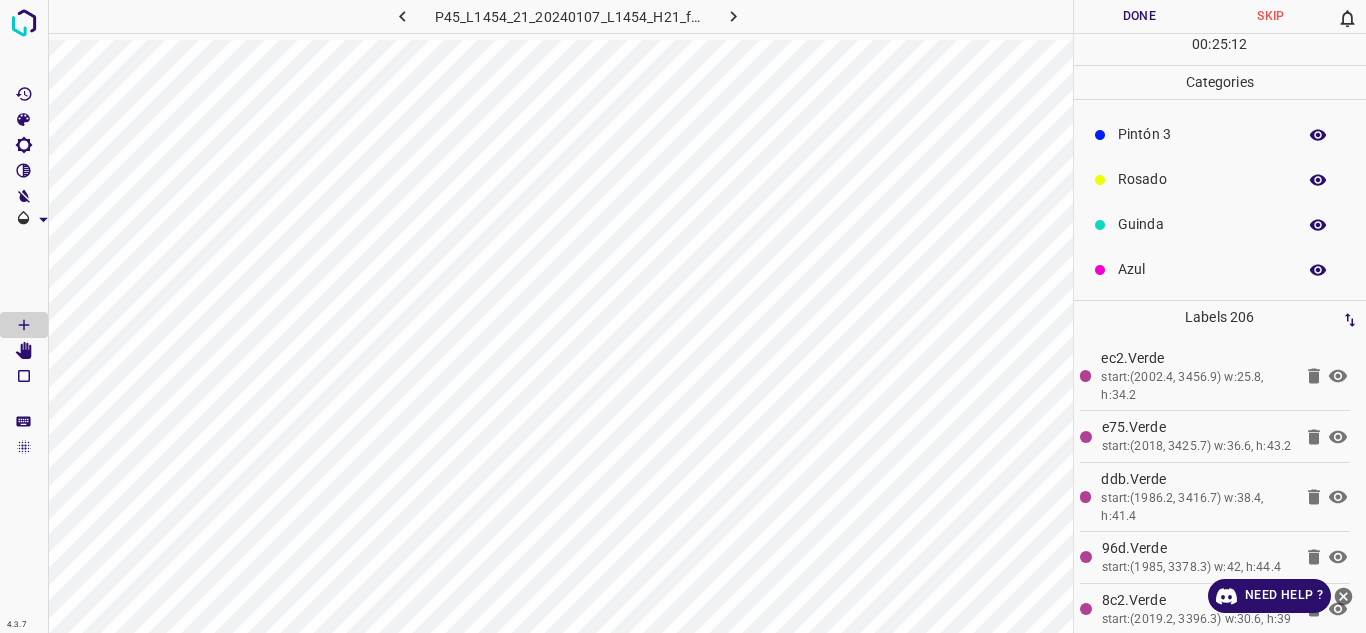 click on "Pintón 3" at bounding box center [1202, 134] 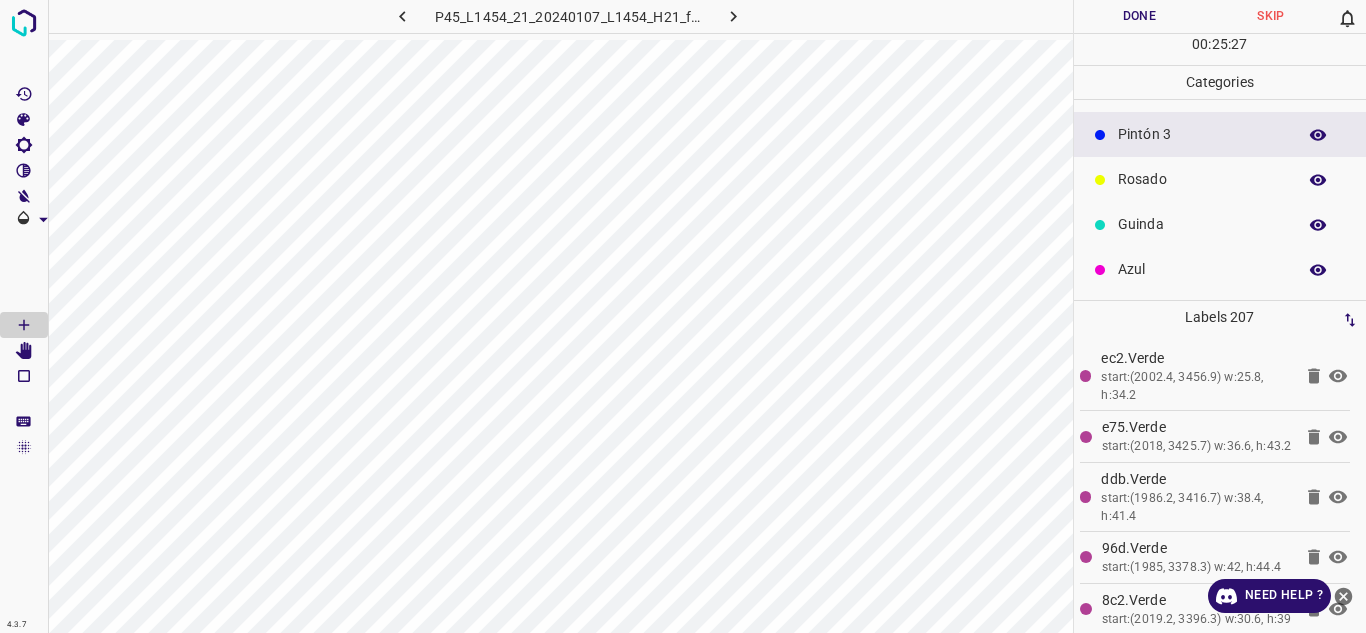 scroll, scrollTop: 0, scrollLeft: 0, axis: both 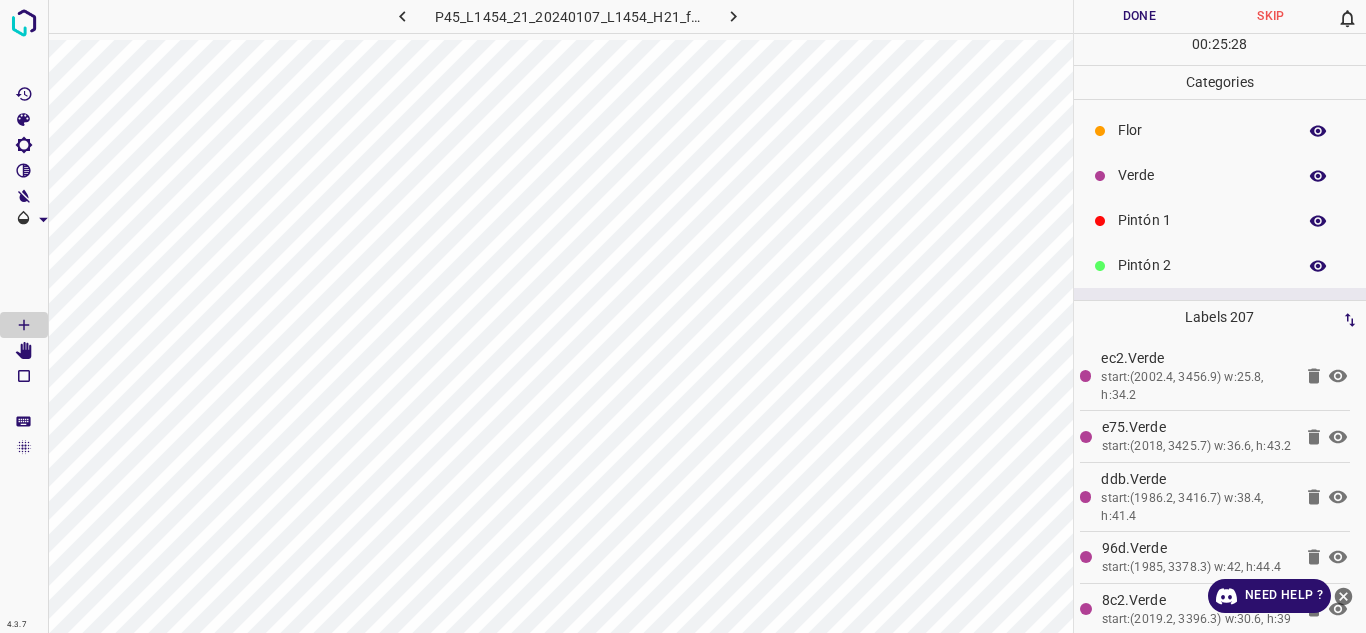 click on "Verde" at bounding box center (1220, 175) 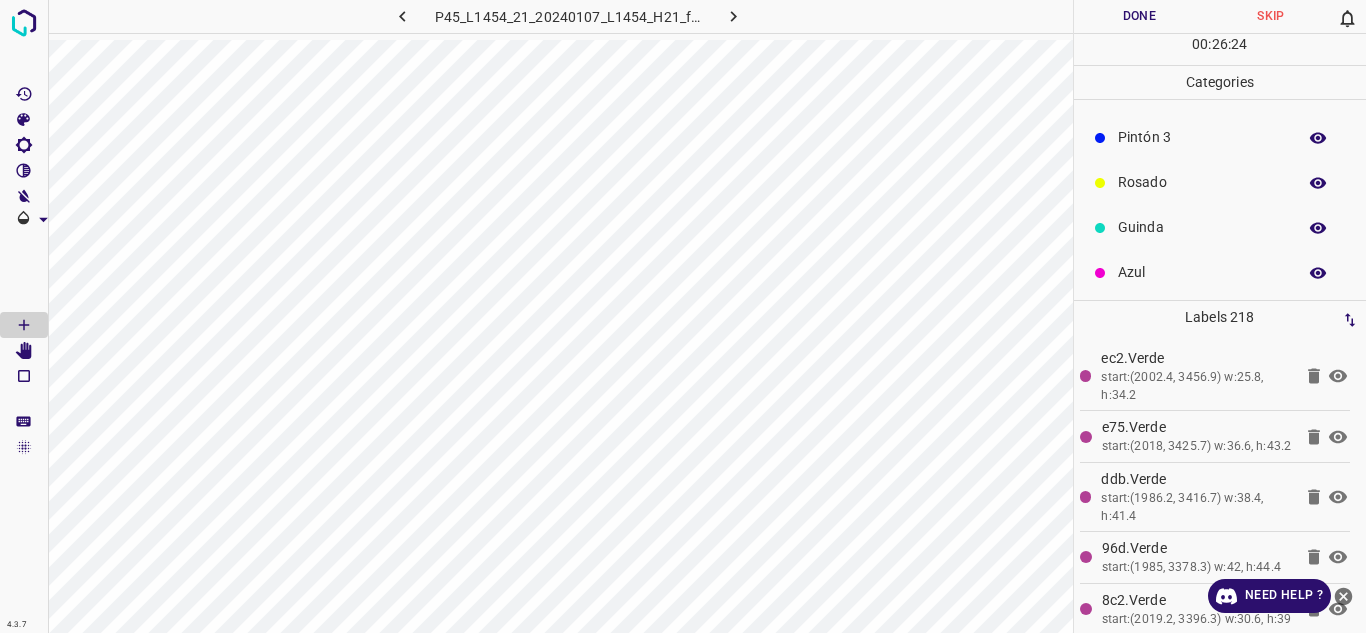 scroll, scrollTop: 176, scrollLeft: 0, axis: vertical 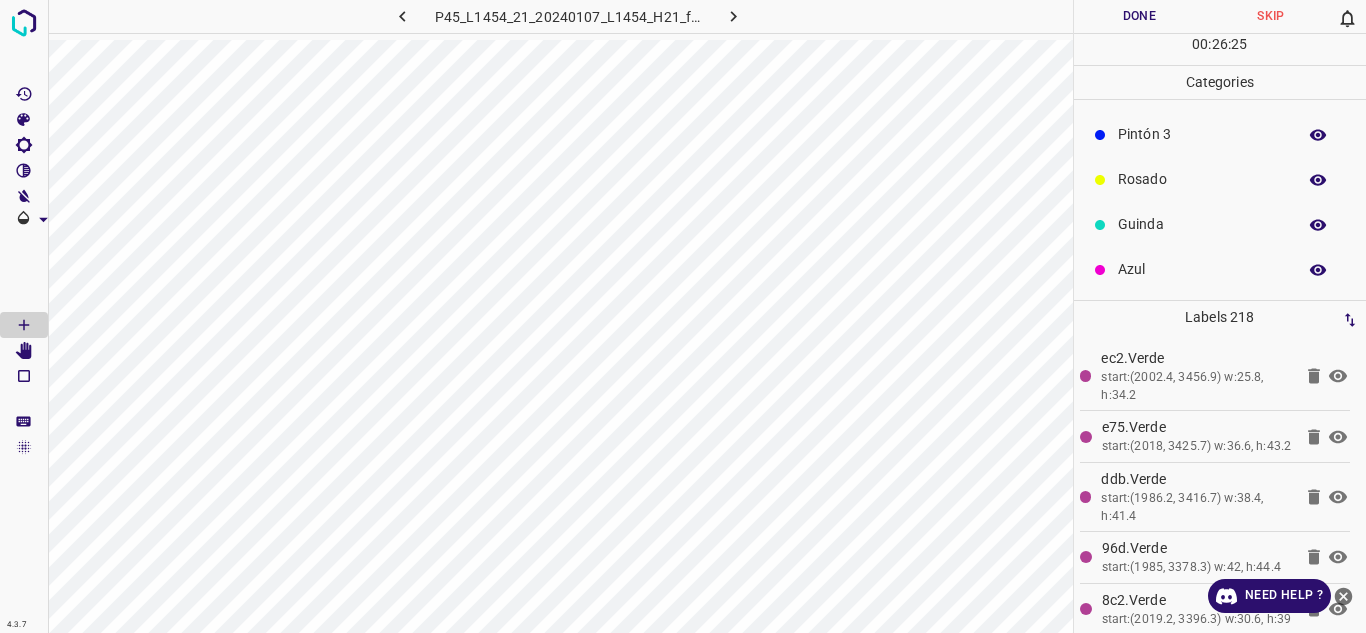 click on "Azul" at bounding box center (1202, 269) 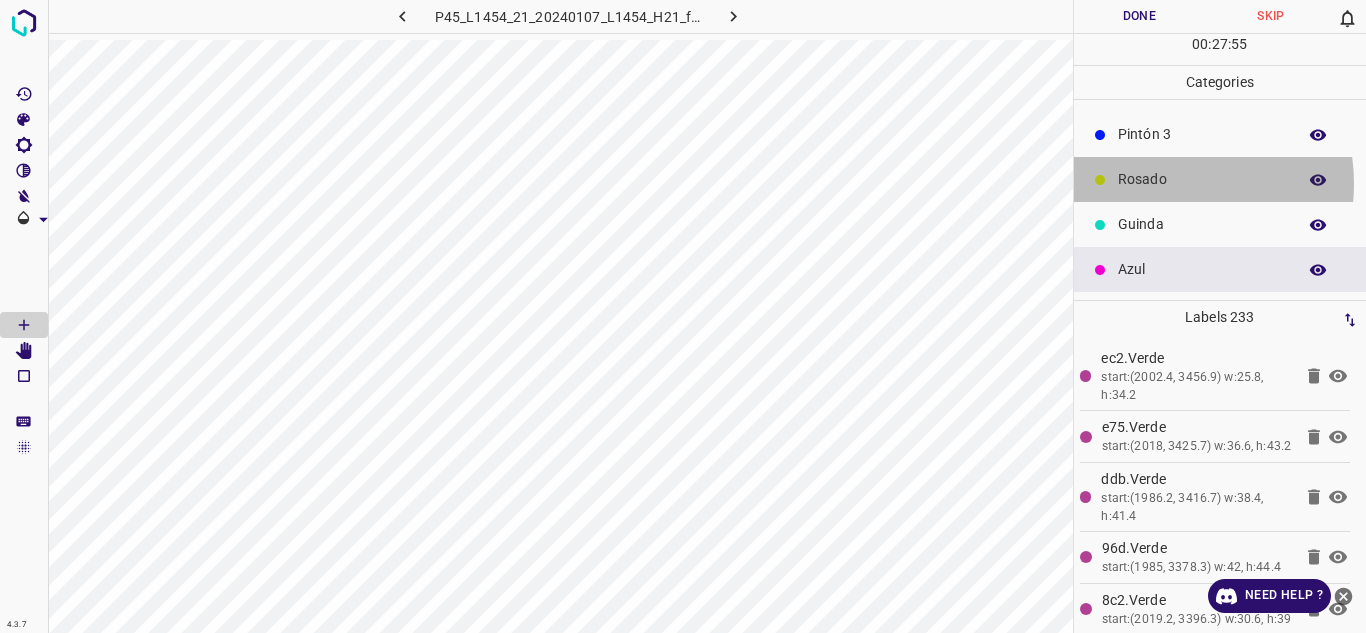 click on "Rosado" at bounding box center (1202, 179) 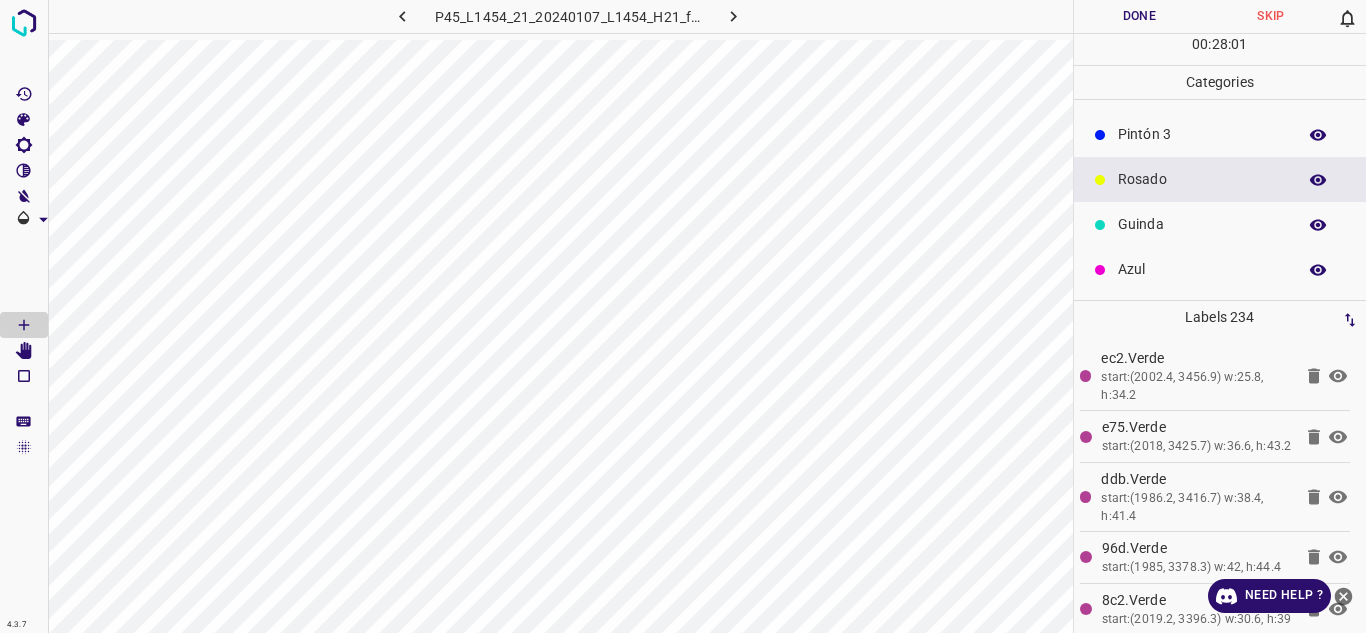 click on "Azul" at bounding box center (1202, 269) 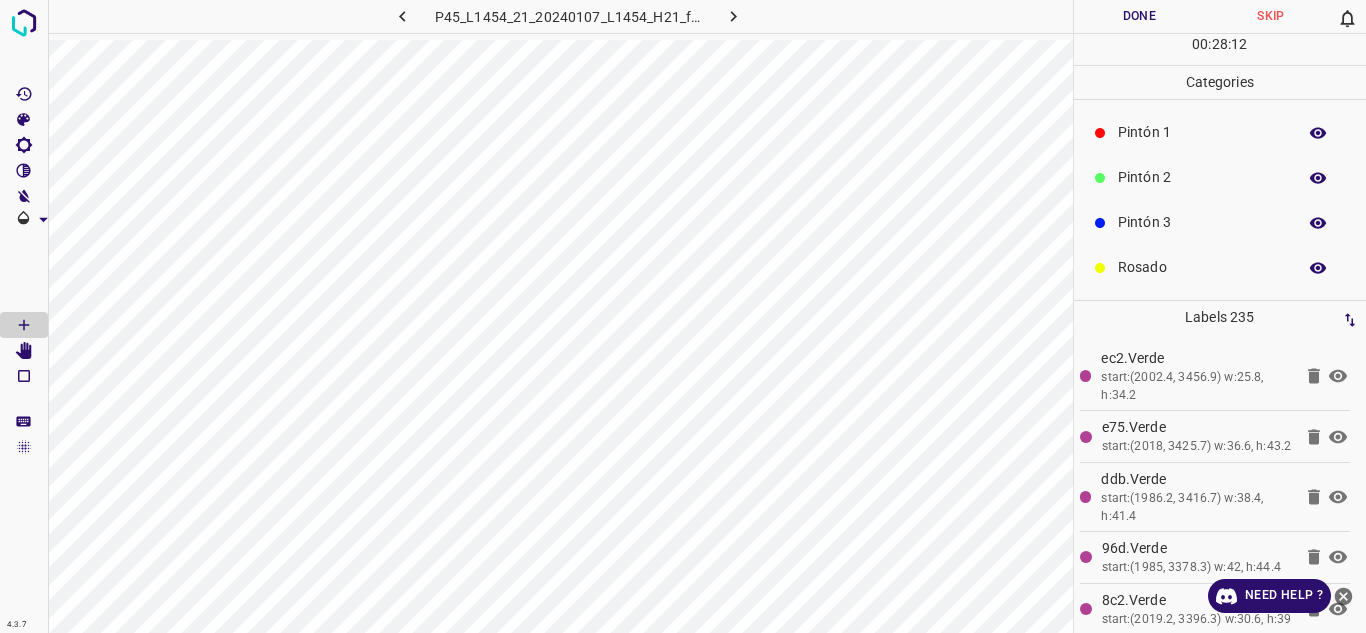 scroll, scrollTop: 0, scrollLeft: 0, axis: both 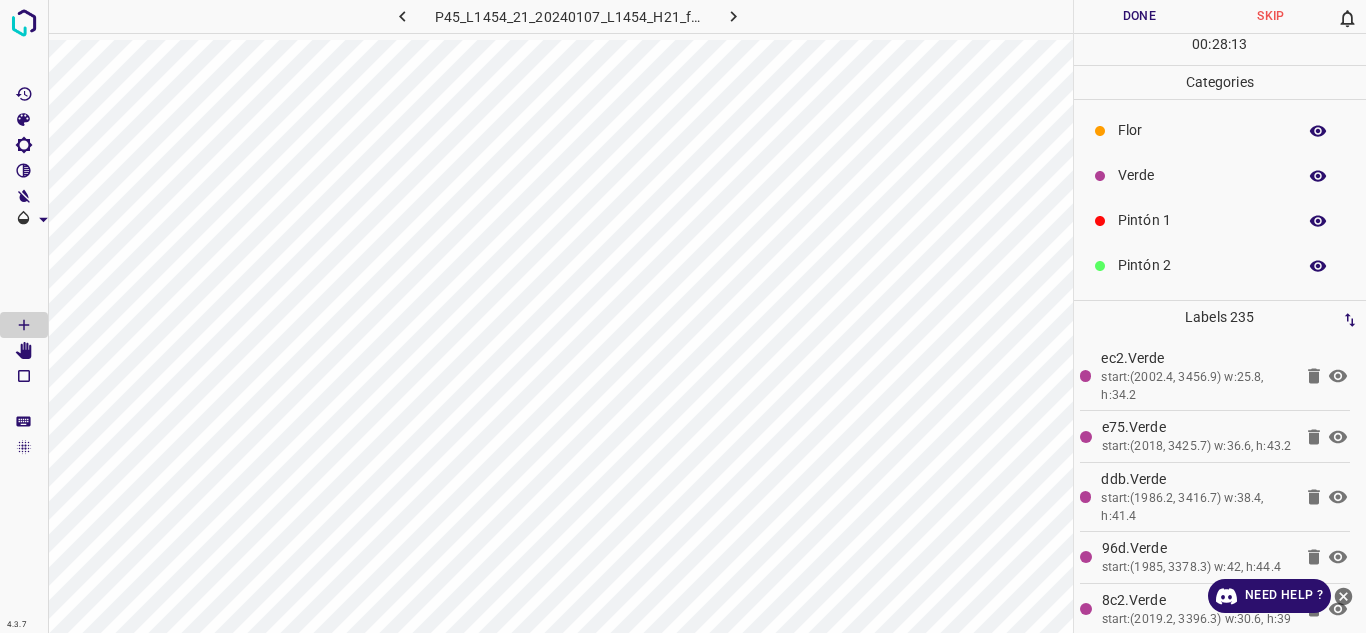 click on "Verde" at bounding box center (1202, 175) 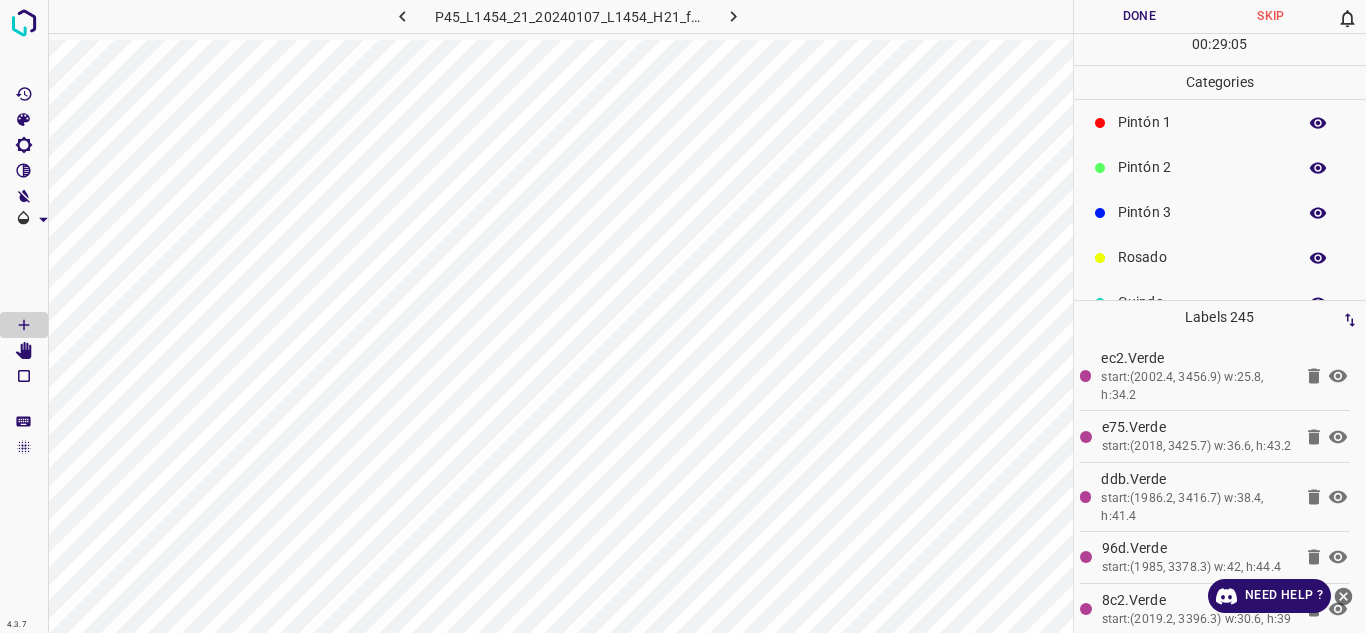 scroll, scrollTop: 176, scrollLeft: 0, axis: vertical 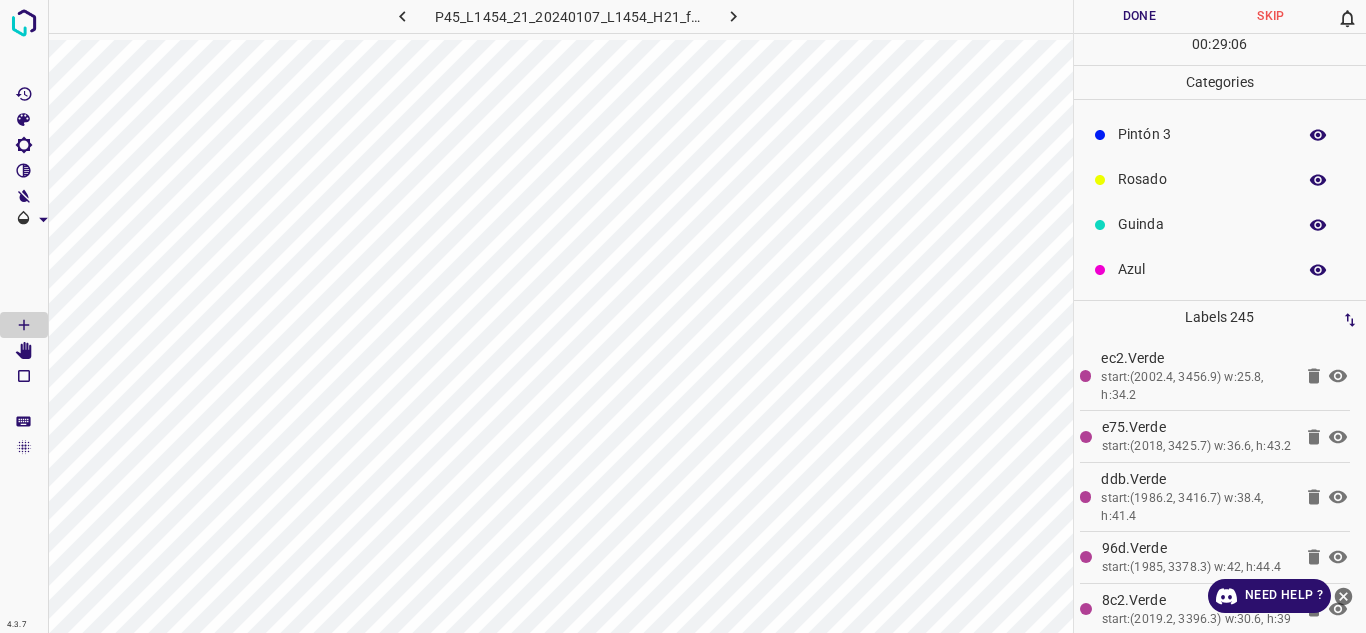 click on "Azul" at bounding box center [1202, 269] 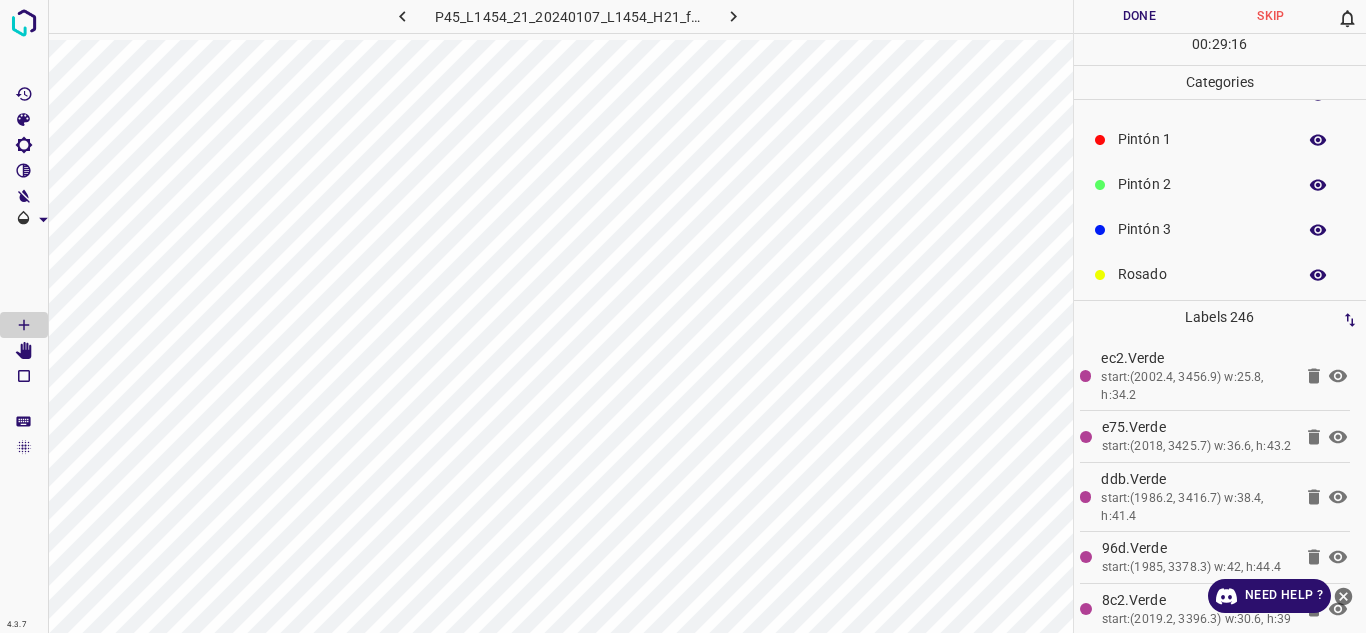 scroll, scrollTop: 0, scrollLeft: 0, axis: both 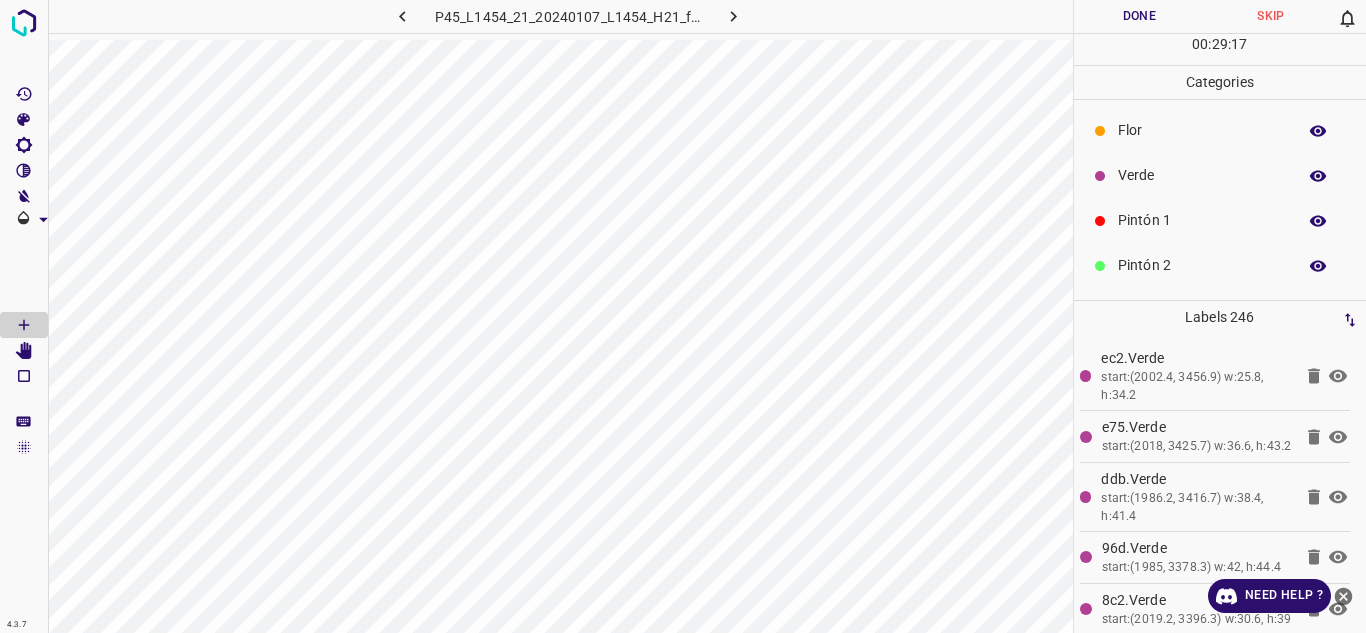 click on "Verde" at bounding box center (1202, 175) 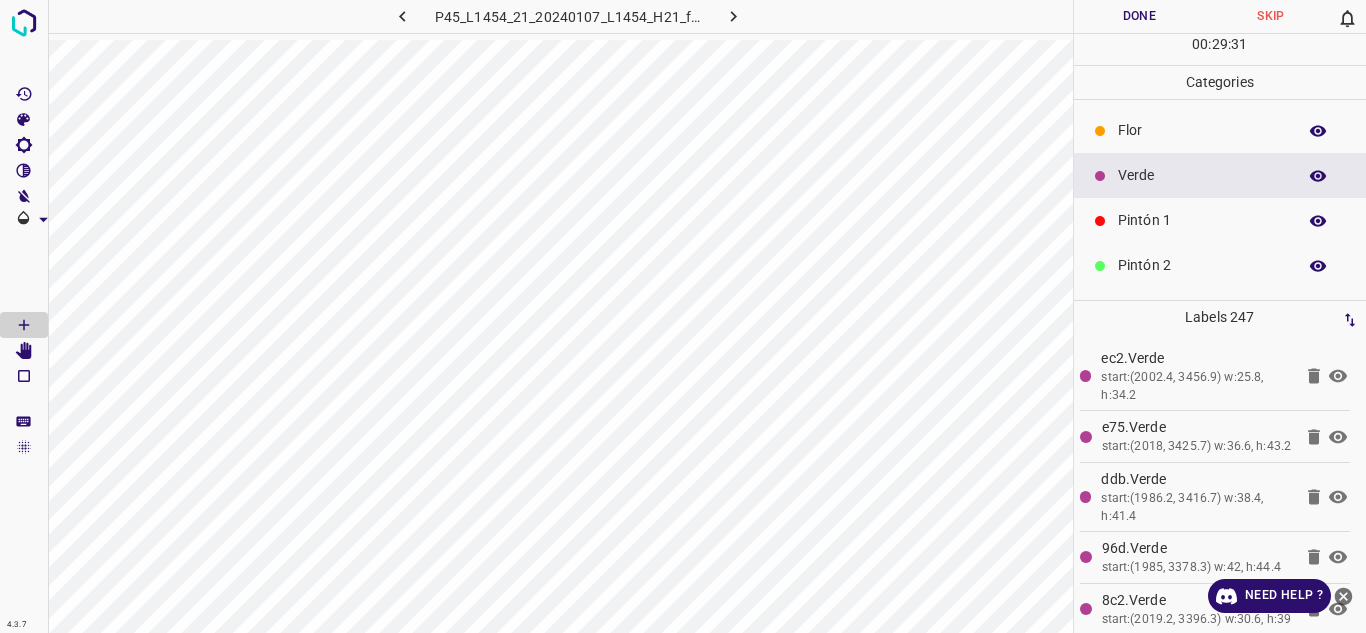 scroll, scrollTop: 176, scrollLeft: 0, axis: vertical 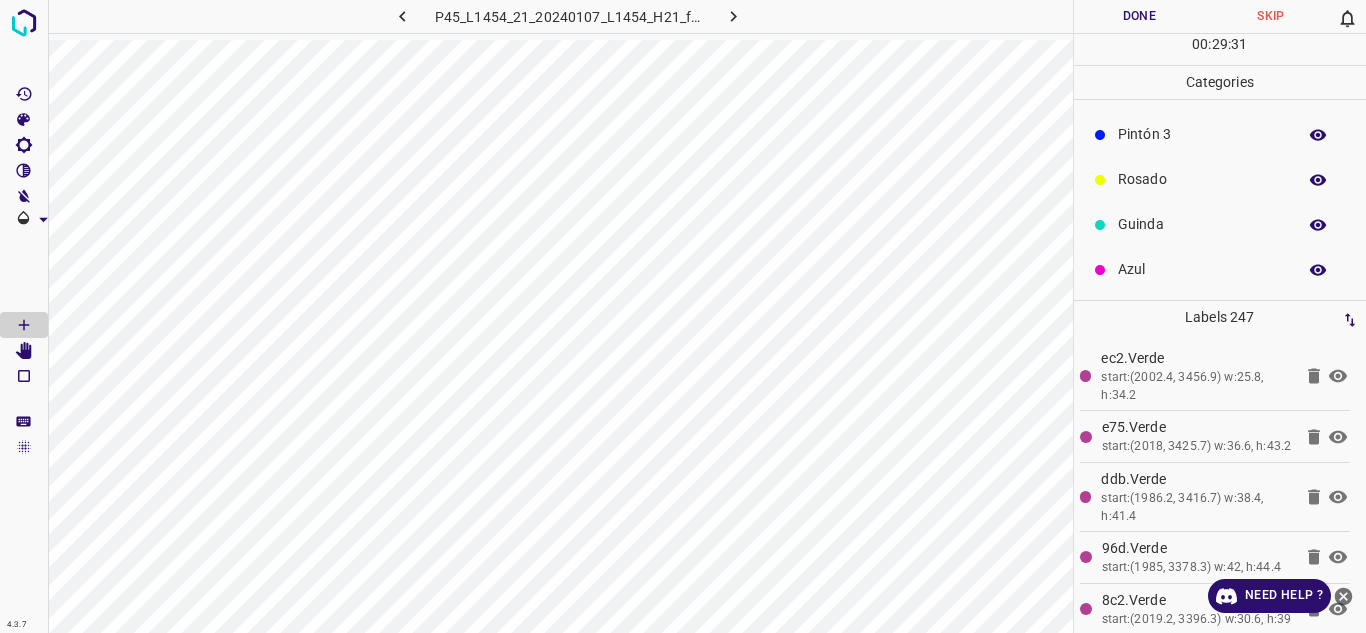 click on "Azul" at bounding box center (1202, 269) 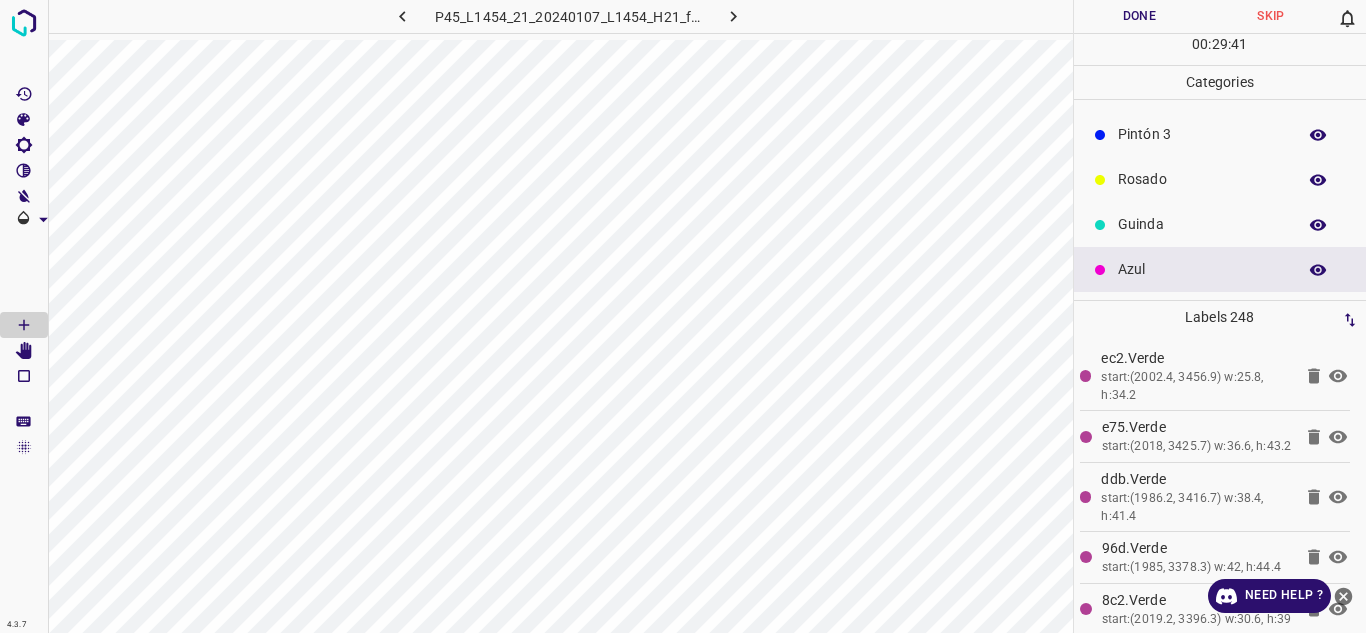 scroll, scrollTop: 0, scrollLeft: 0, axis: both 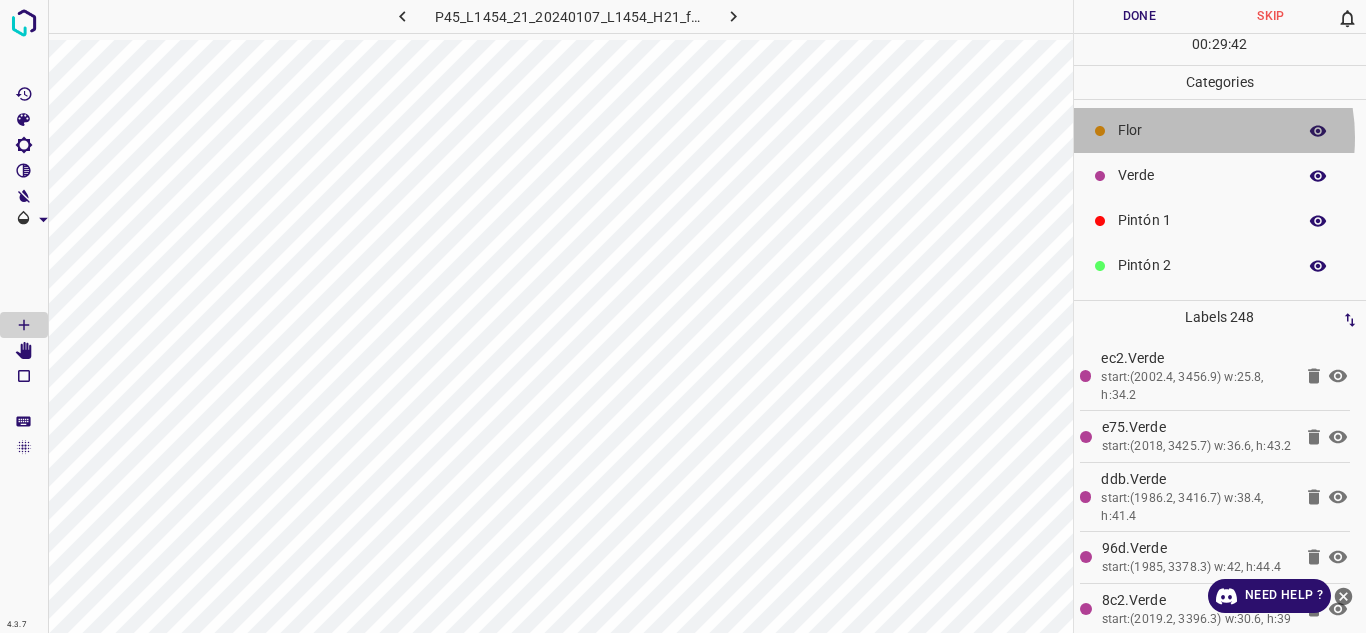 click on "Flor" at bounding box center [1202, 130] 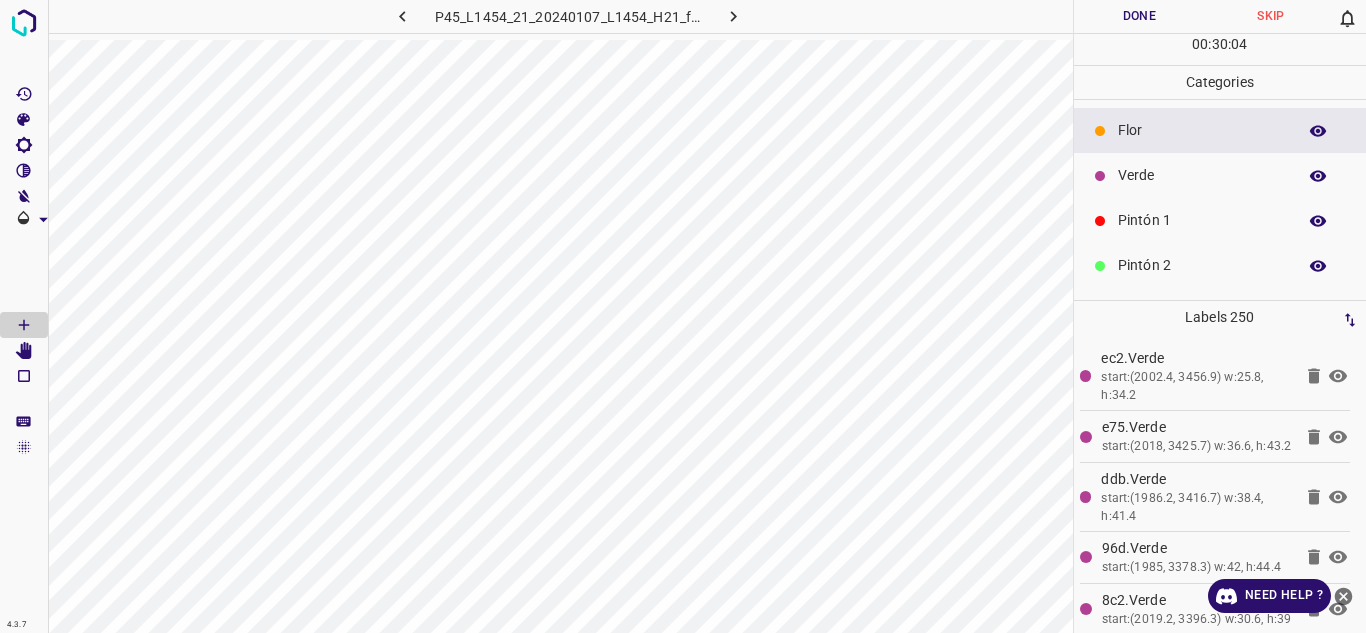 scroll, scrollTop: 176, scrollLeft: 0, axis: vertical 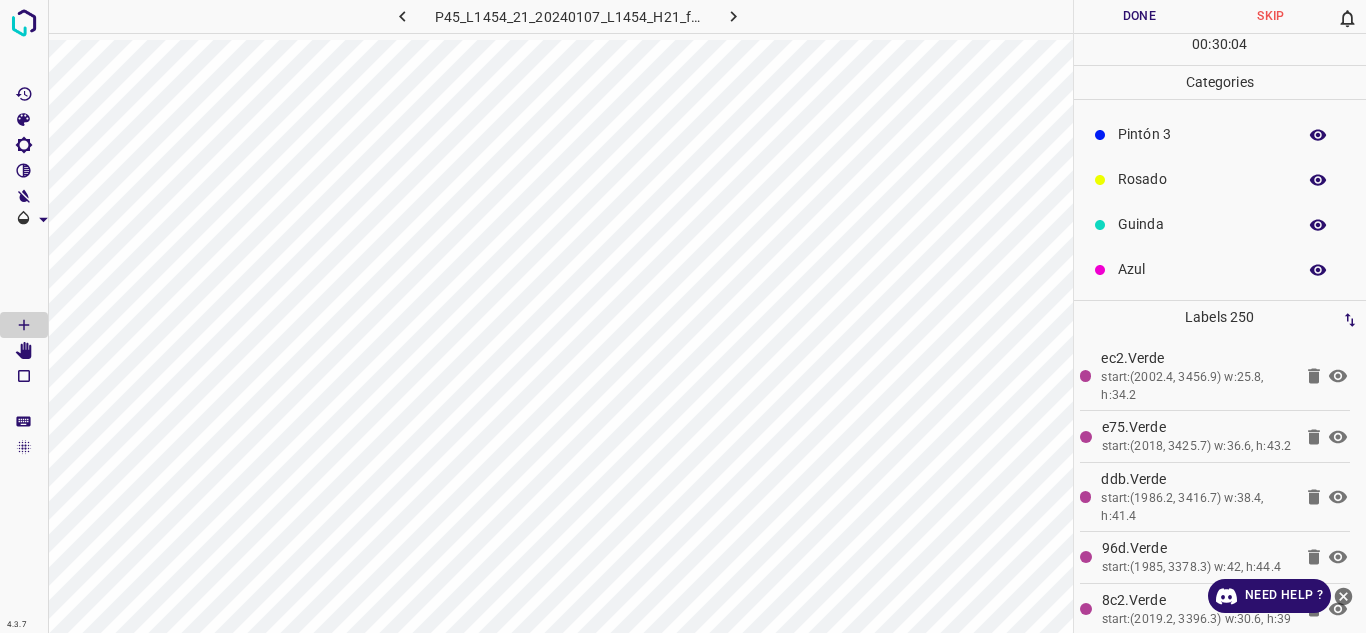 click on "Azul" at bounding box center [1202, 269] 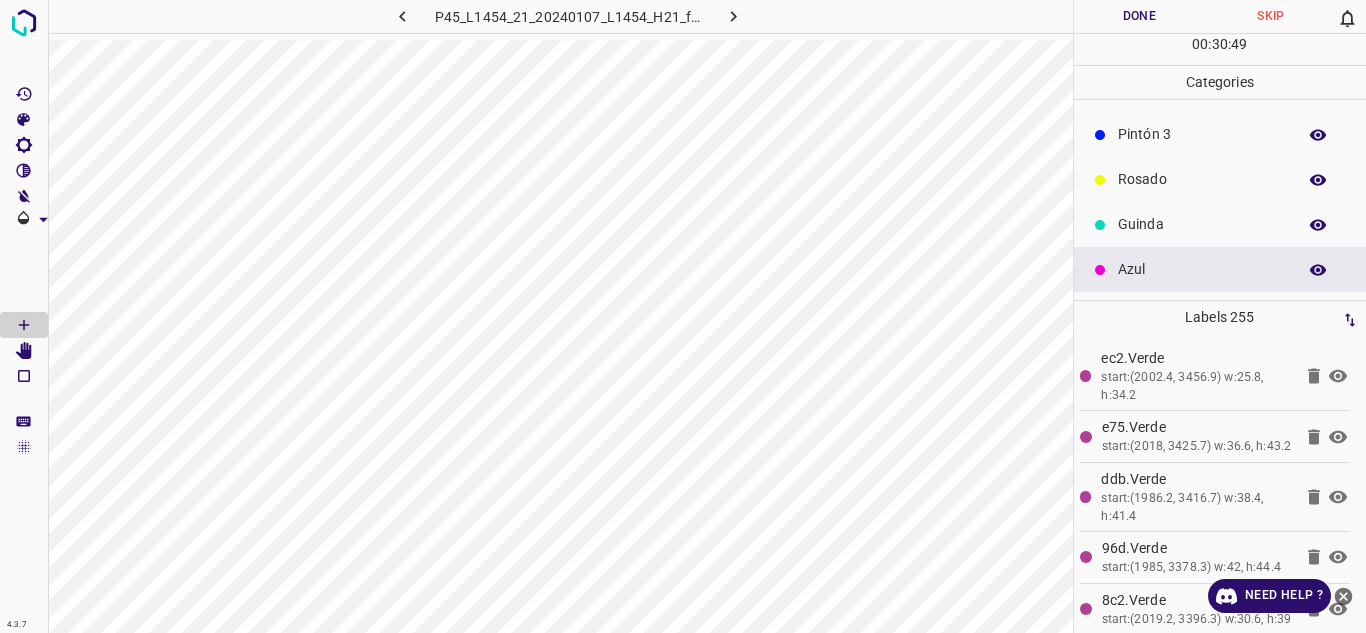 scroll, scrollTop: 76, scrollLeft: 0, axis: vertical 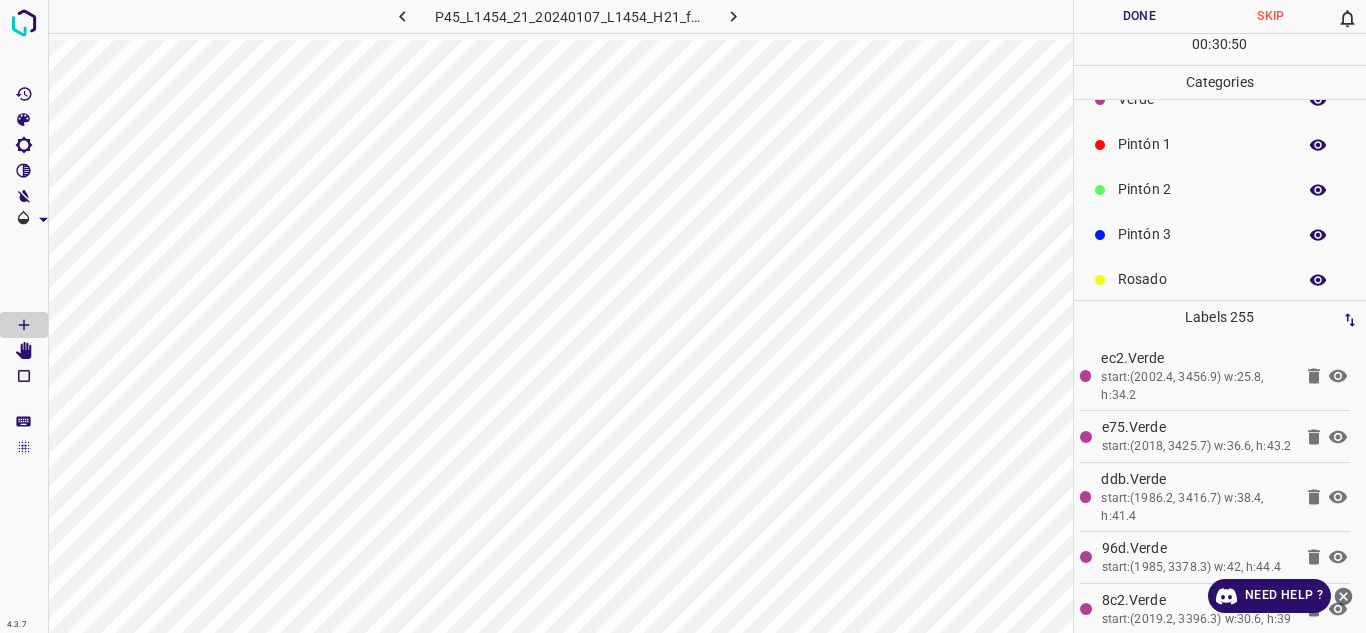 click on "Pintón 1" at bounding box center [1202, 144] 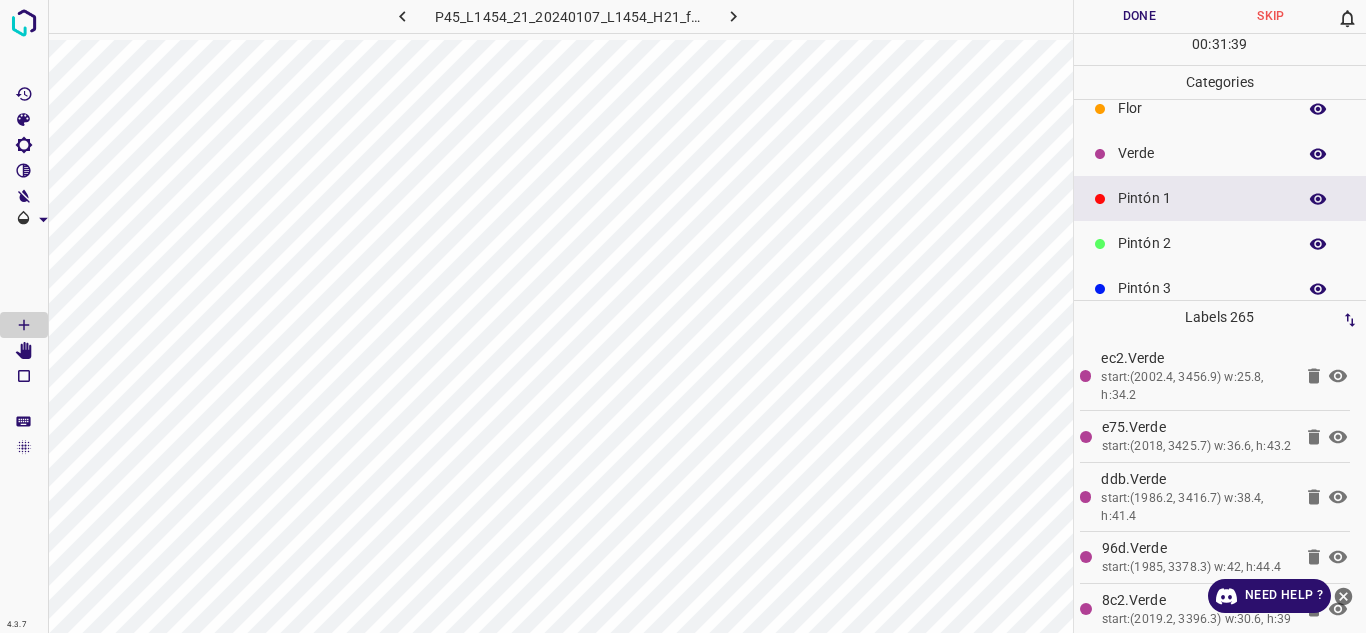 scroll, scrollTop: 0, scrollLeft: 0, axis: both 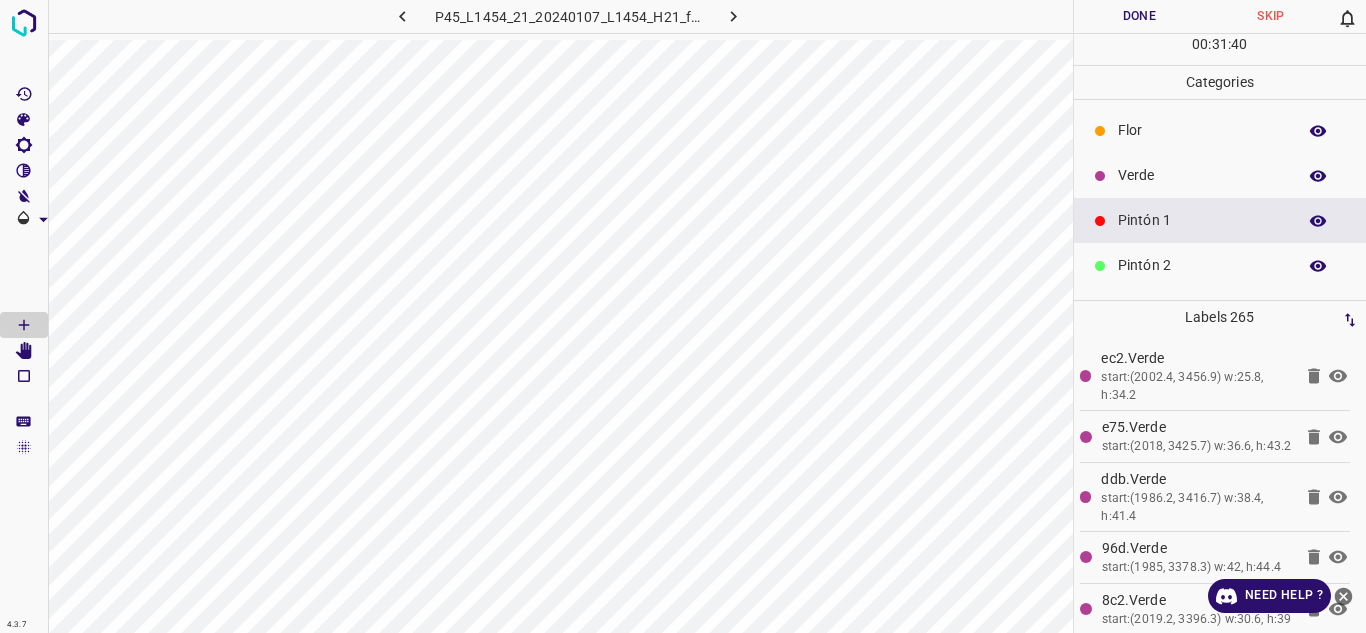 click on "Flor" at bounding box center [1202, 130] 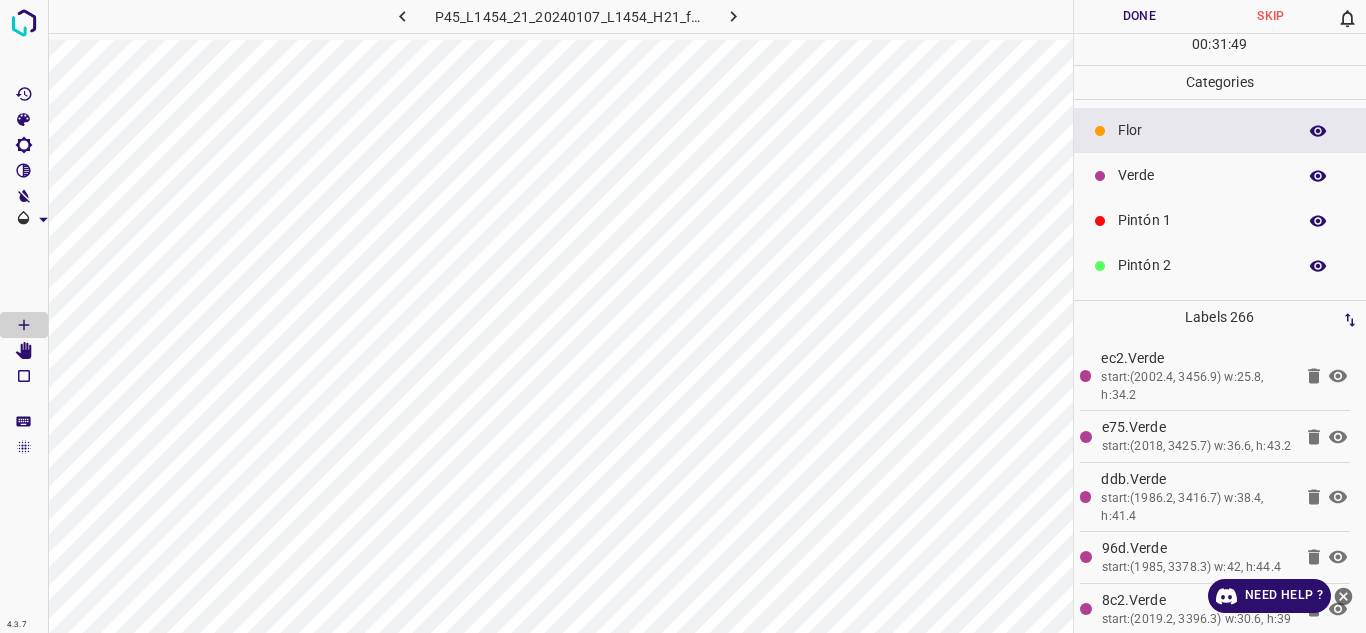 click 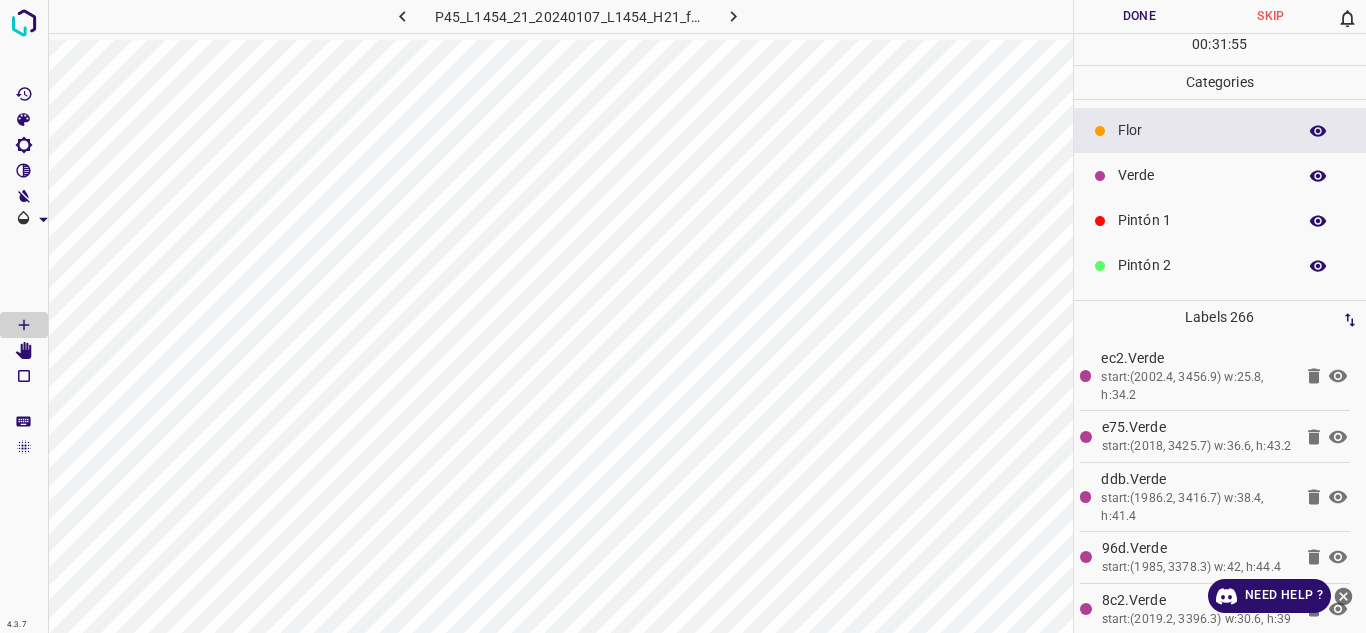 click on "Done" at bounding box center (1140, 16) 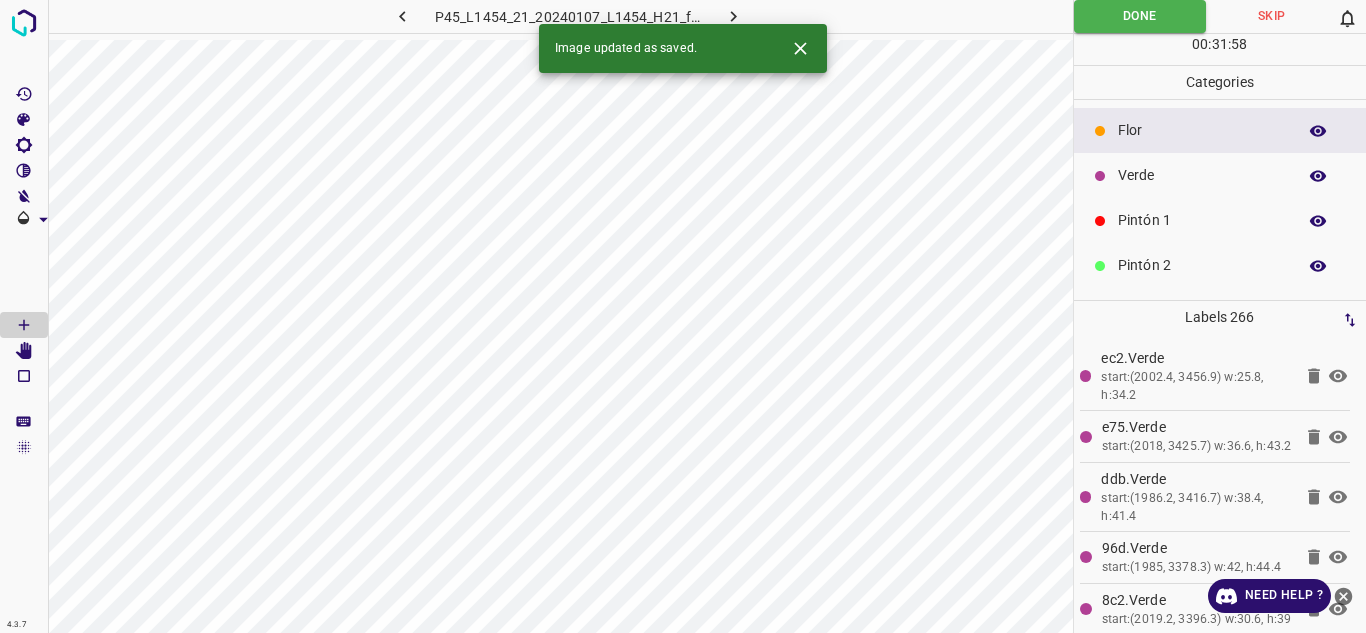 click 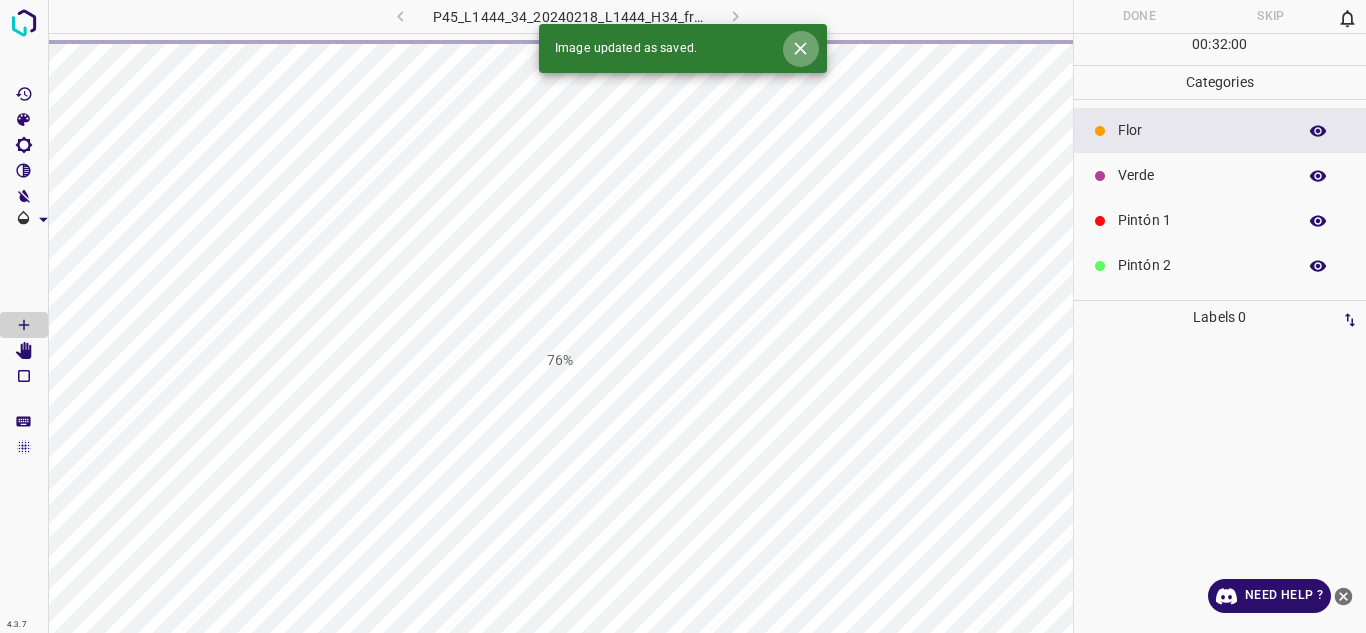 click 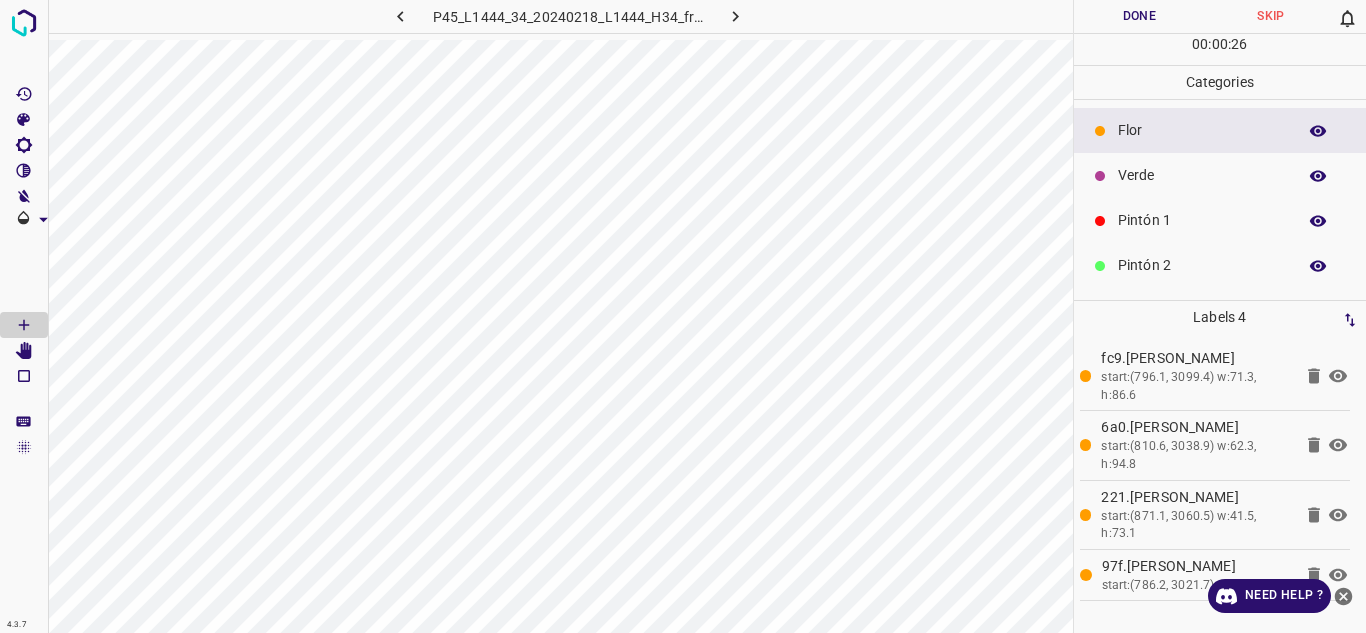 click on "Verde" at bounding box center (1202, 175) 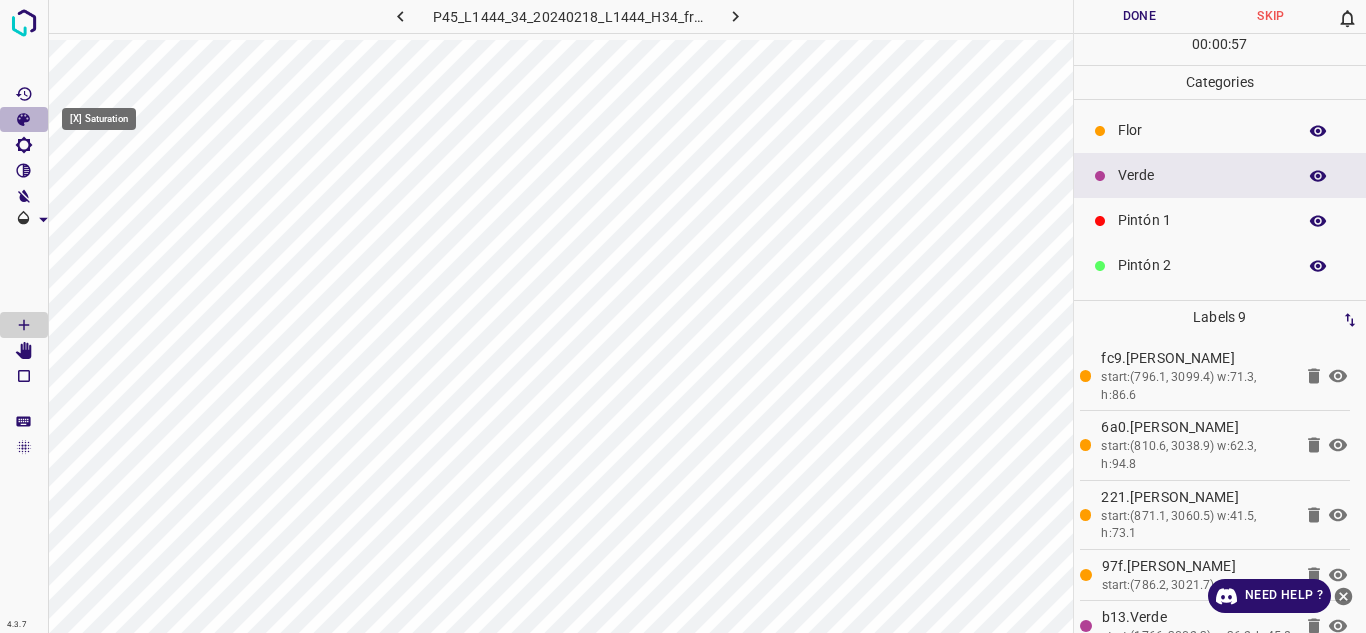click 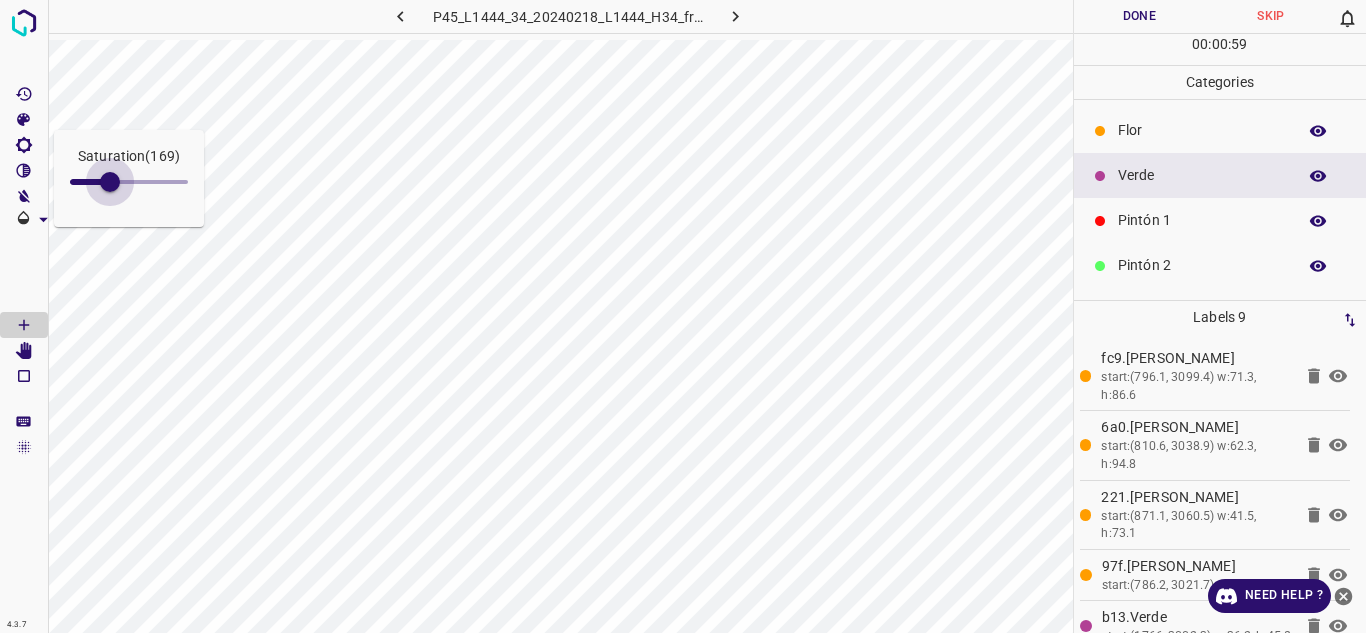 drag, startPoint x: 92, startPoint y: 183, endPoint x: 111, endPoint y: 184, distance: 19.026299 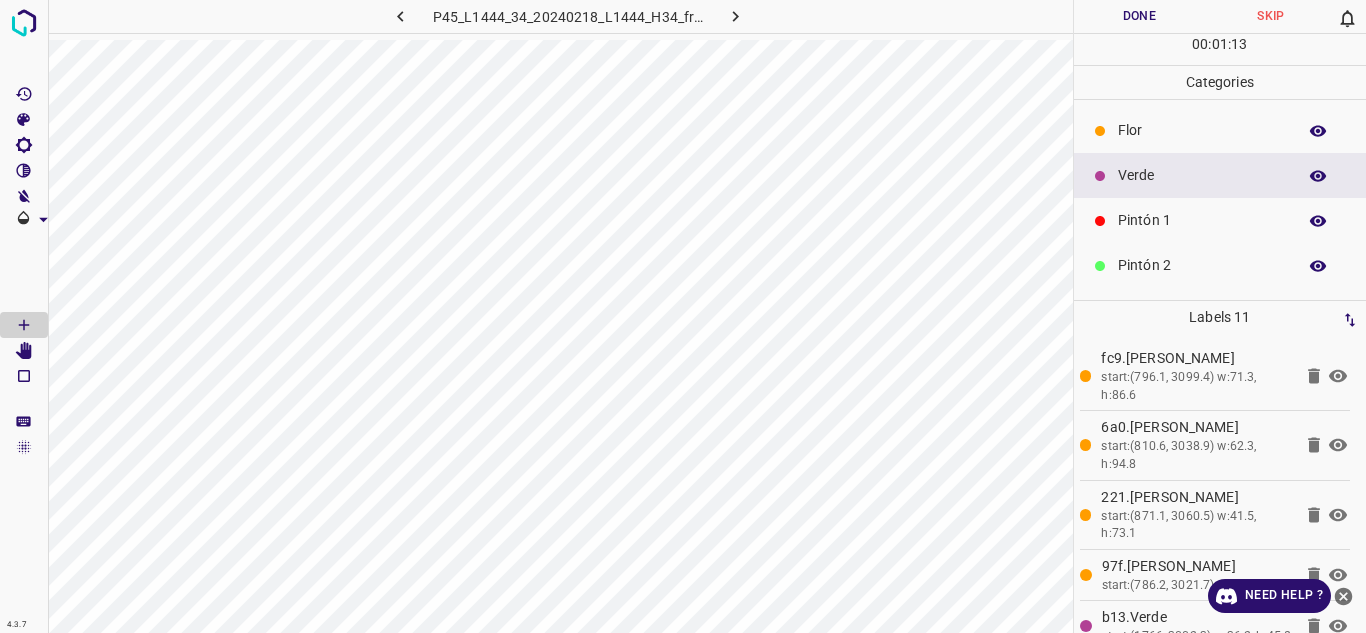 click on "Pintón 1" at bounding box center (1202, 220) 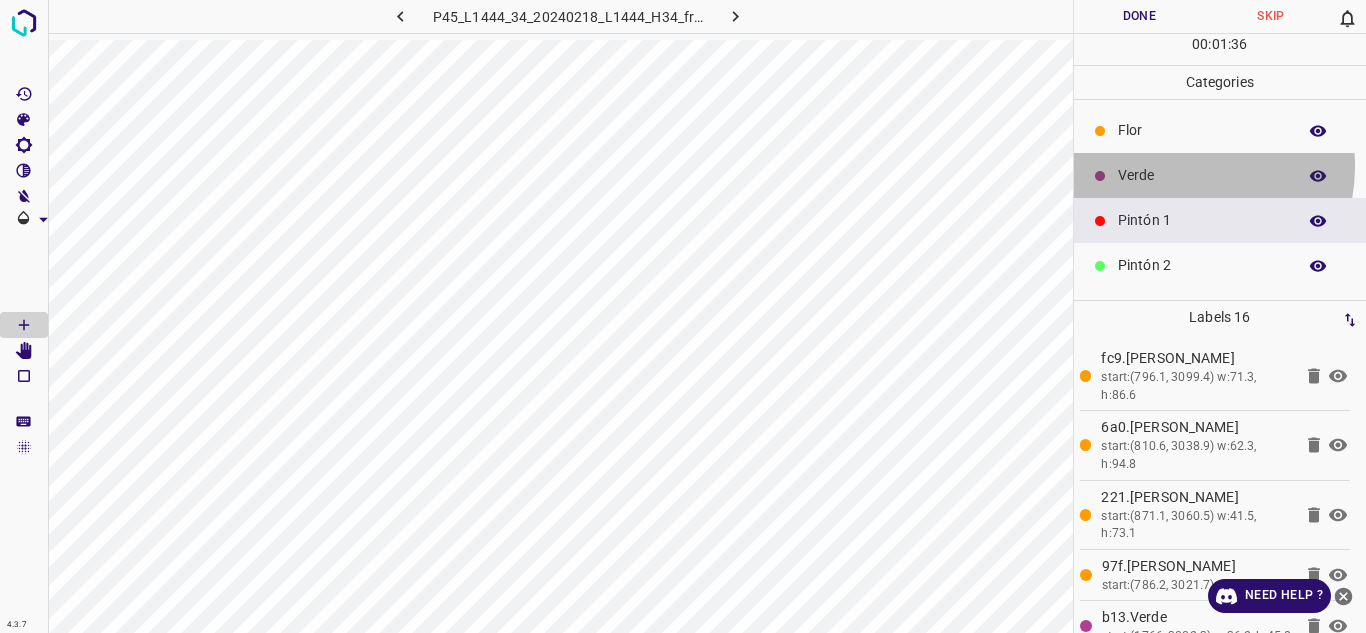 click on "Verde" at bounding box center (1202, 175) 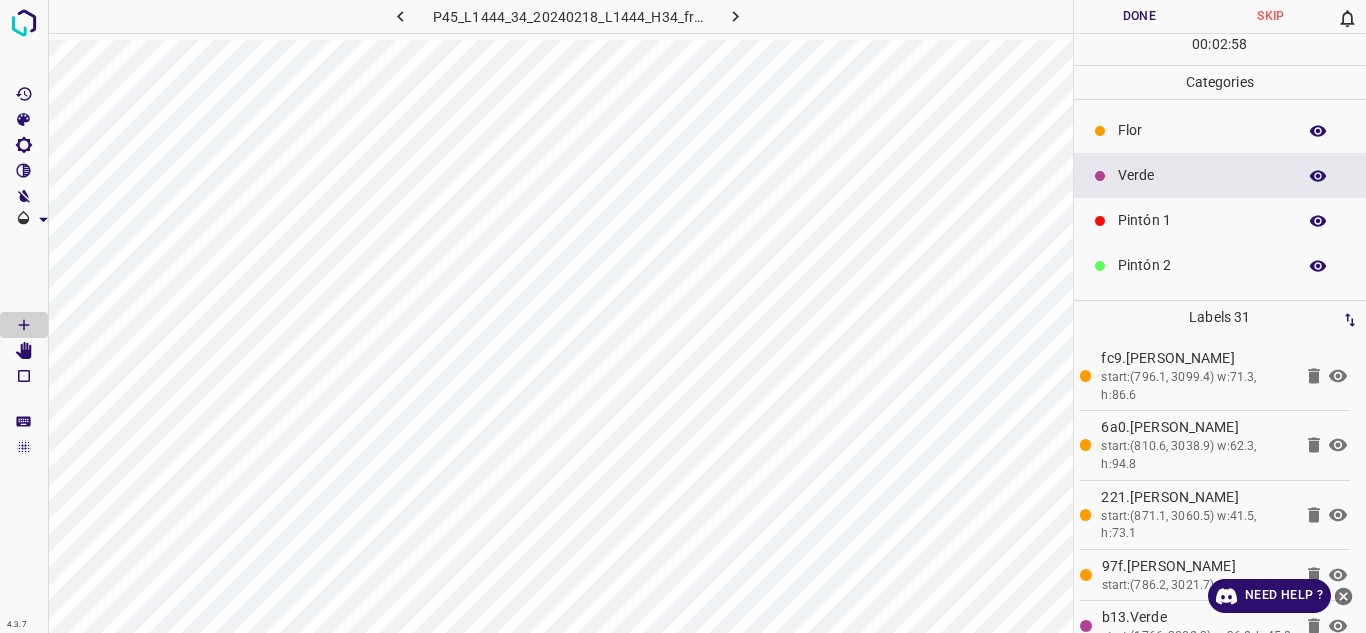 click on "Pintón 1" at bounding box center (1202, 220) 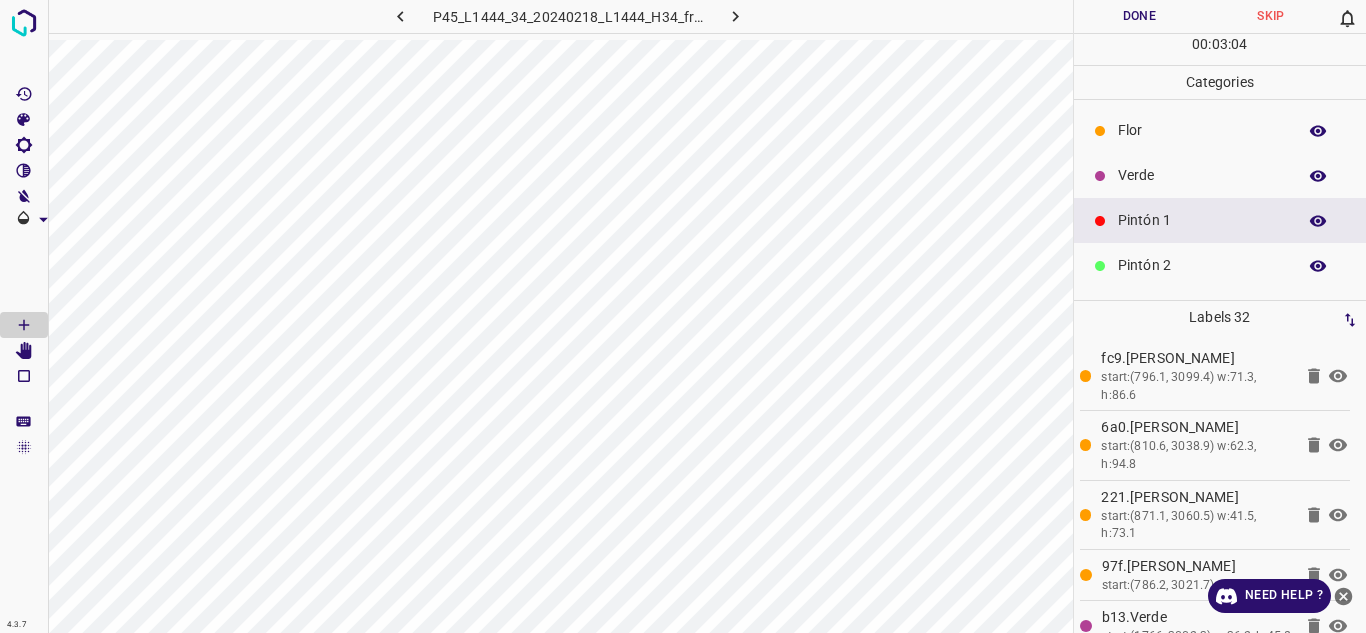 click on "Verde" at bounding box center (1202, 175) 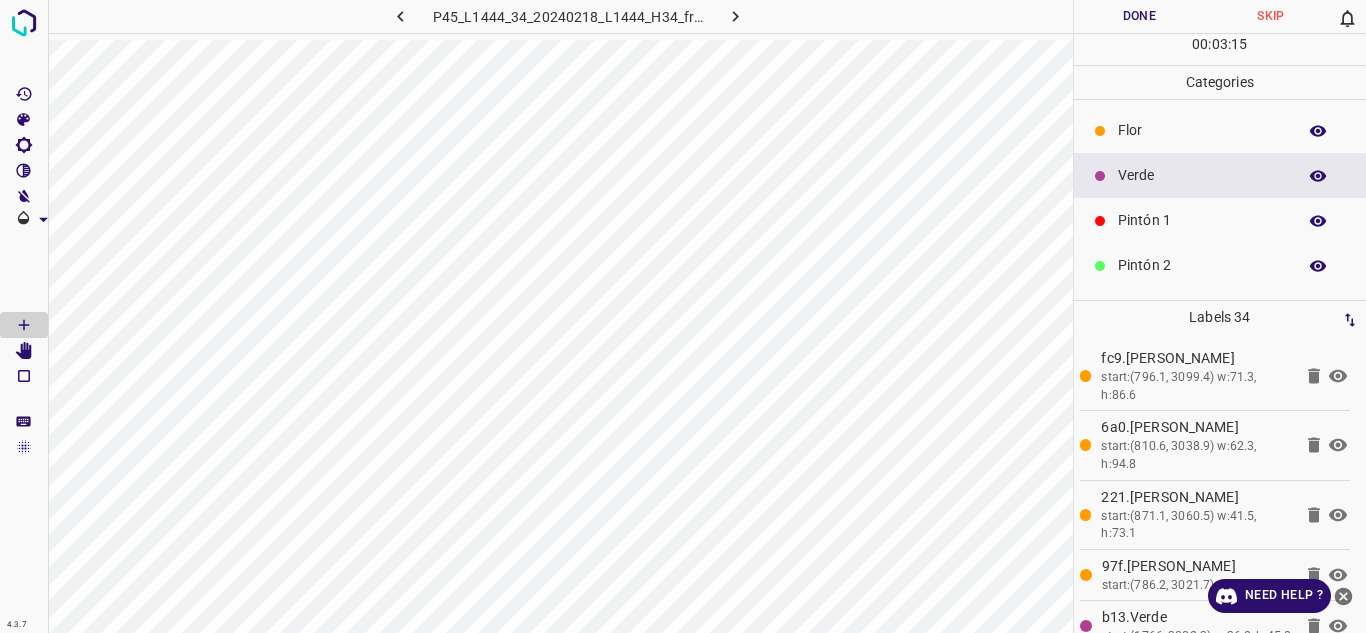 scroll, scrollTop: 176, scrollLeft: 0, axis: vertical 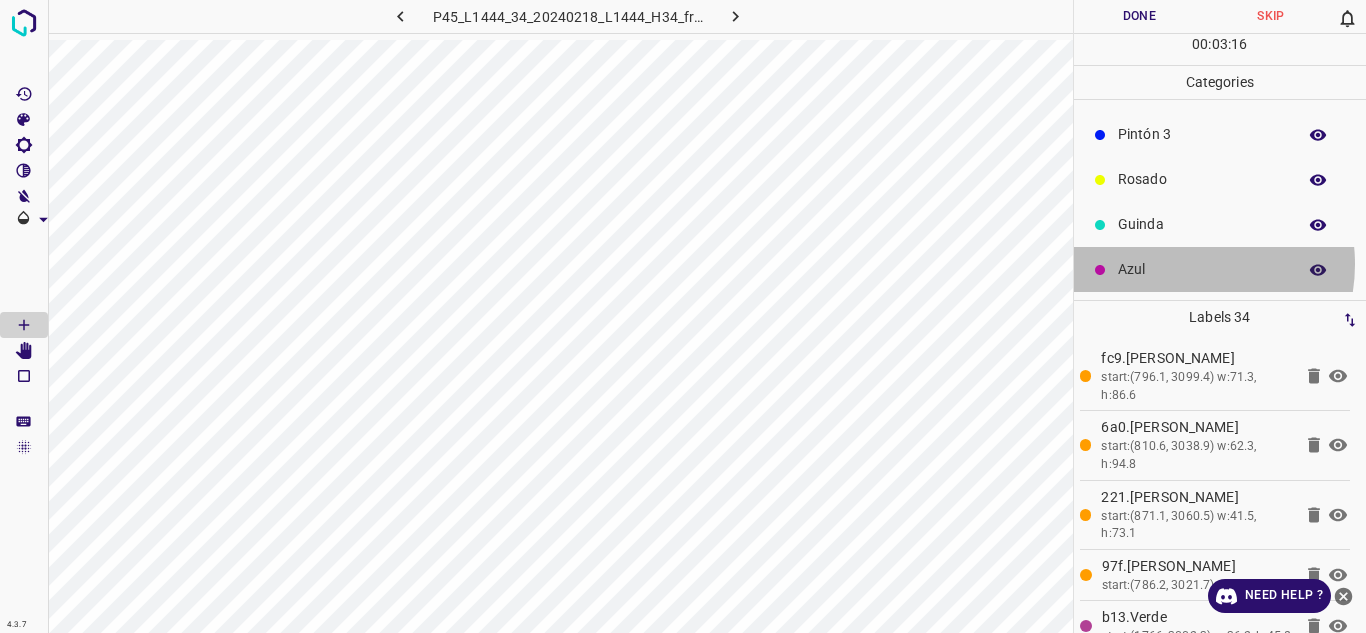 click on "Azul" at bounding box center [1202, 269] 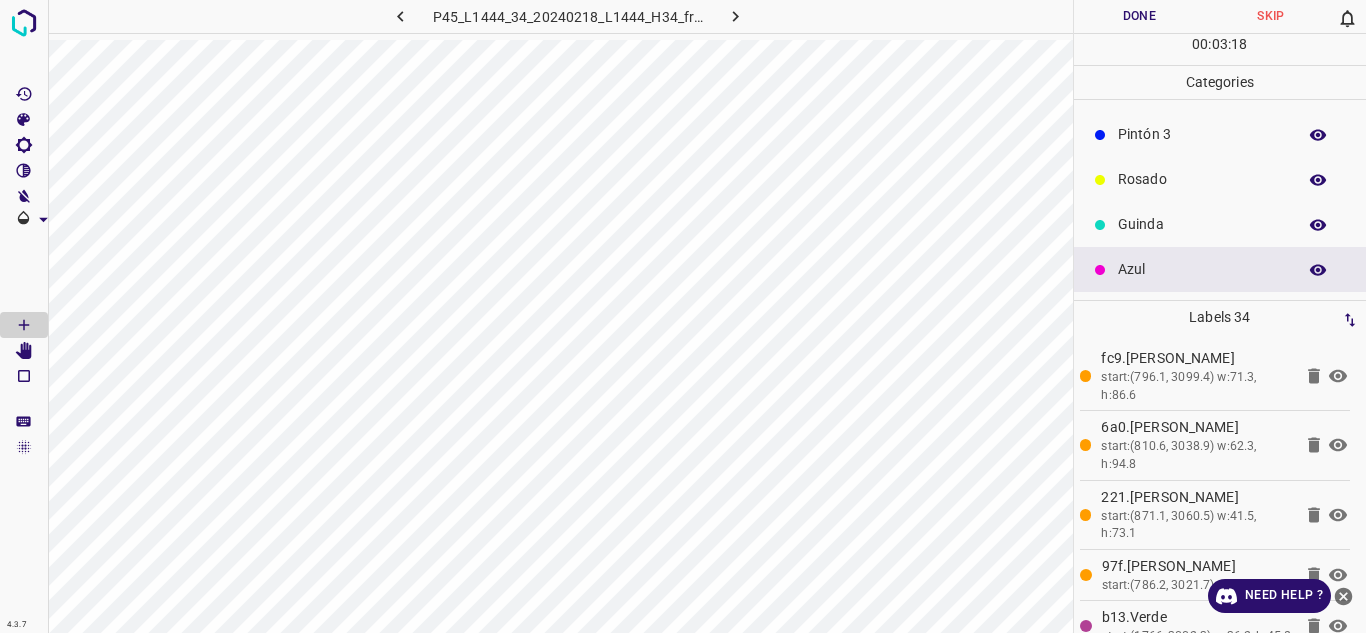 click on "Azul" at bounding box center [1202, 269] 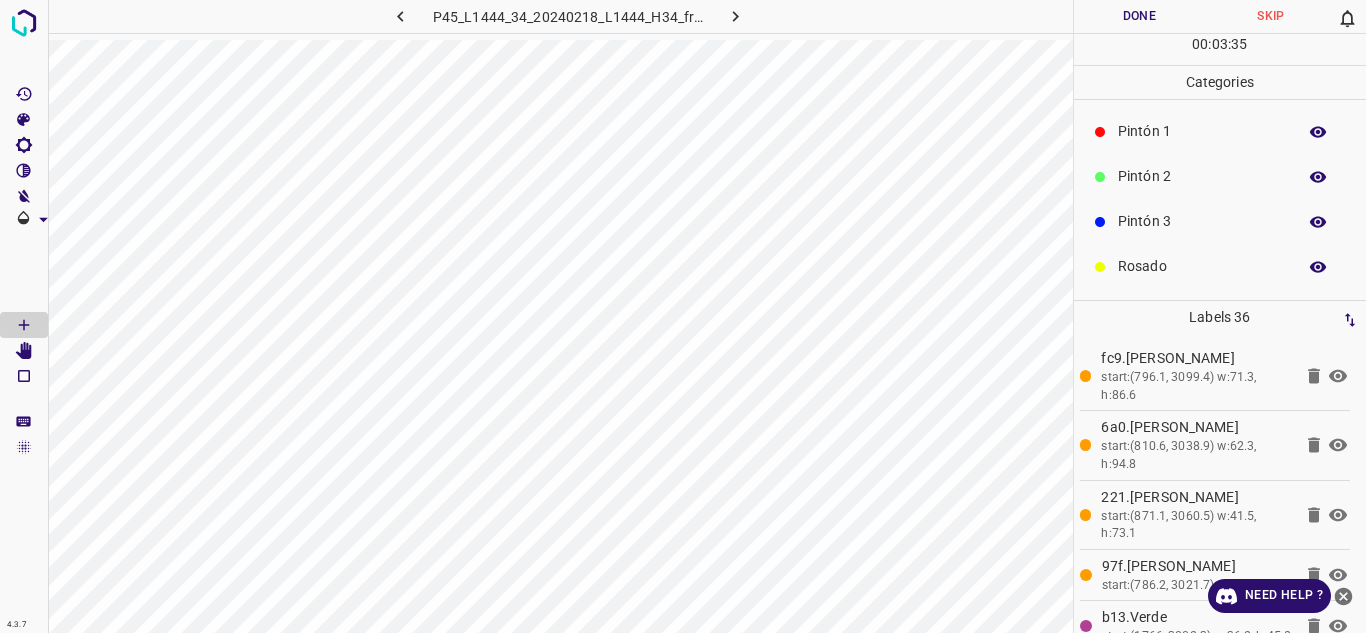 scroll, scrollTop: 0, scrollLeft: 0, axis: both 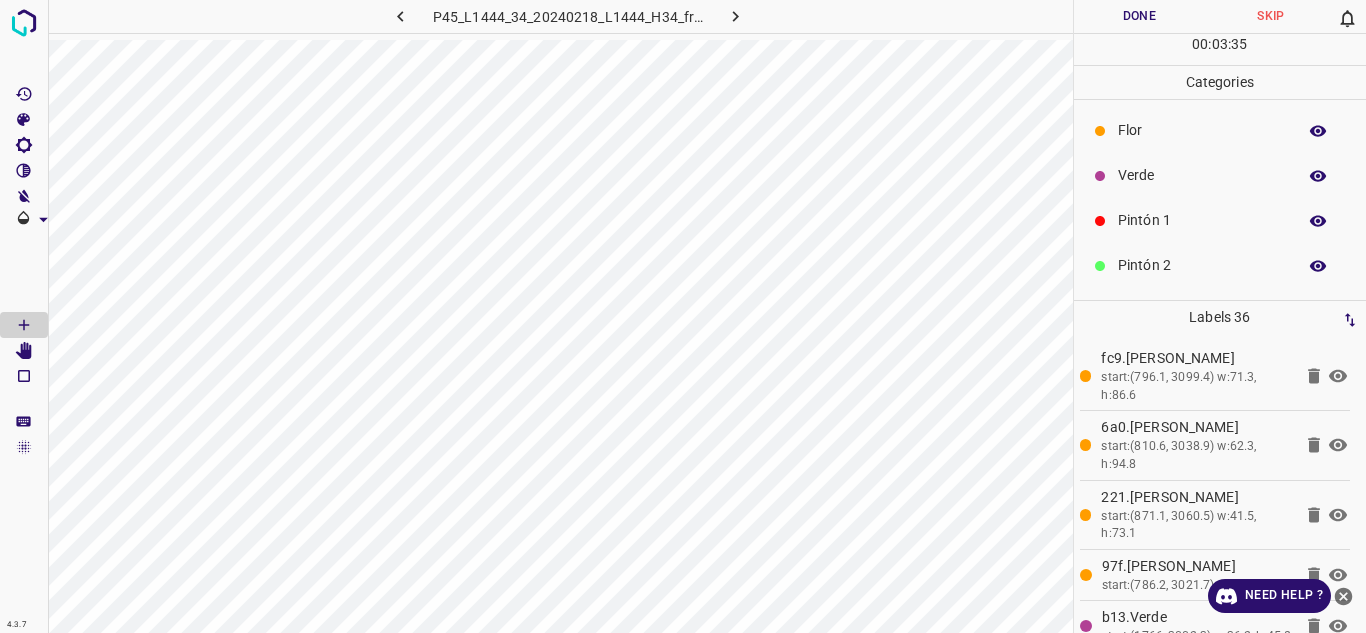 click on "Flor" at bounding box center [1202, 130] 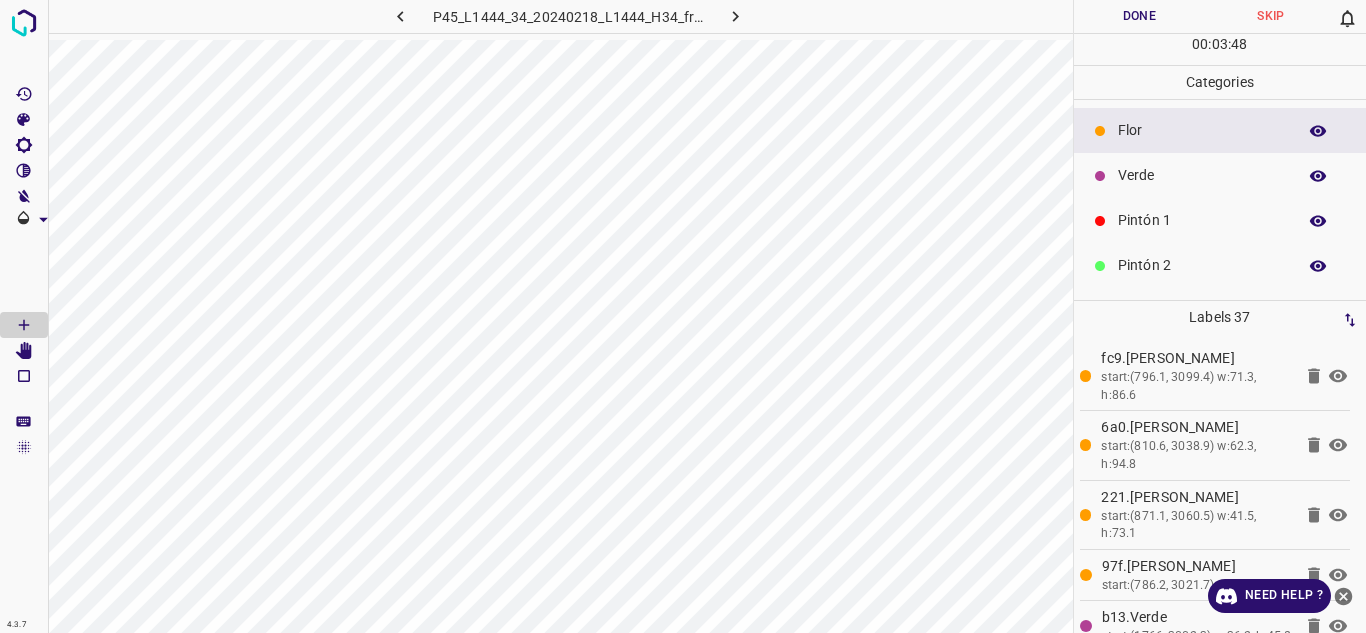 click on "Flor" at bounding box center [1202, 130] 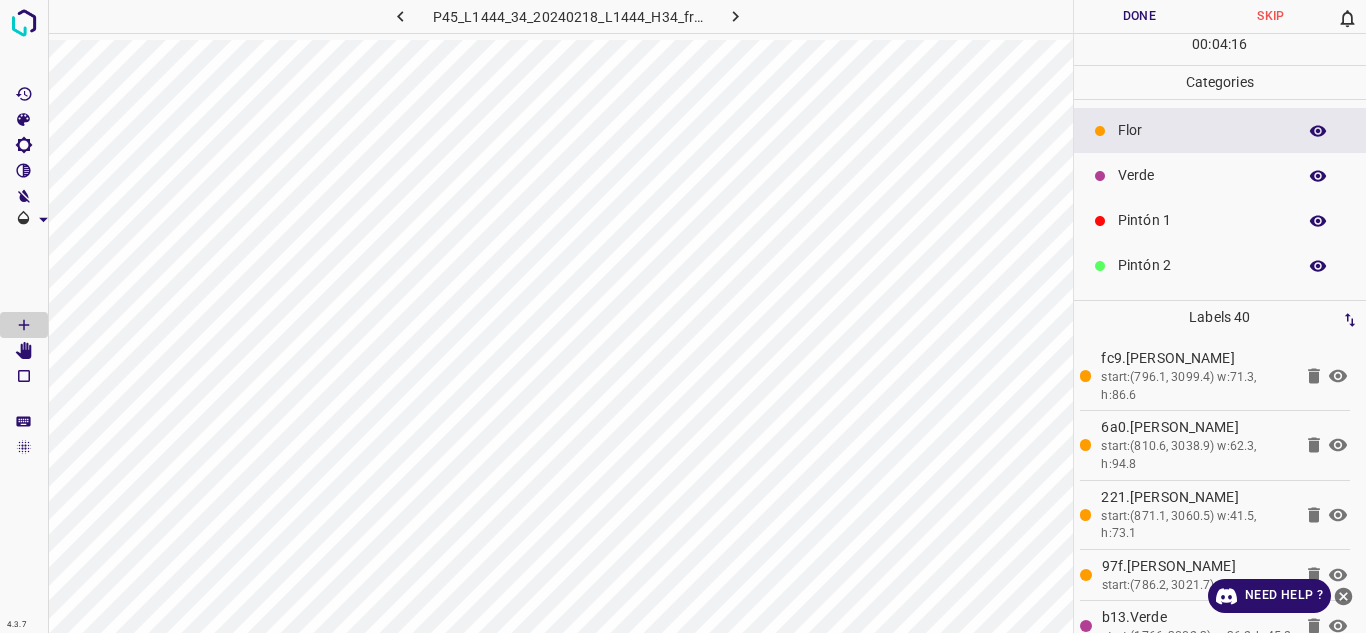 click on "Pintón 1" at bounding box center (1202, 220) 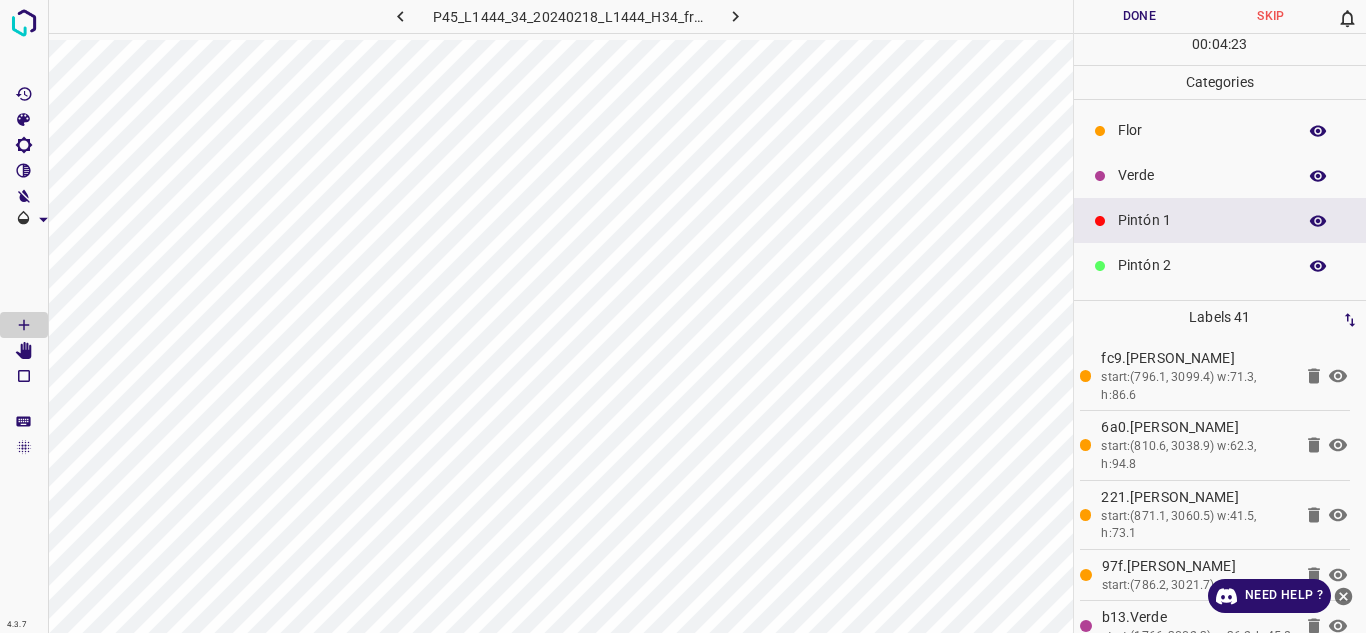 click on "Verde" at bounding box center [1202, 175] 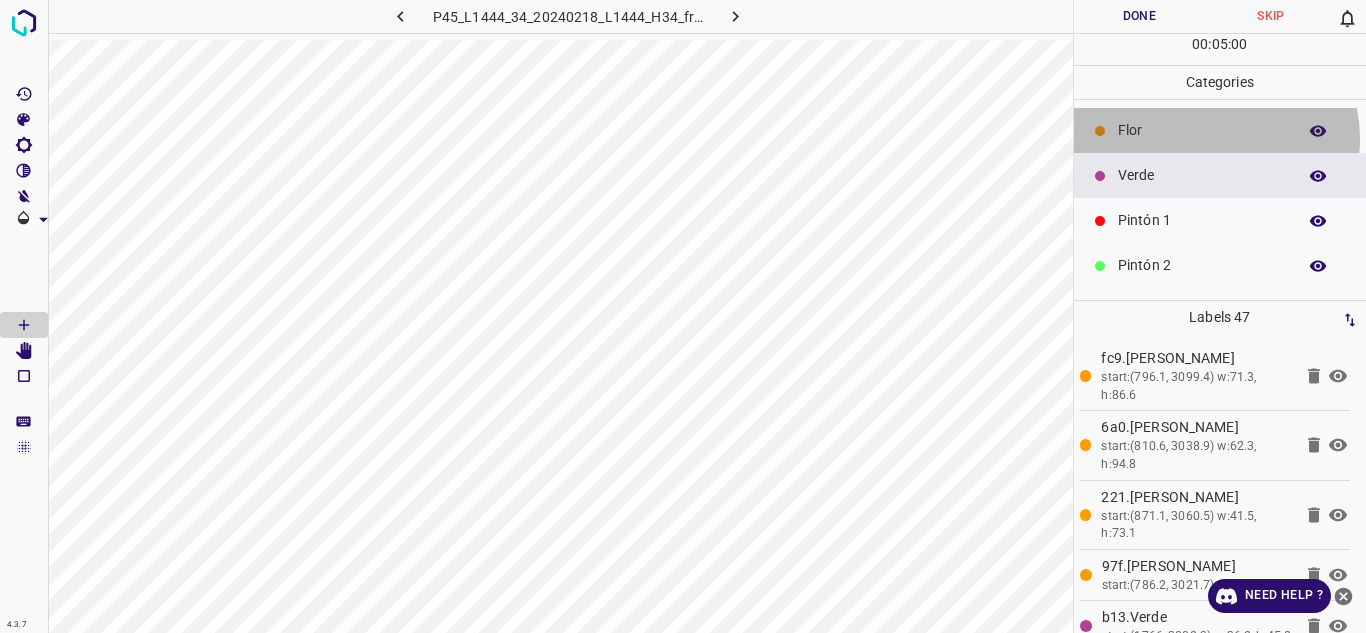 click on "Flor" at bounding box center (1202, 130) 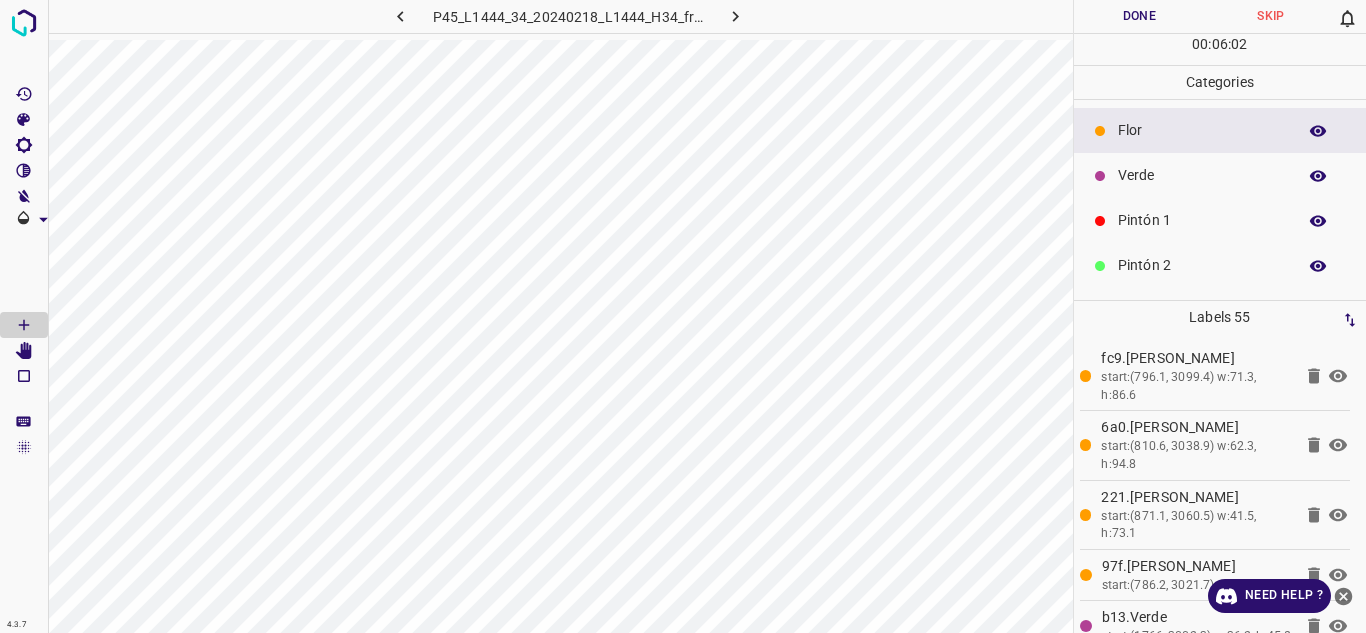 click on "Verde" at bounding box center (1202, 175) 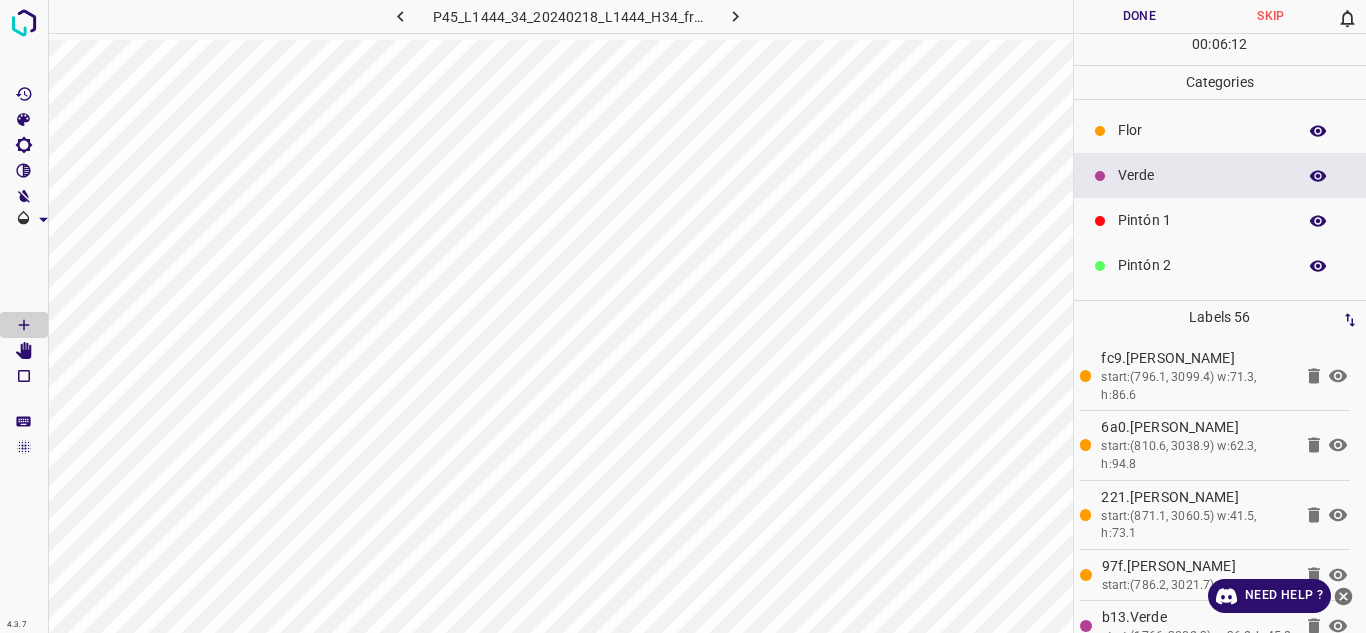 drag, startPoint x: 1233, startPoint y: 126, endPoint x: 1104, endPoint y: 134, distance: 129.24782 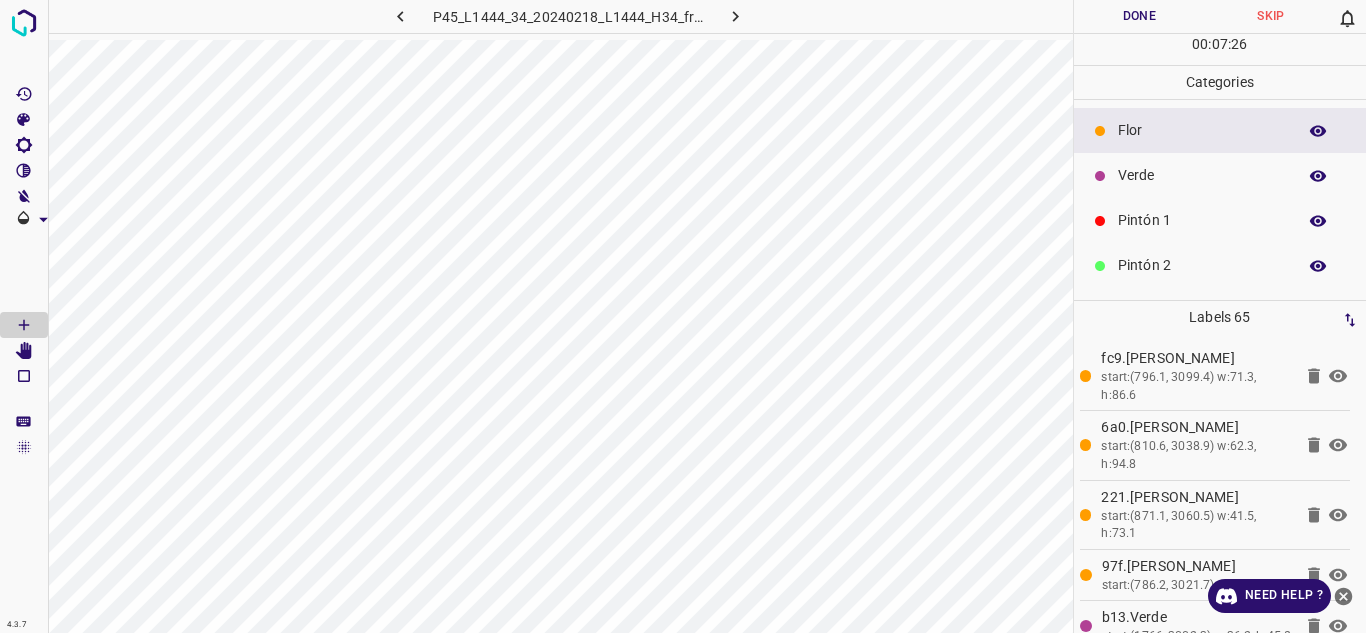 click on "Verde" at bounding box center [1202, 175] 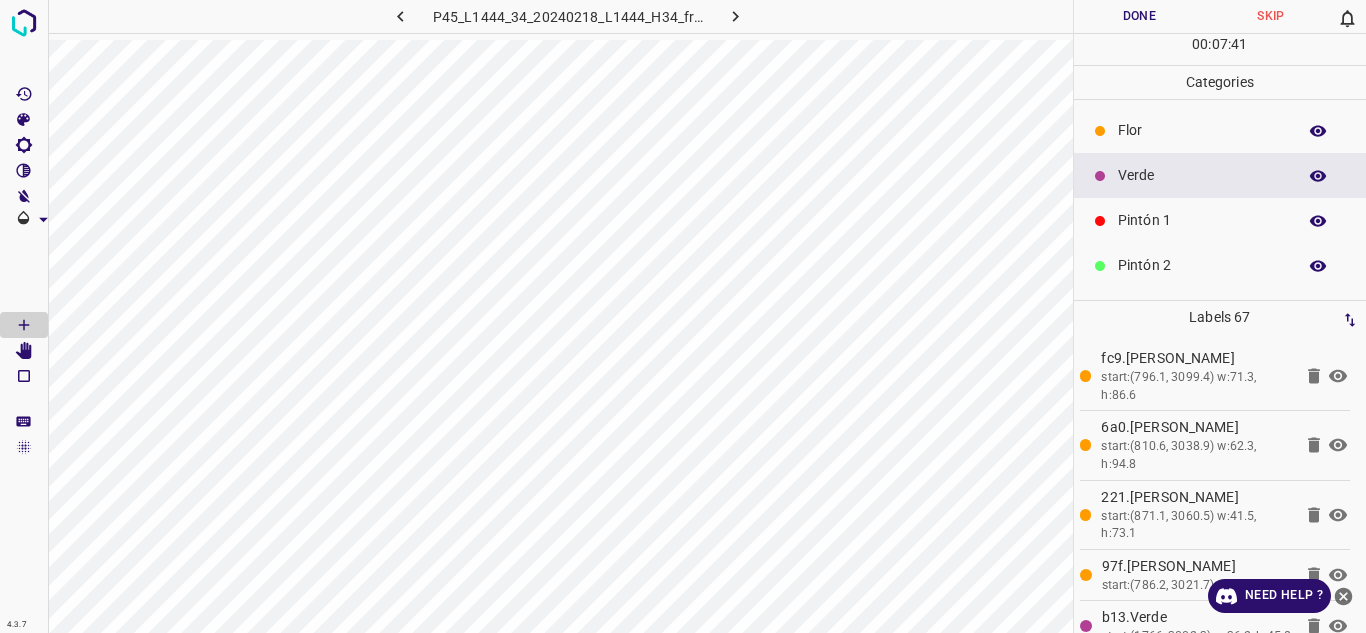 click on "Pintón 1" at bounding box center [1202, 220] 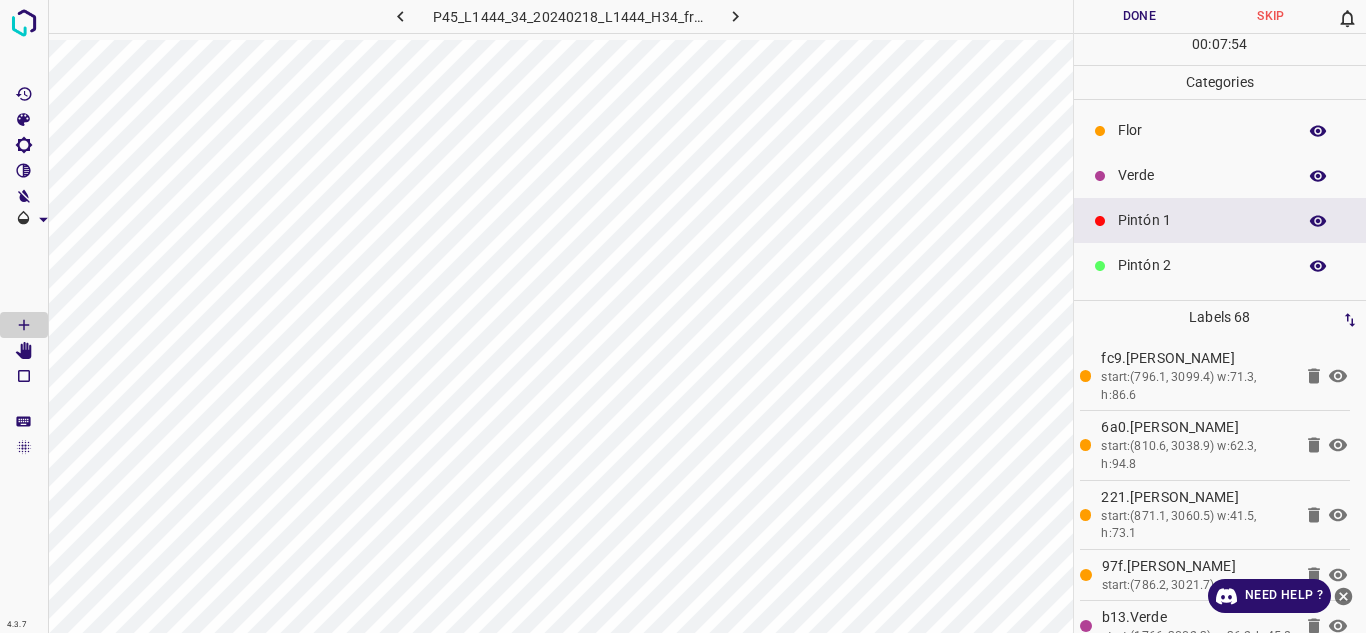 click on "Verde" at bounding box center [1202, 175] 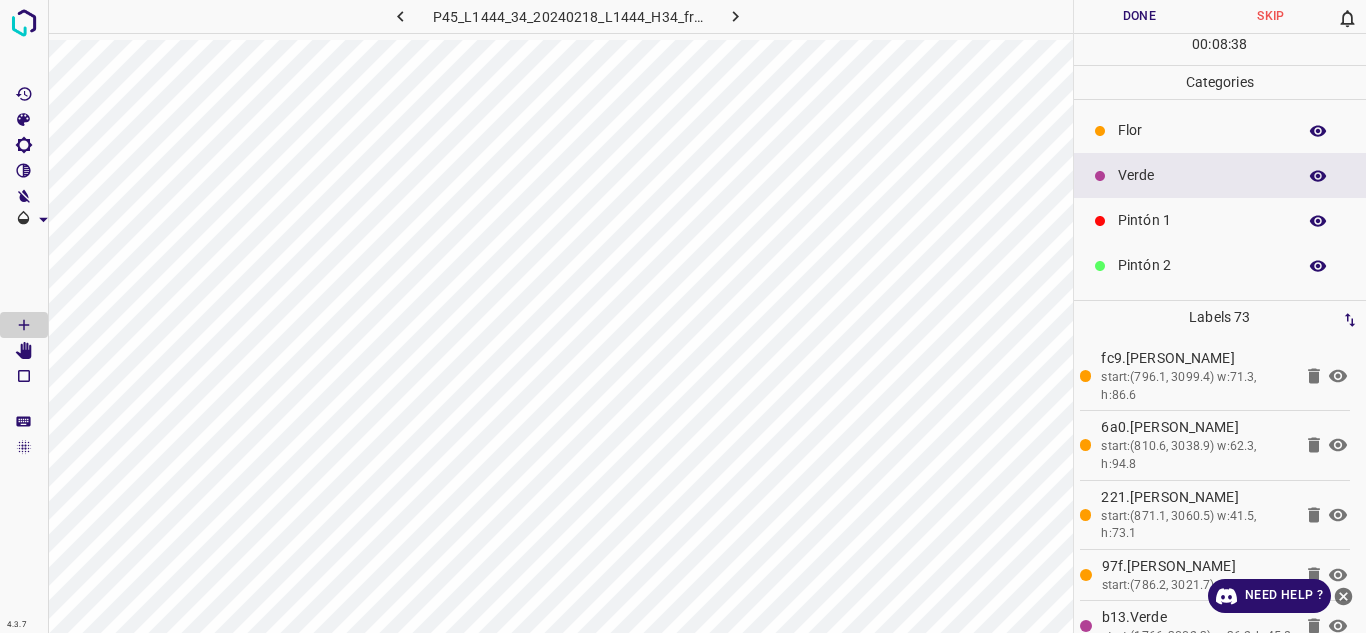 click on "Flor" at bounding box center [1202, 130] 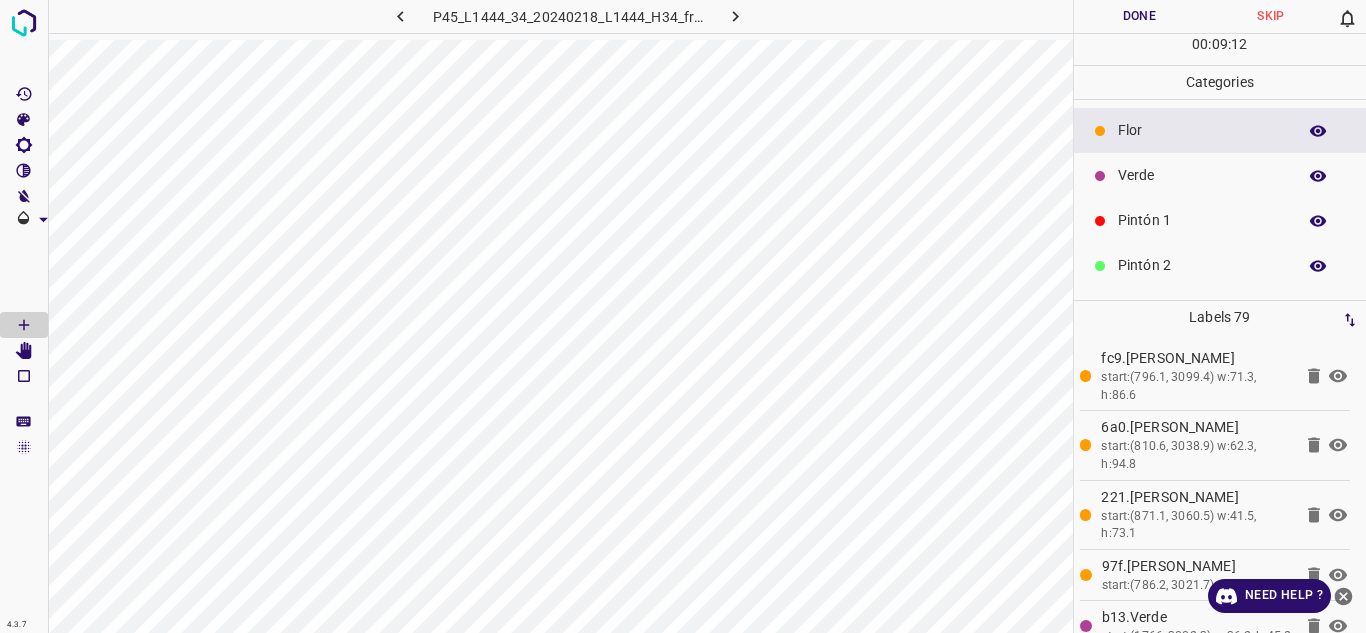 click on "Verde" at bounding box center [1202, 175] 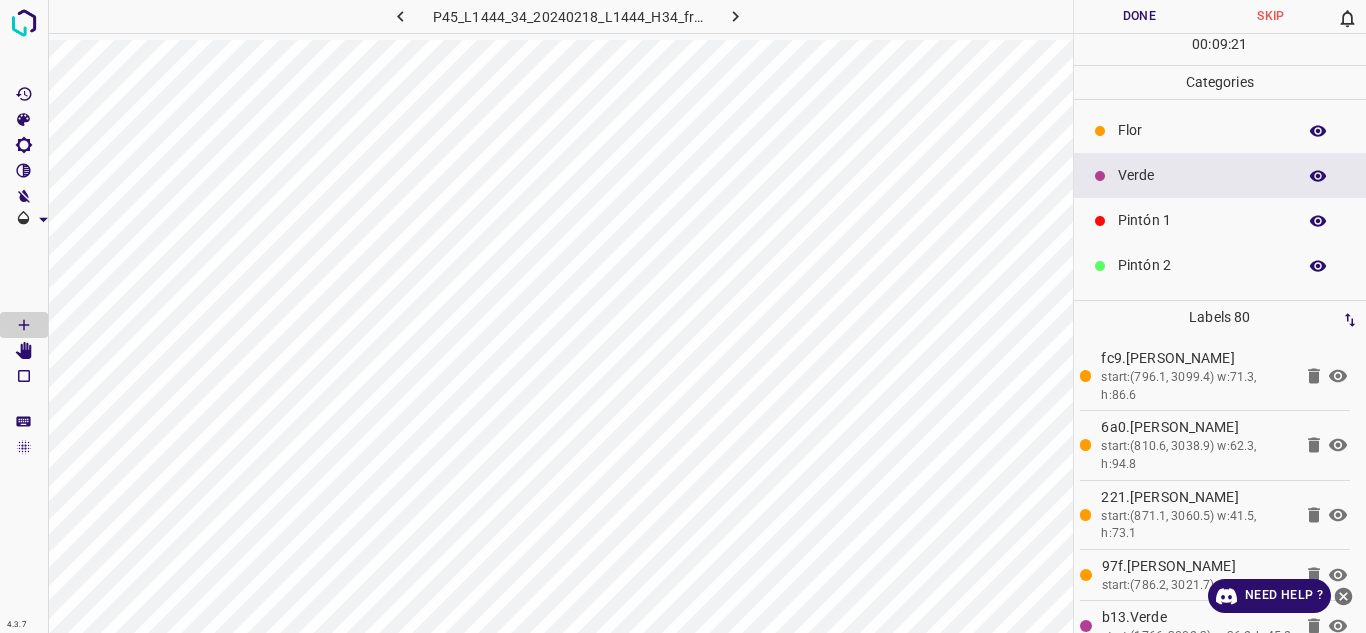 click on "Flor" at bounding box center (1202, 130) 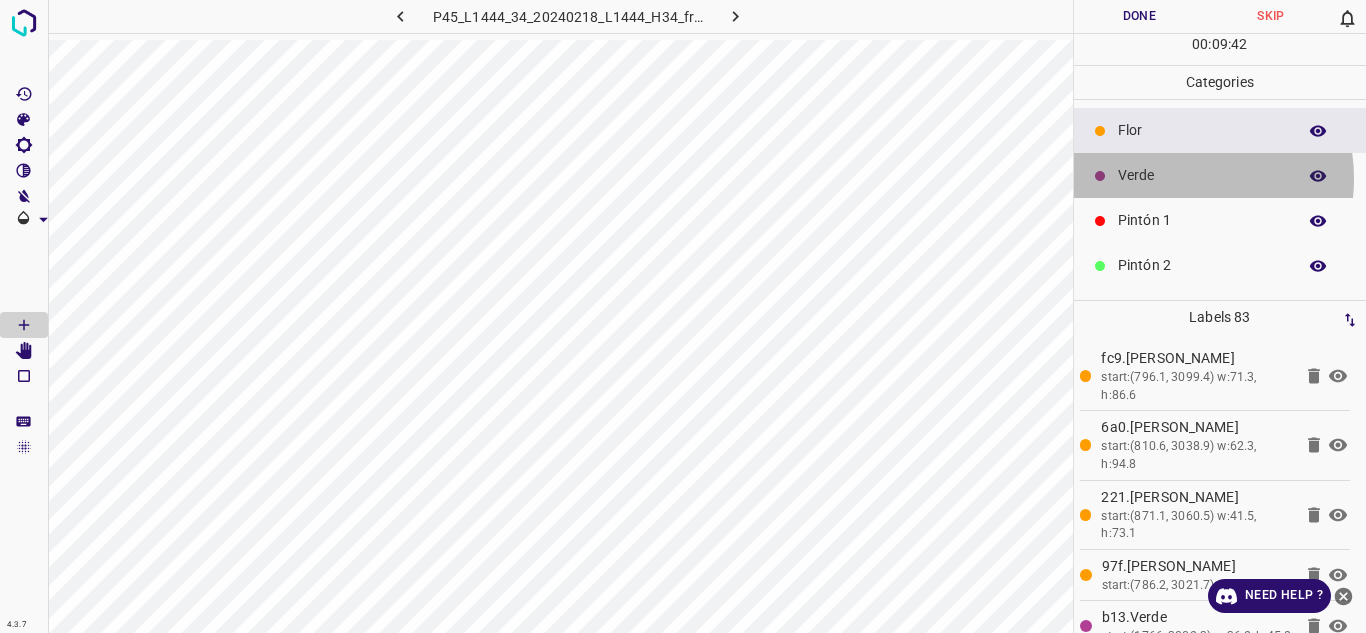 click on "Verde" at bounding box center [1202, 175] 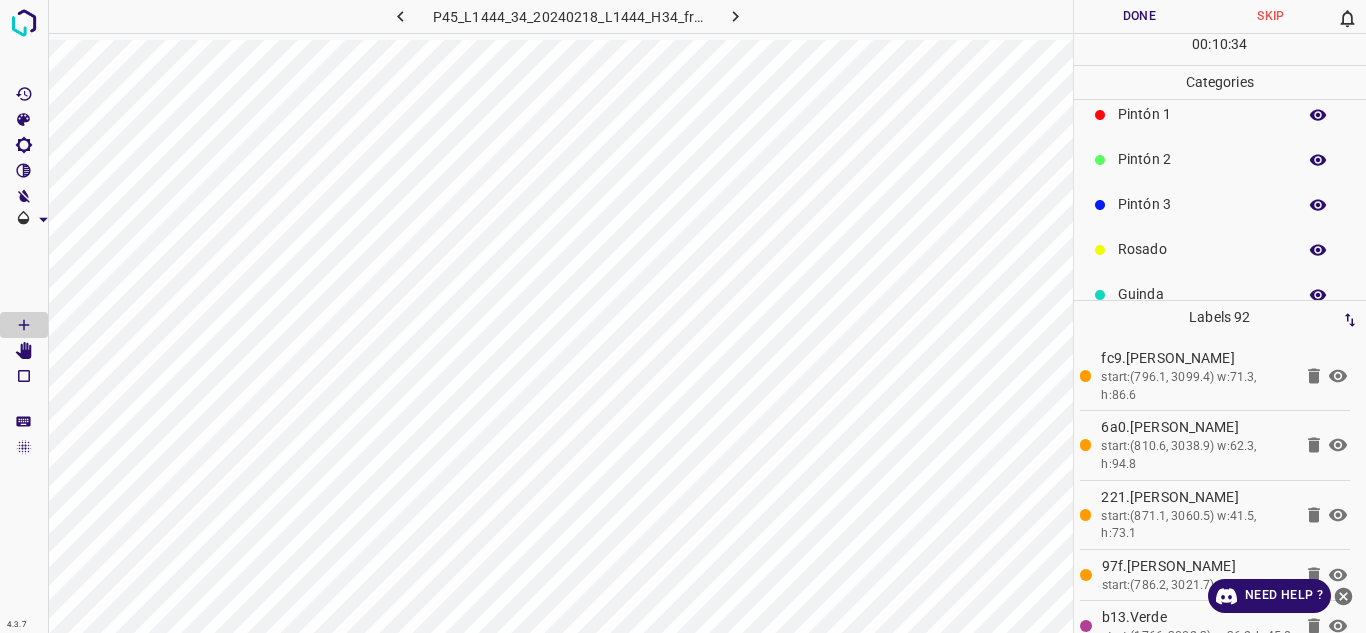 scroll, scrollTop: 176, scrollLeft: 0, axis: vertical 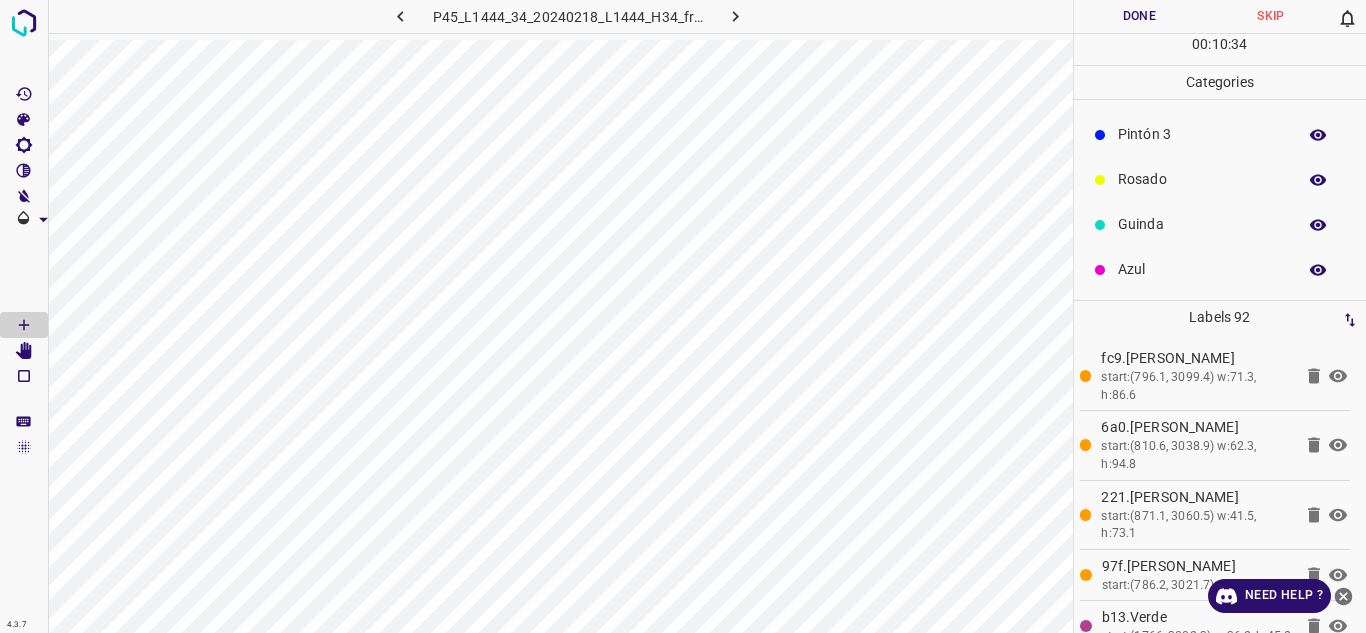 click on "Azul" at bounding box center (1202, 269) 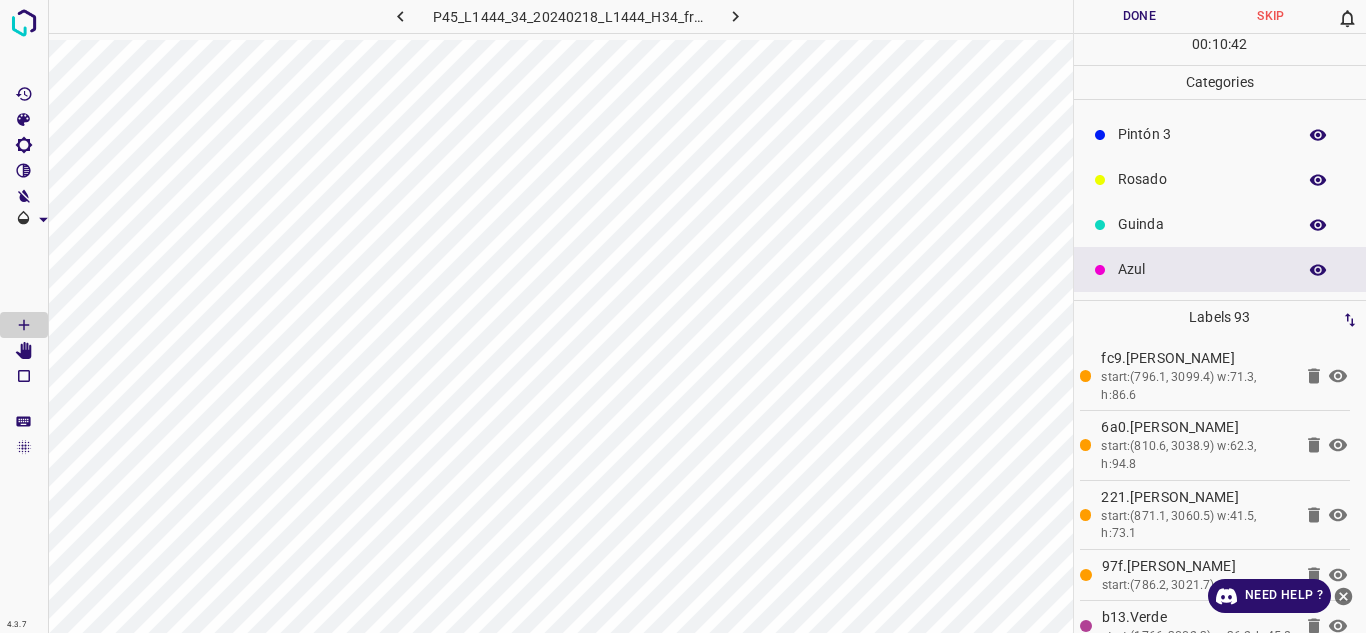 scroll, scrollTop: 0, scrollLeft: 0, axis: both 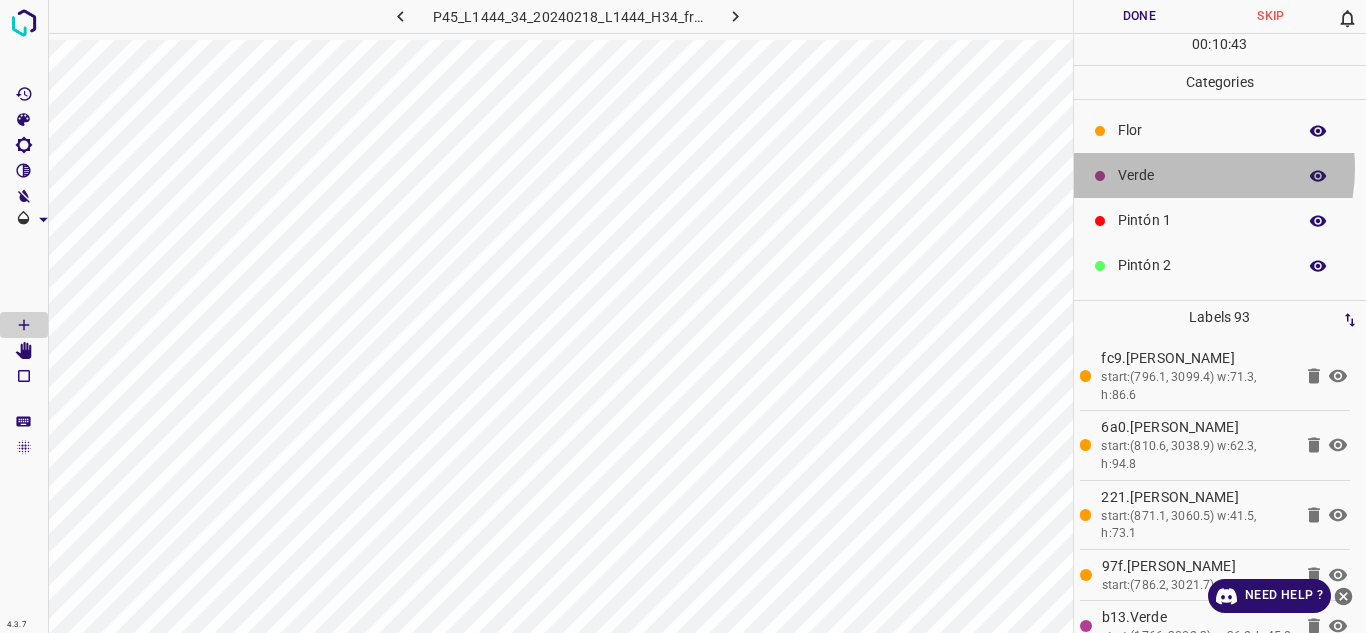 click on "Verde" at bounding box center [1202, 175] 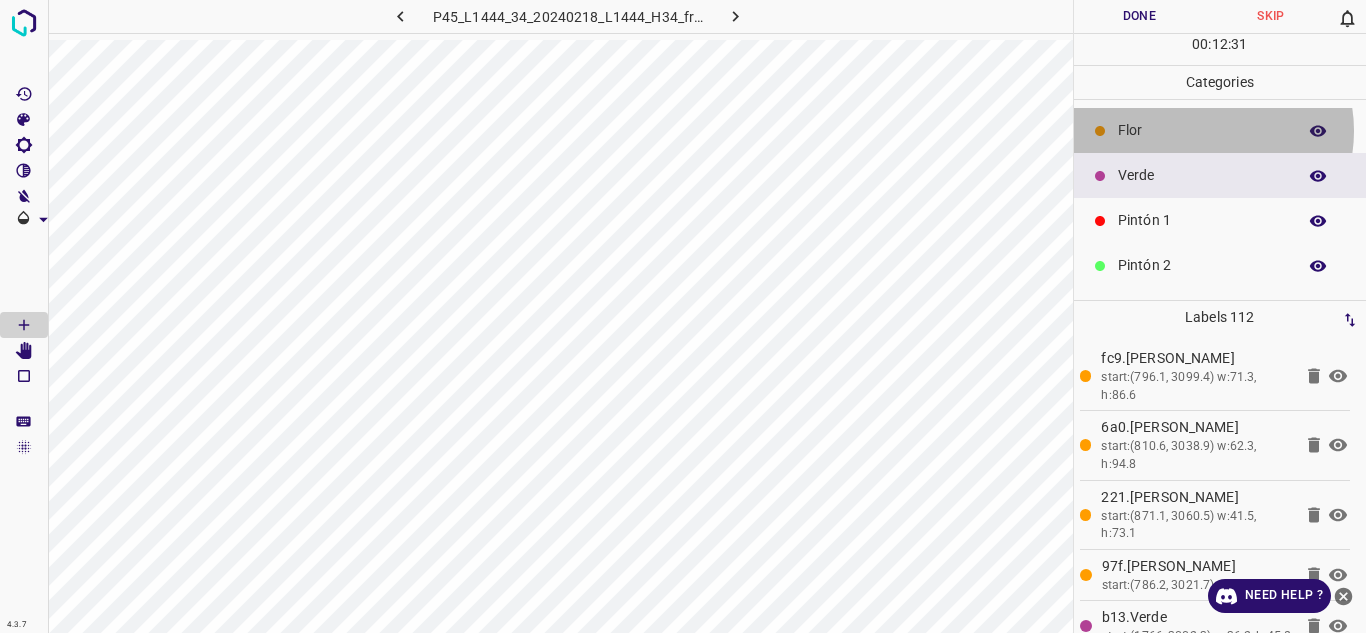 click on "Flor" at bounding box center (1202, 130) 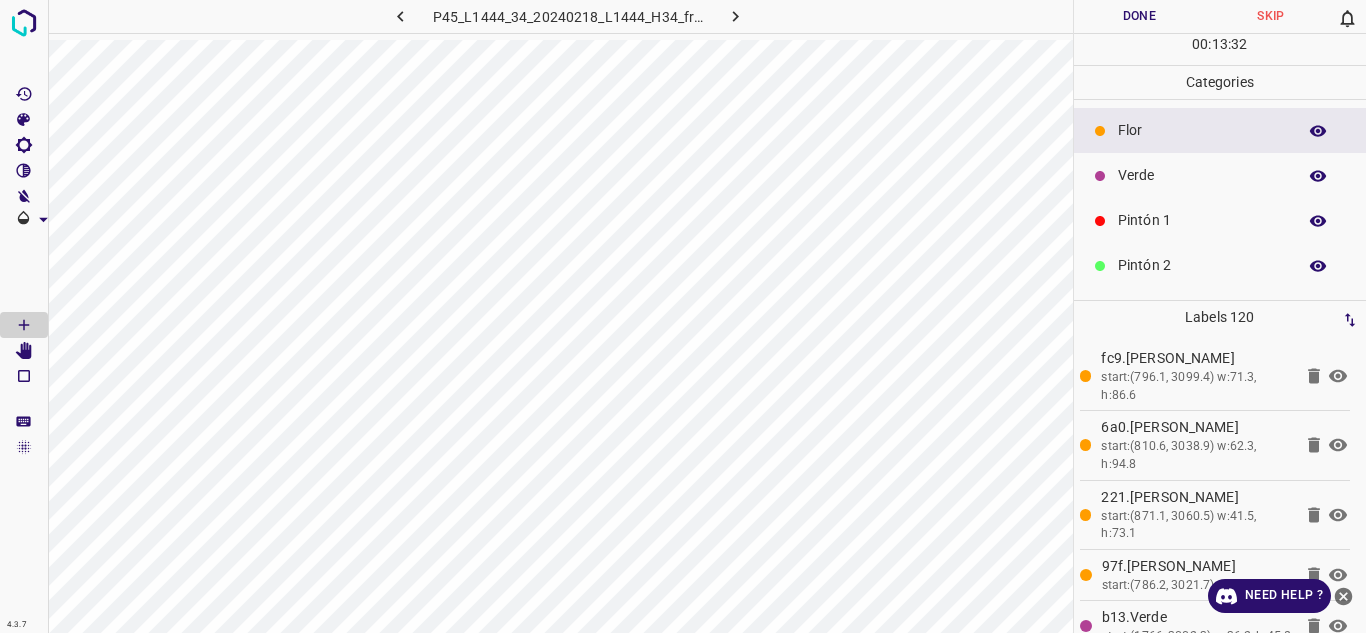 click on "Verde" at bounding box center (1202, 175) 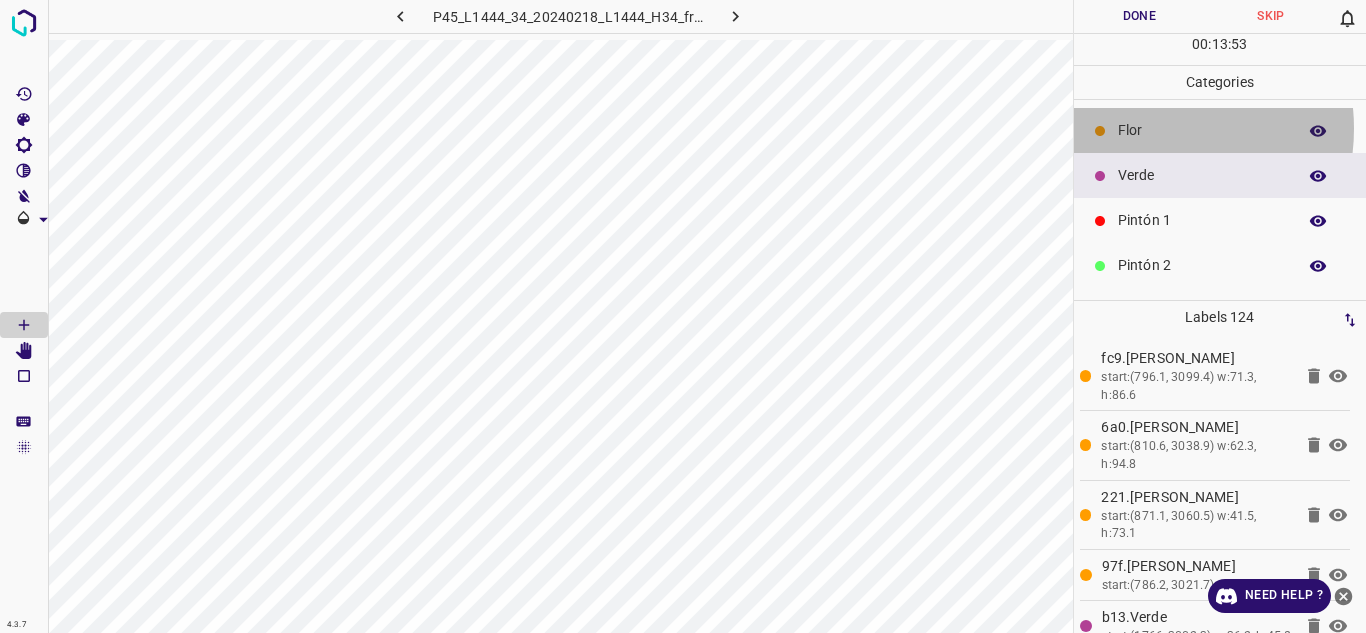 click on "Flor" at bounding box center [1202, 130] 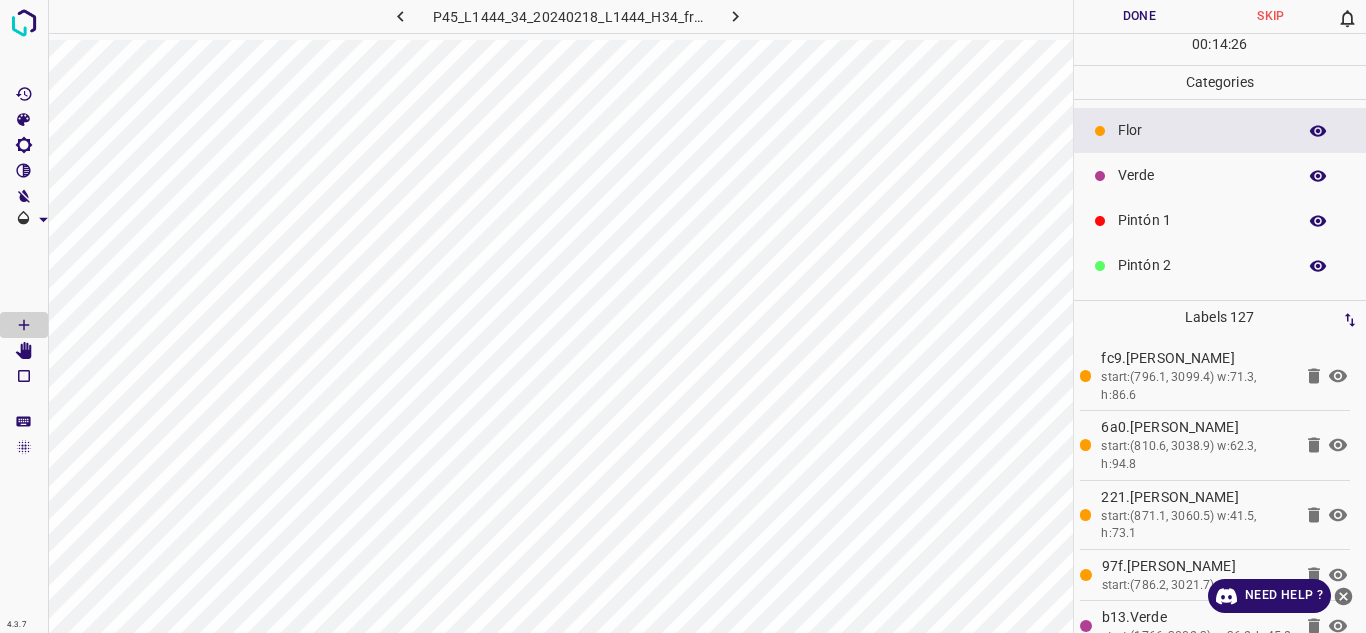 click on "Verde" at bounding box center (1202, 175) 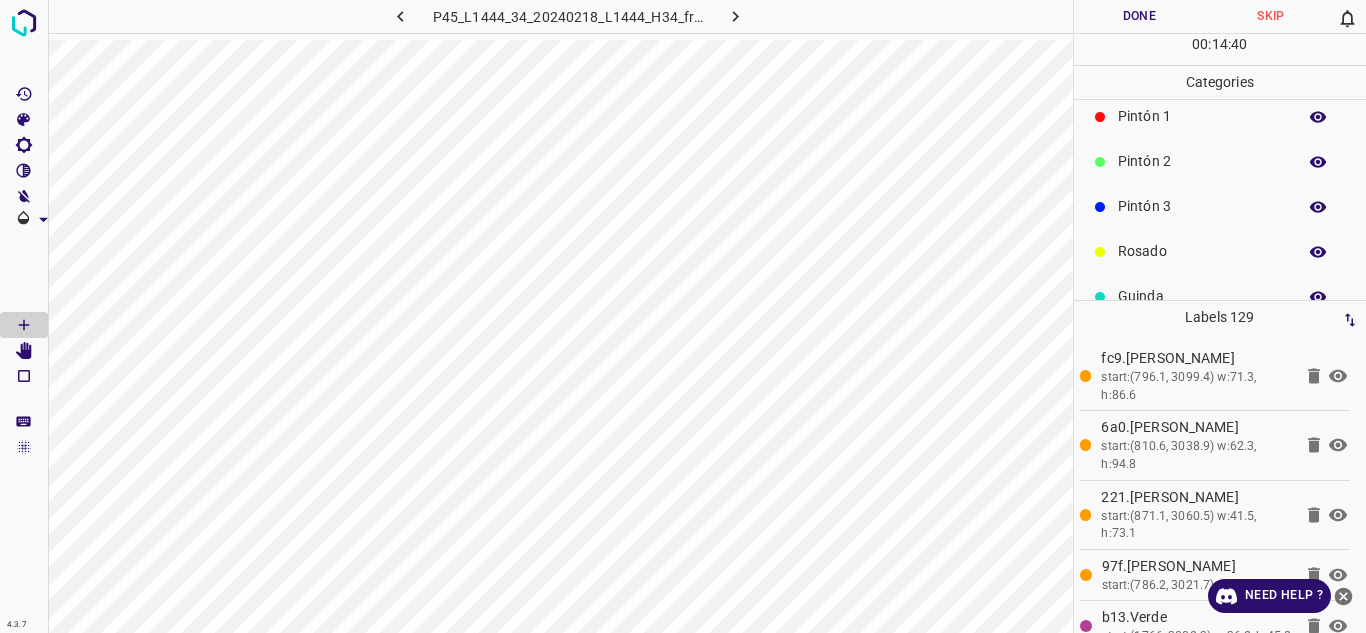 scroll, scrollTop: 176, scrollLeft: 0, axis: vertical 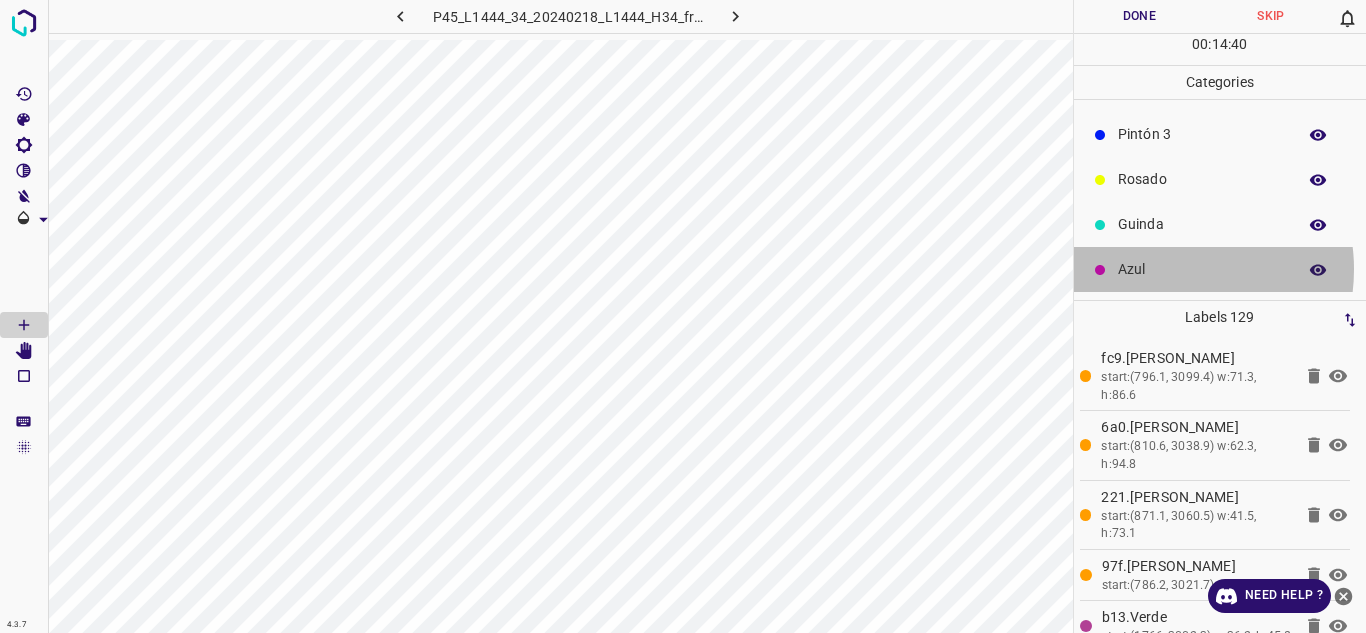 click on "Azul" at bounding box center [1202, 269] 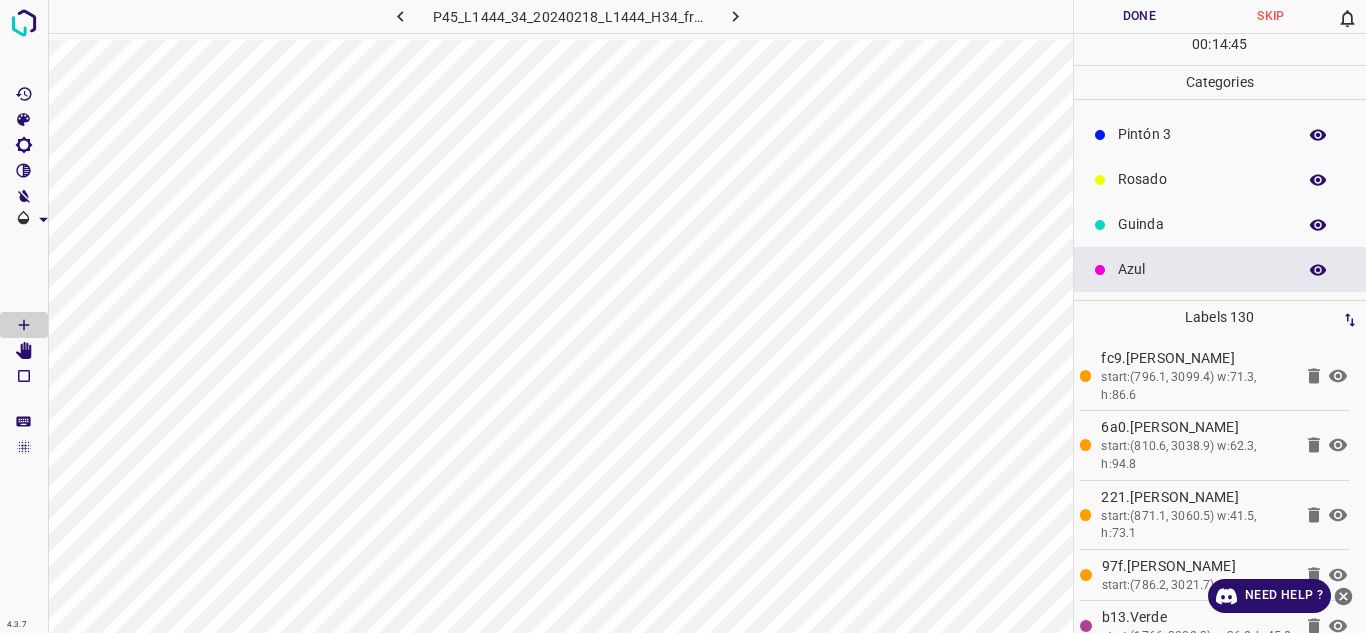scroll, scrollTop: 76, scrollLeft: 0, axis: vertical 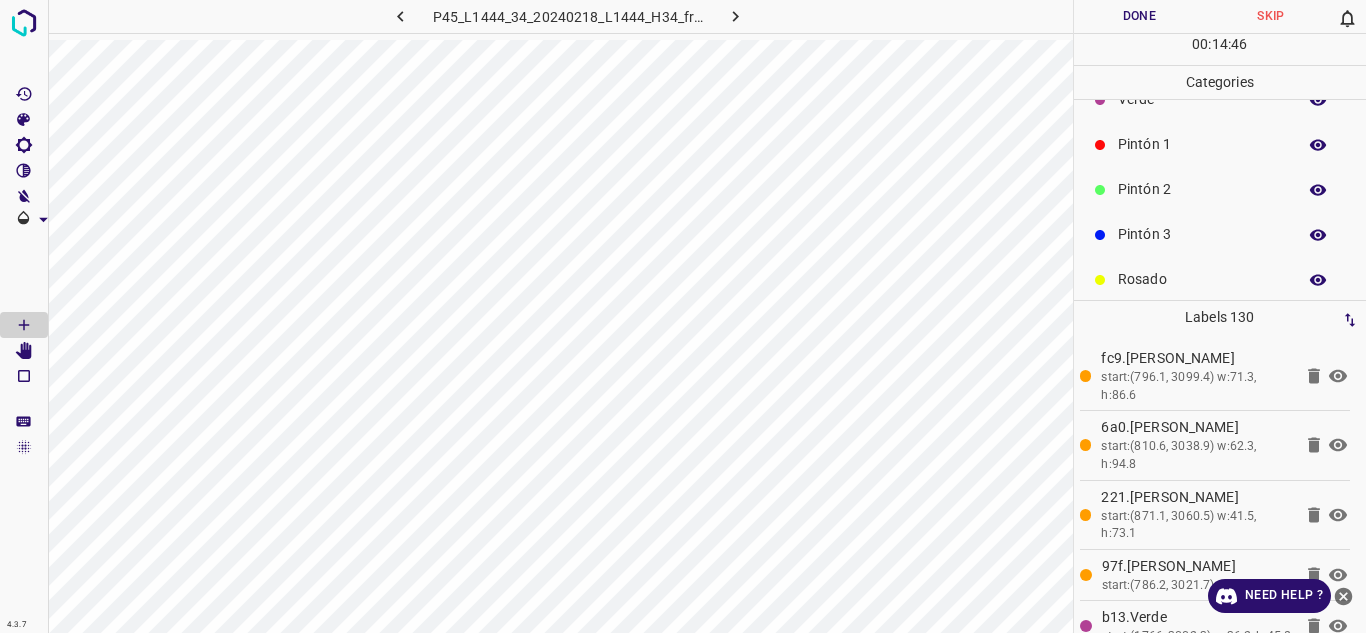 click on "Pintón 2" at bounding box center (1202, 189) 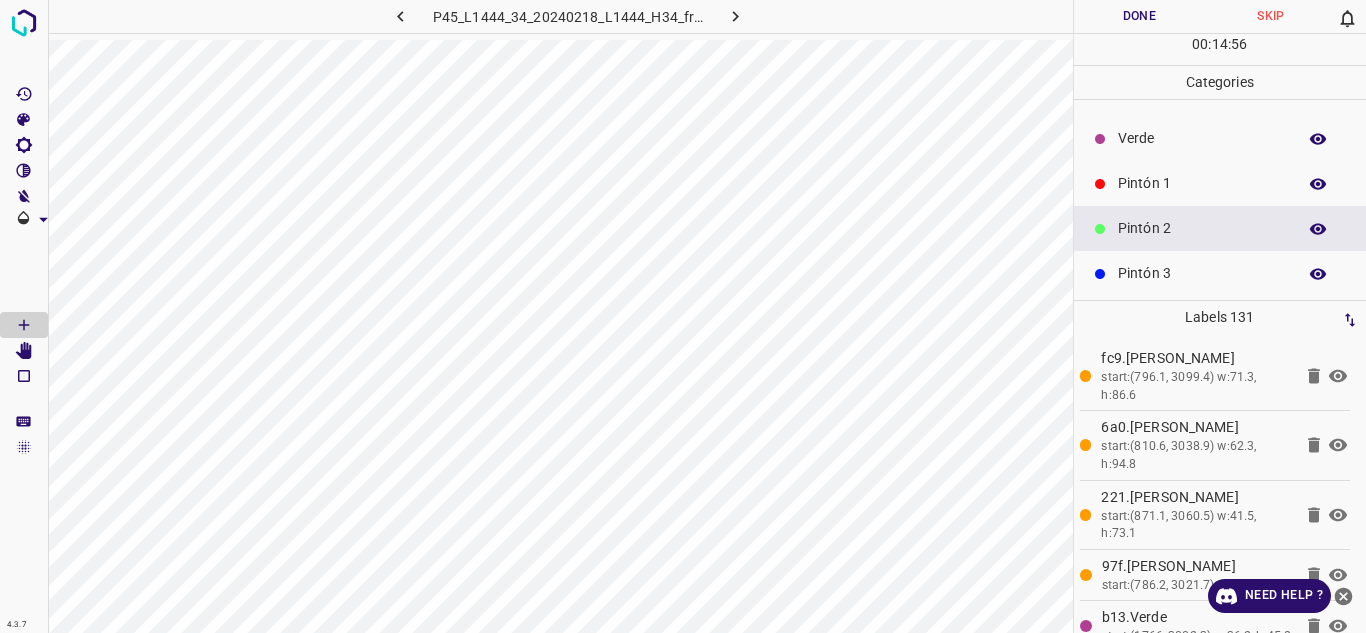 scroll, scrollTop: 0, scrollLeft: 0, axis: both 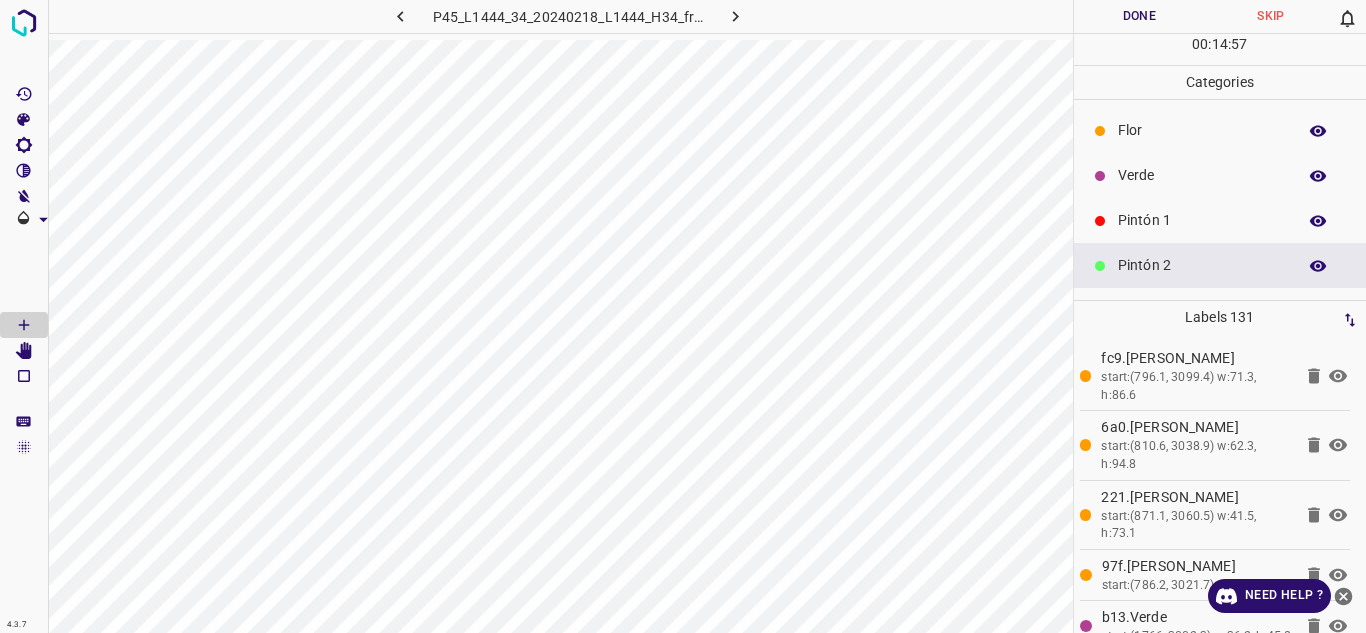 click on "Flor" at bounding box center (1202, 130) 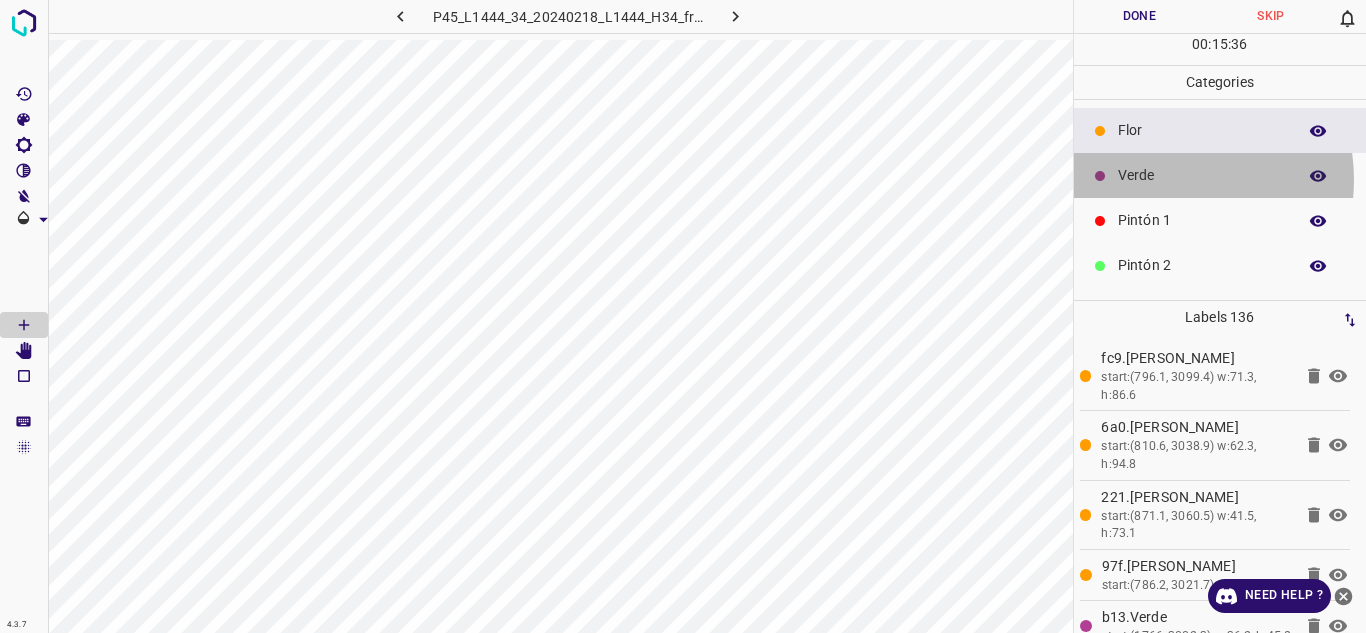 click on "Verde" at bounding box center [1202, 175] 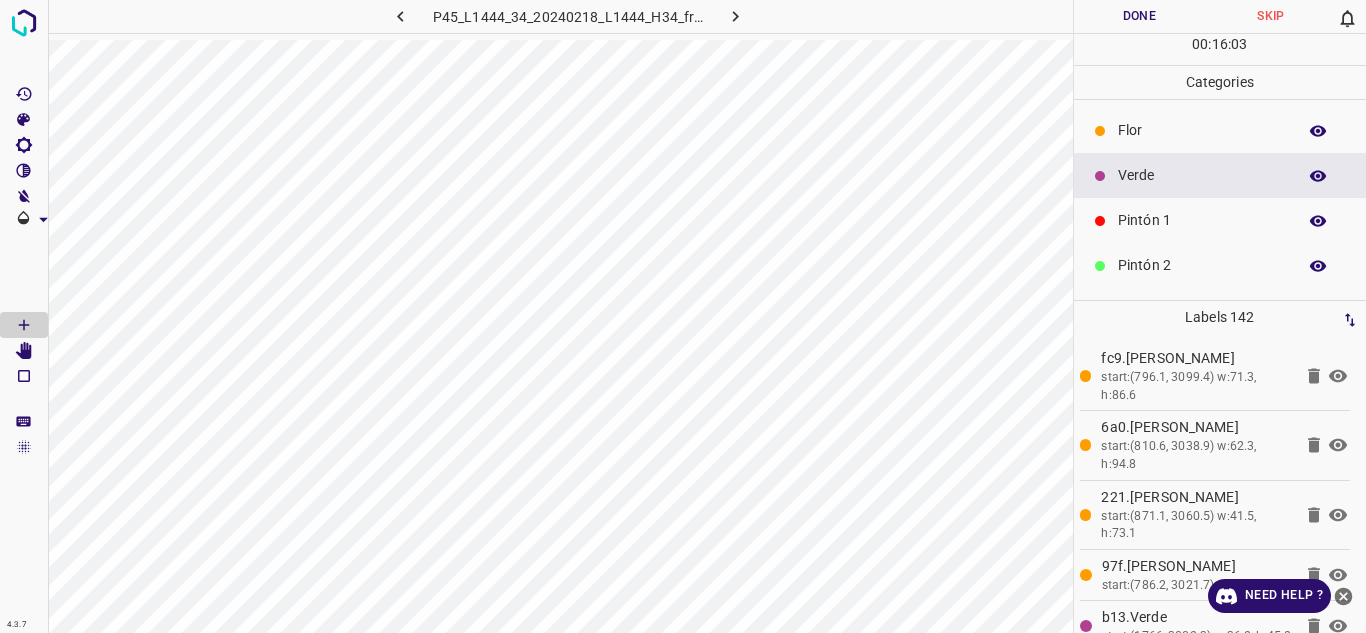 click on "Flor" at bounding box center (1220, 130) 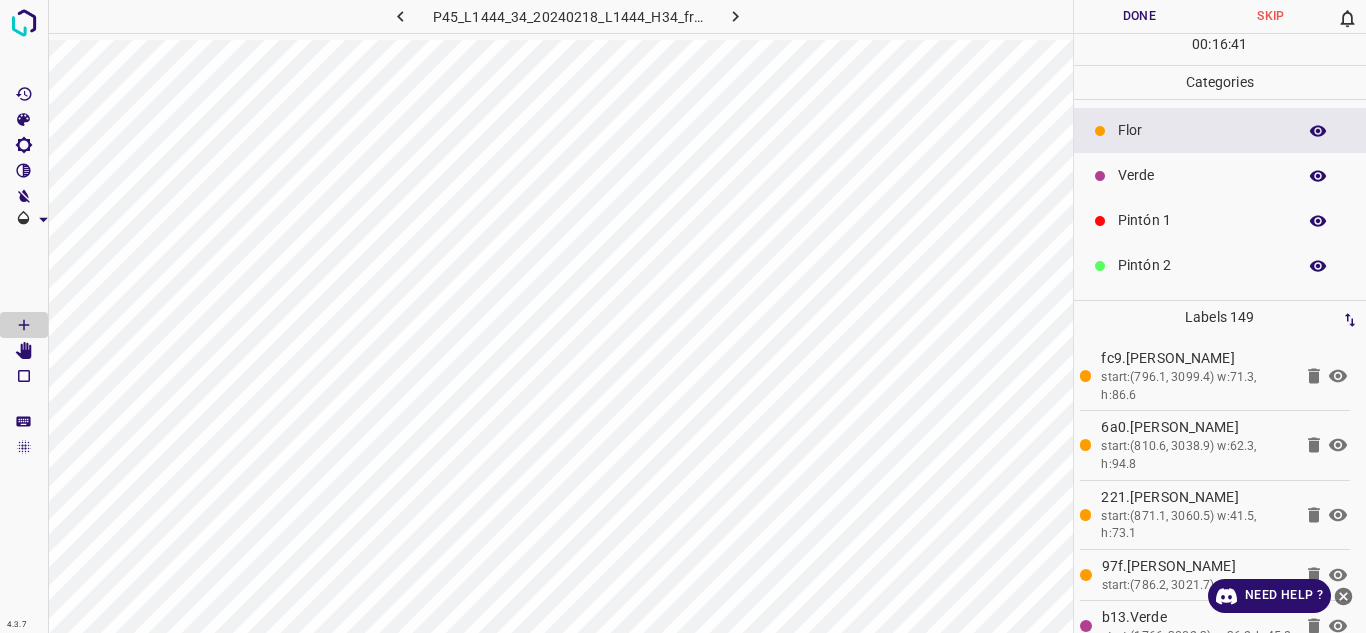 click on "Verde" at bounding box center (1202, 175) 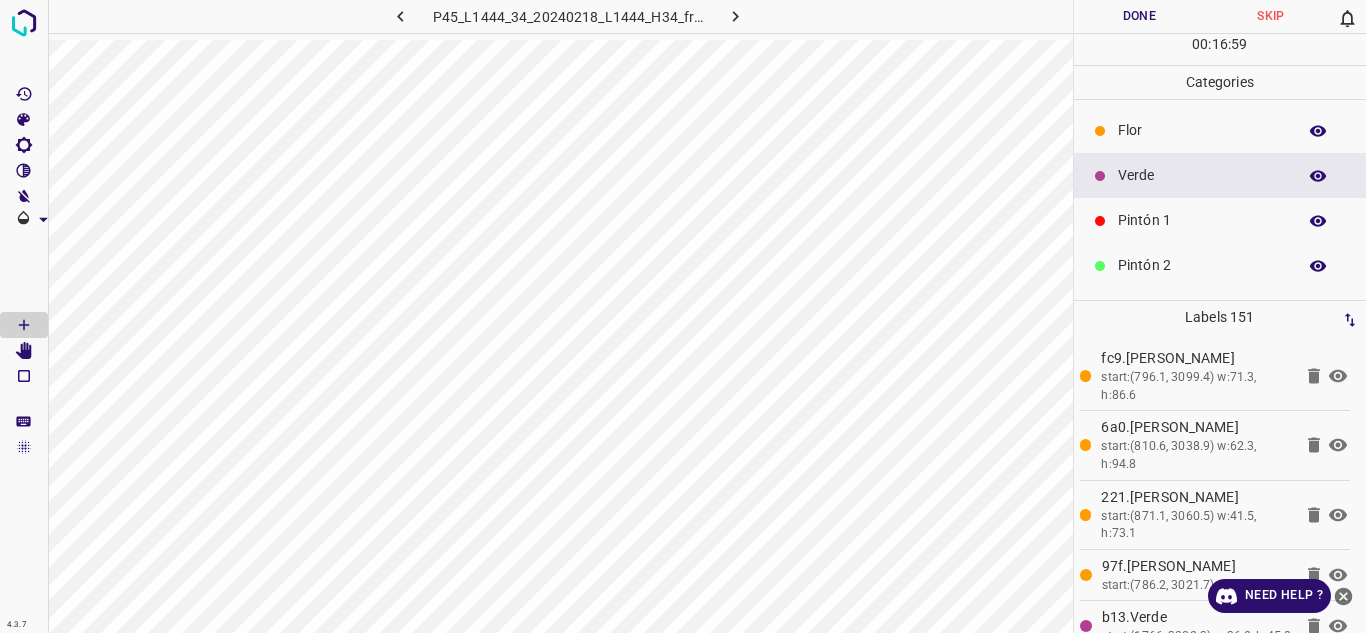 click on "Flor" at bounding box center (1202, 130) 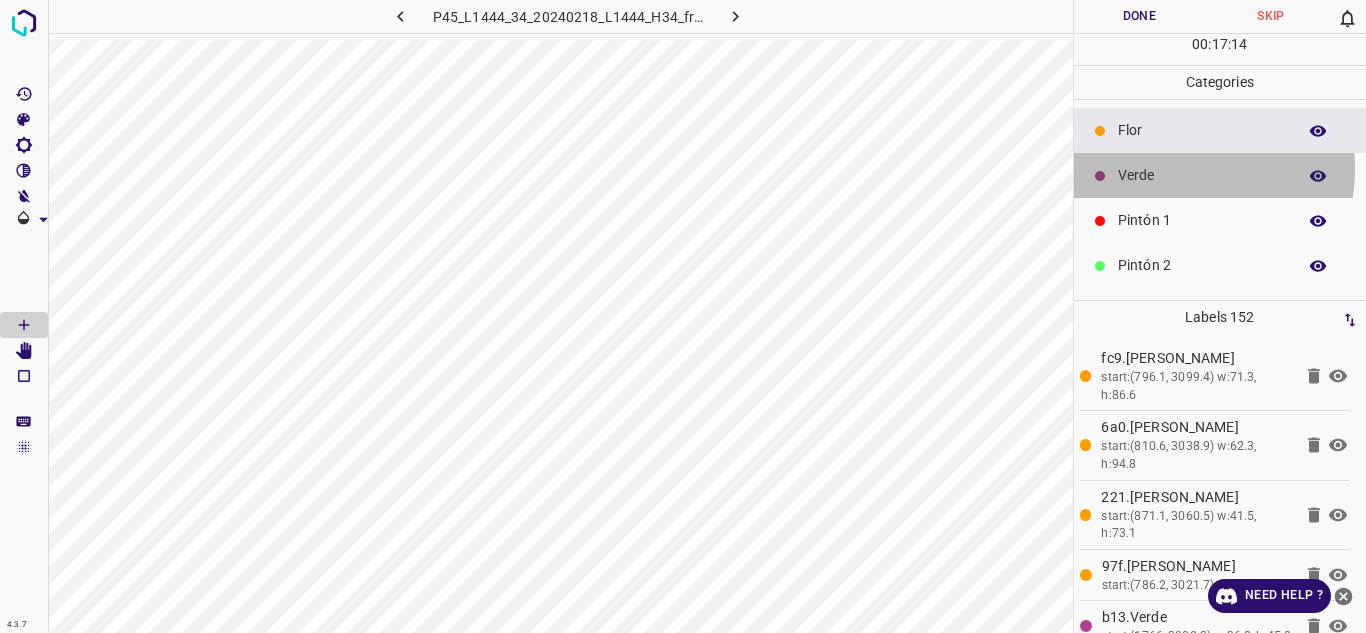 click on "Verde" at bounding box center (1202, 175) 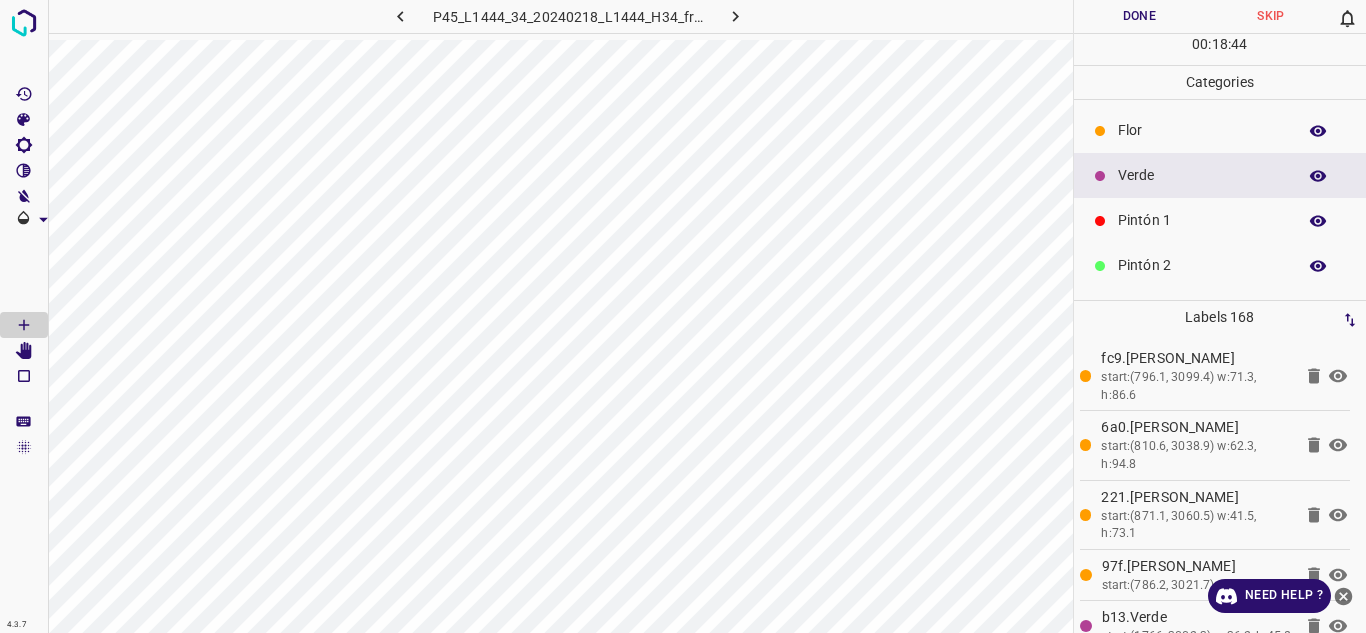 click on "Flor" at bounding box center (1202, 130) 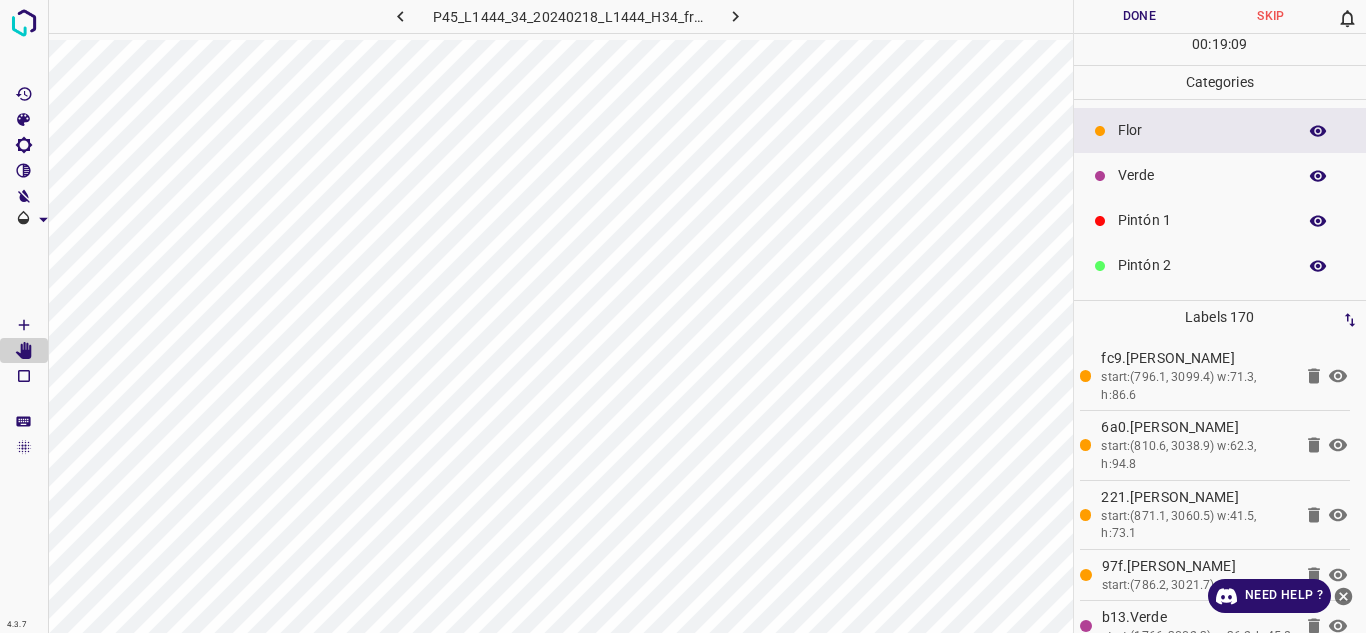 click on "Flor" at bounding box center (1202, 130) 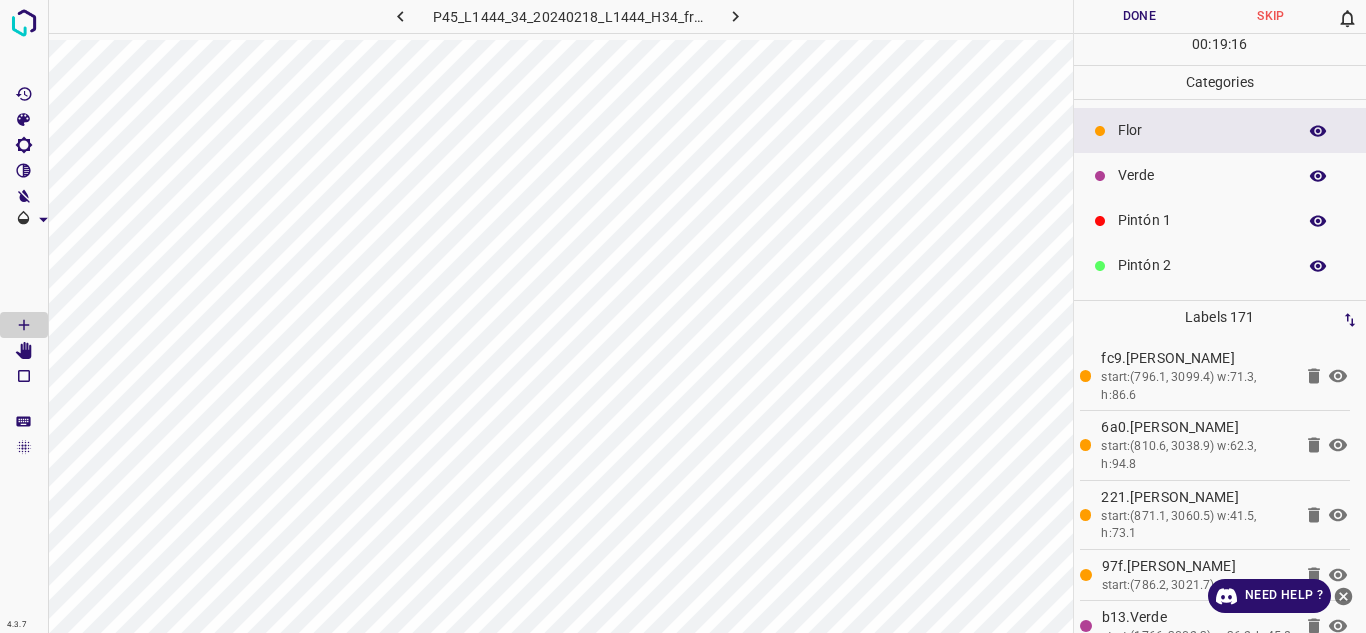 click on "Done" at bounding box center (1140, 16) 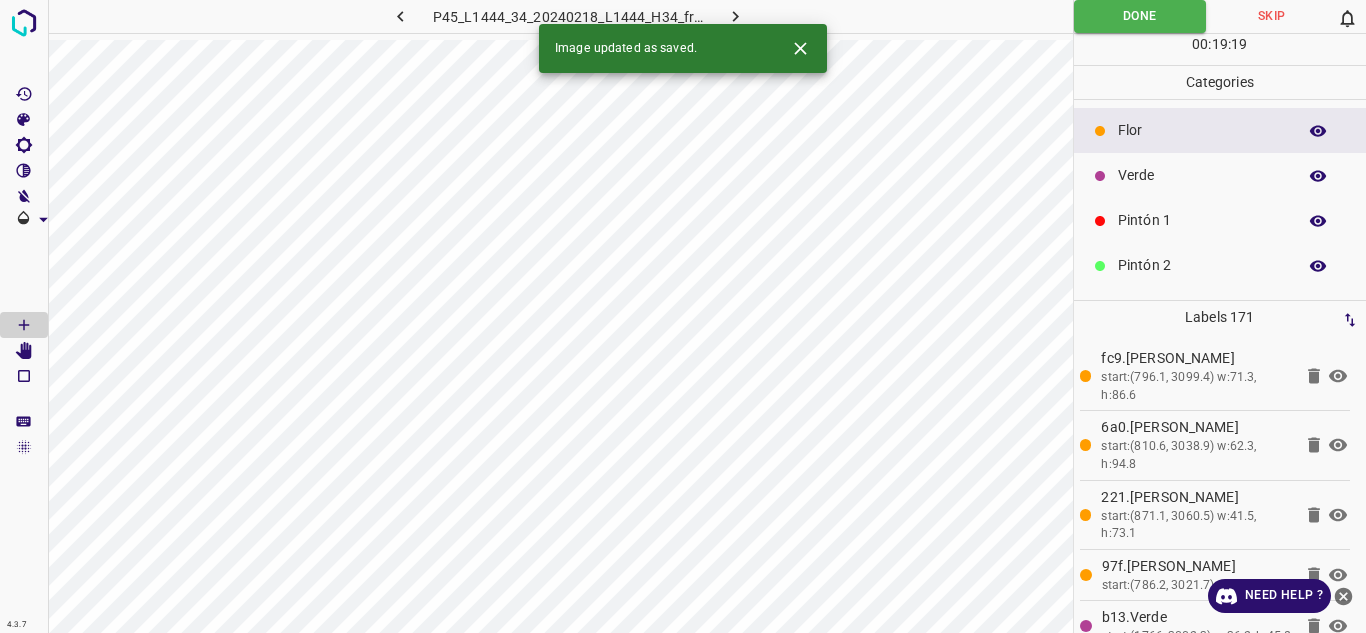 click 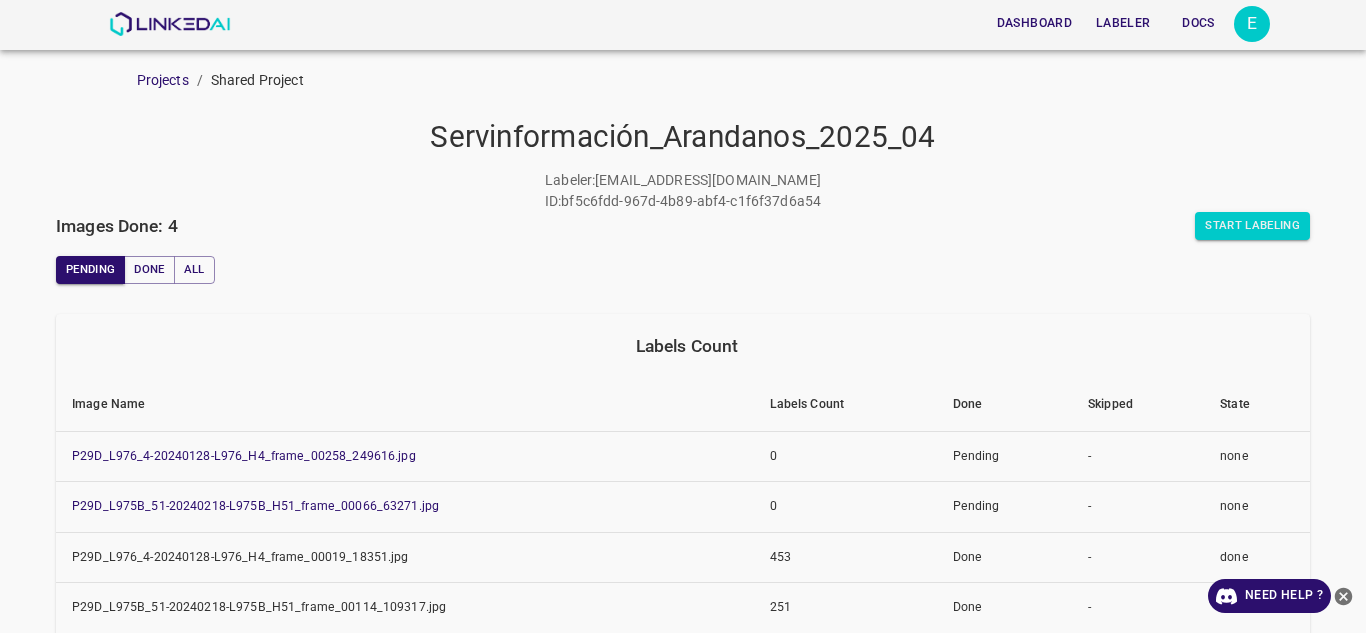 scroll, scrollTop: 0, scrollLeft: 0, axis: both 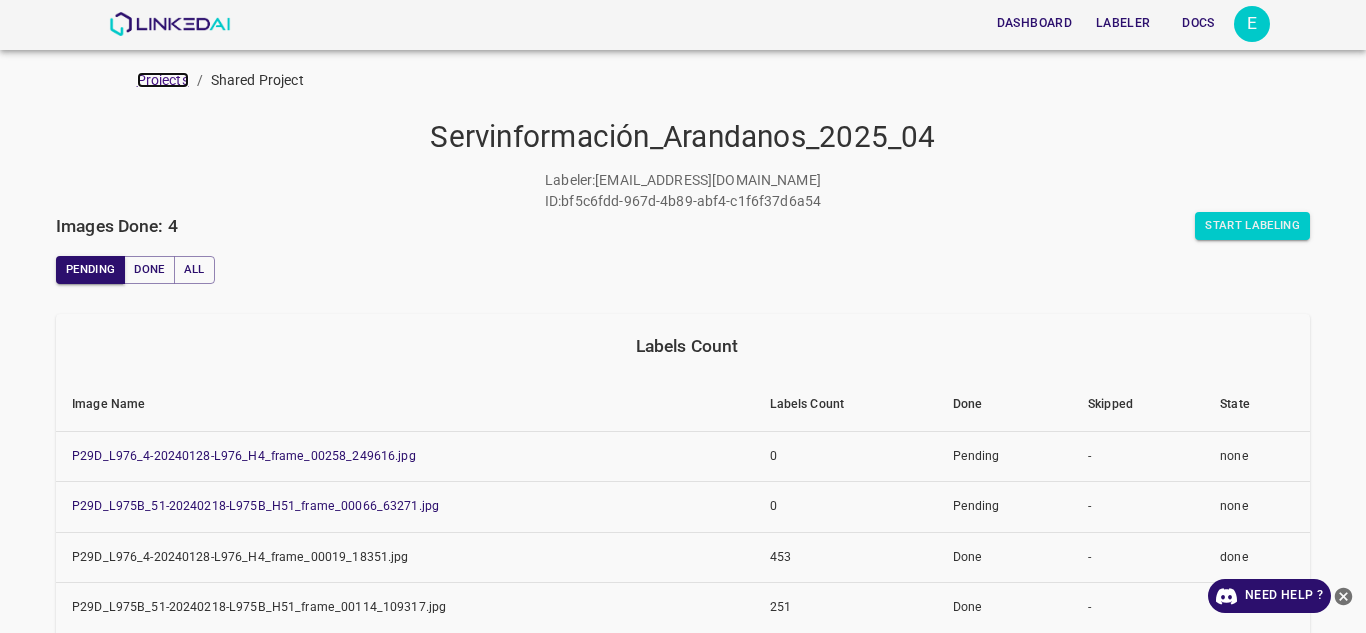 click on "Projects" at bounding box center [163, 80] 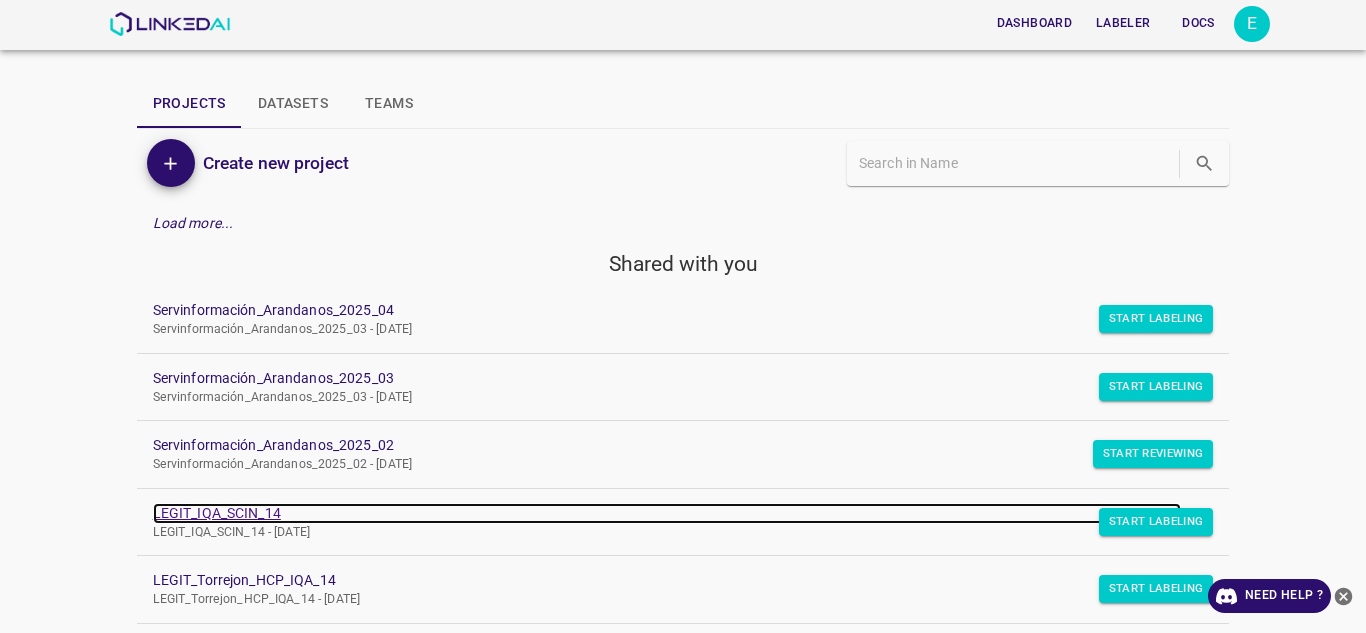 click on "LEGIT_IQA_SCIN_14" at bounding box center [667, 513] 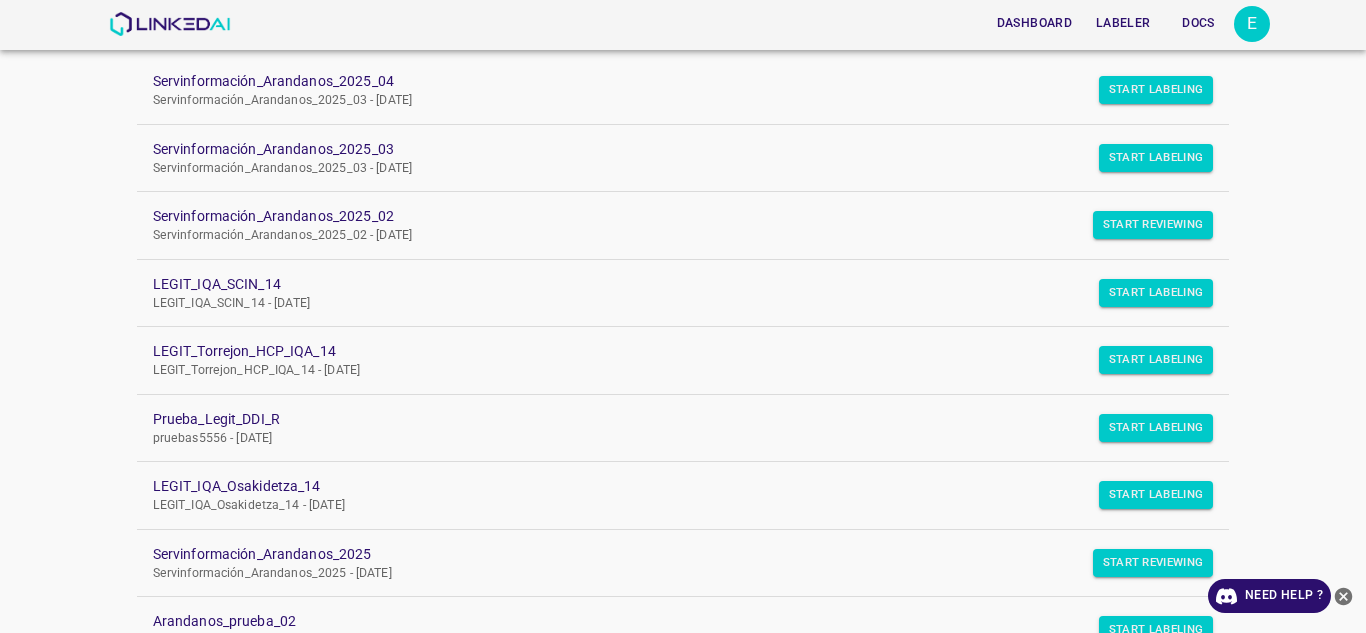 scroll, scrollTop: 129, scrollLeft: 0, axis: vertical 